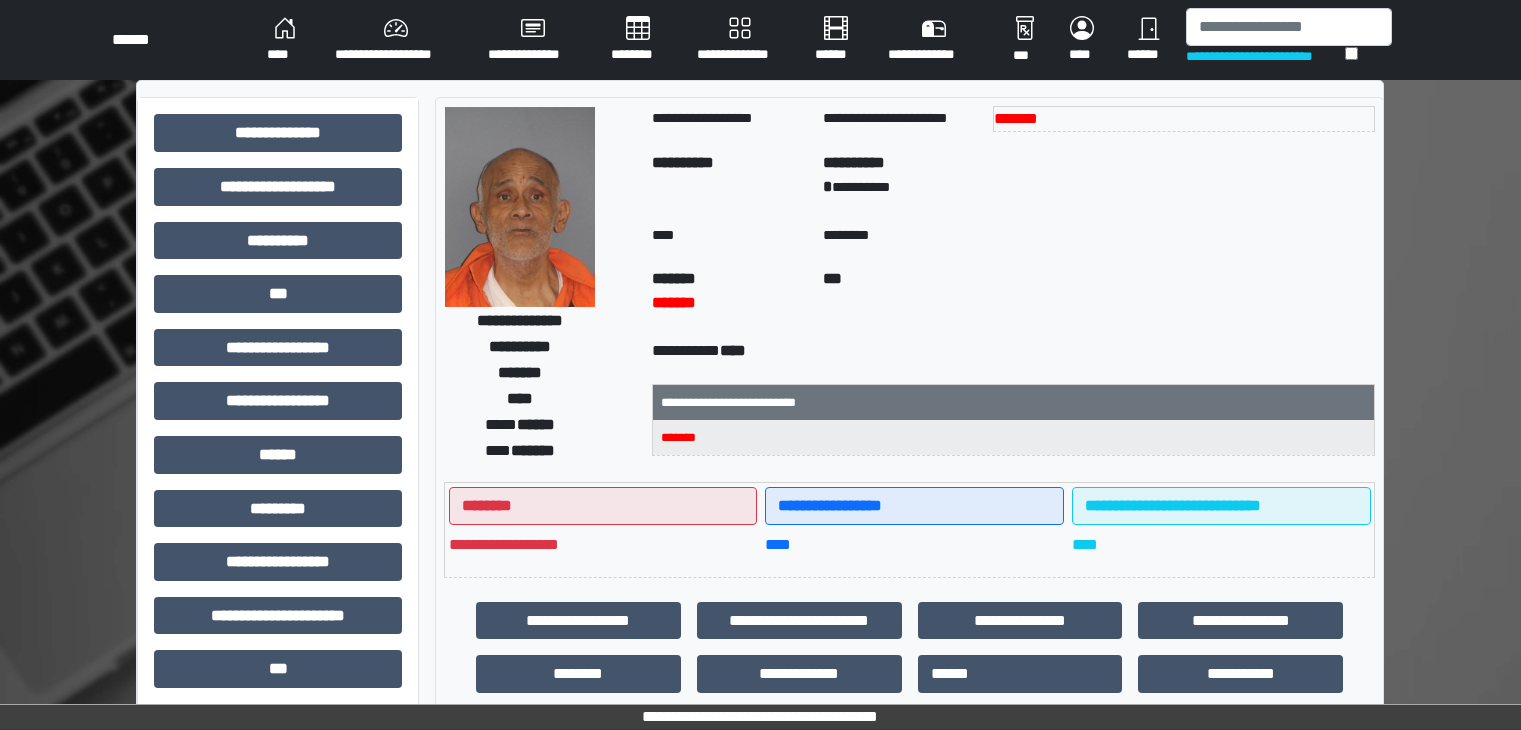 scroll, scrollTop: 0, scrollLeft: 0, axis: both 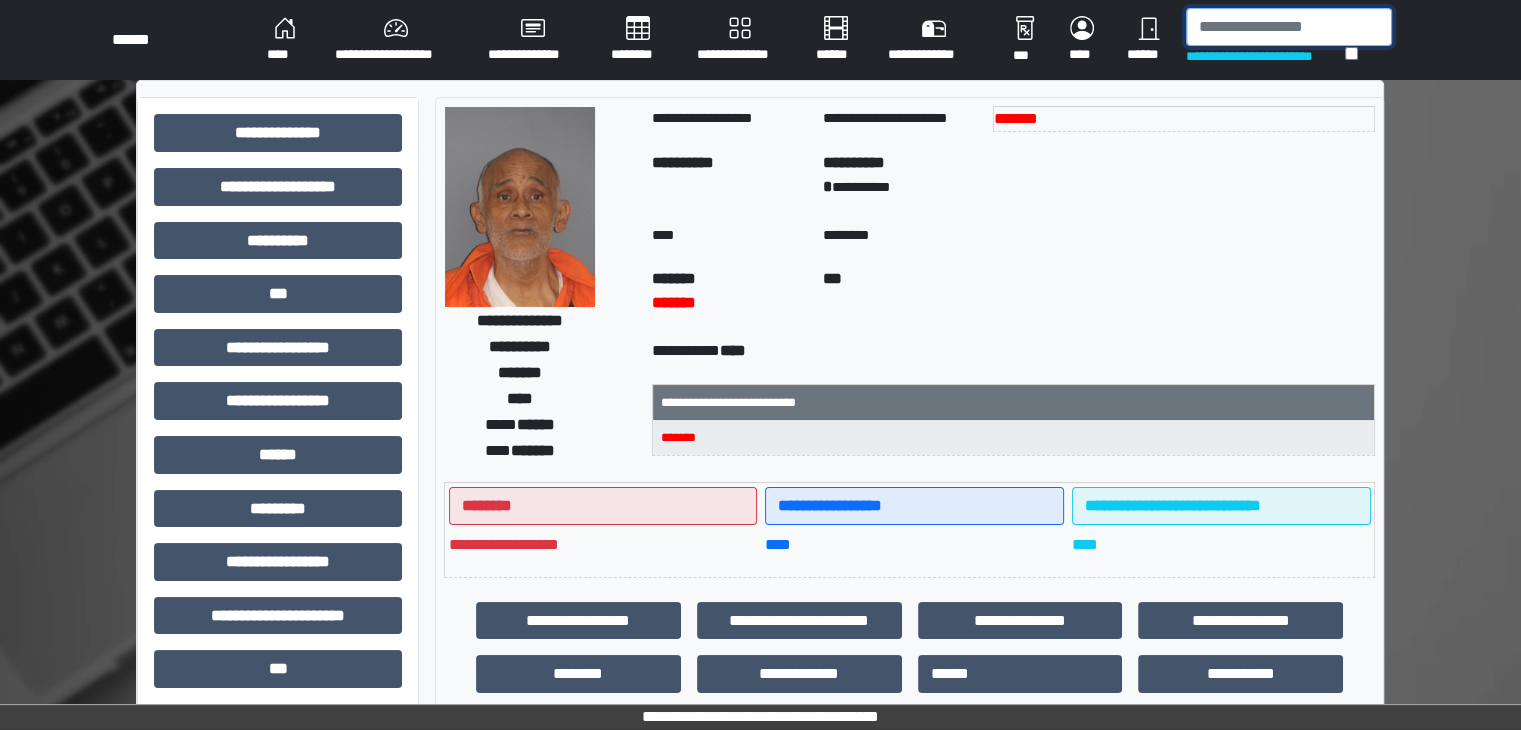 click at bounding box center [1289, 27] 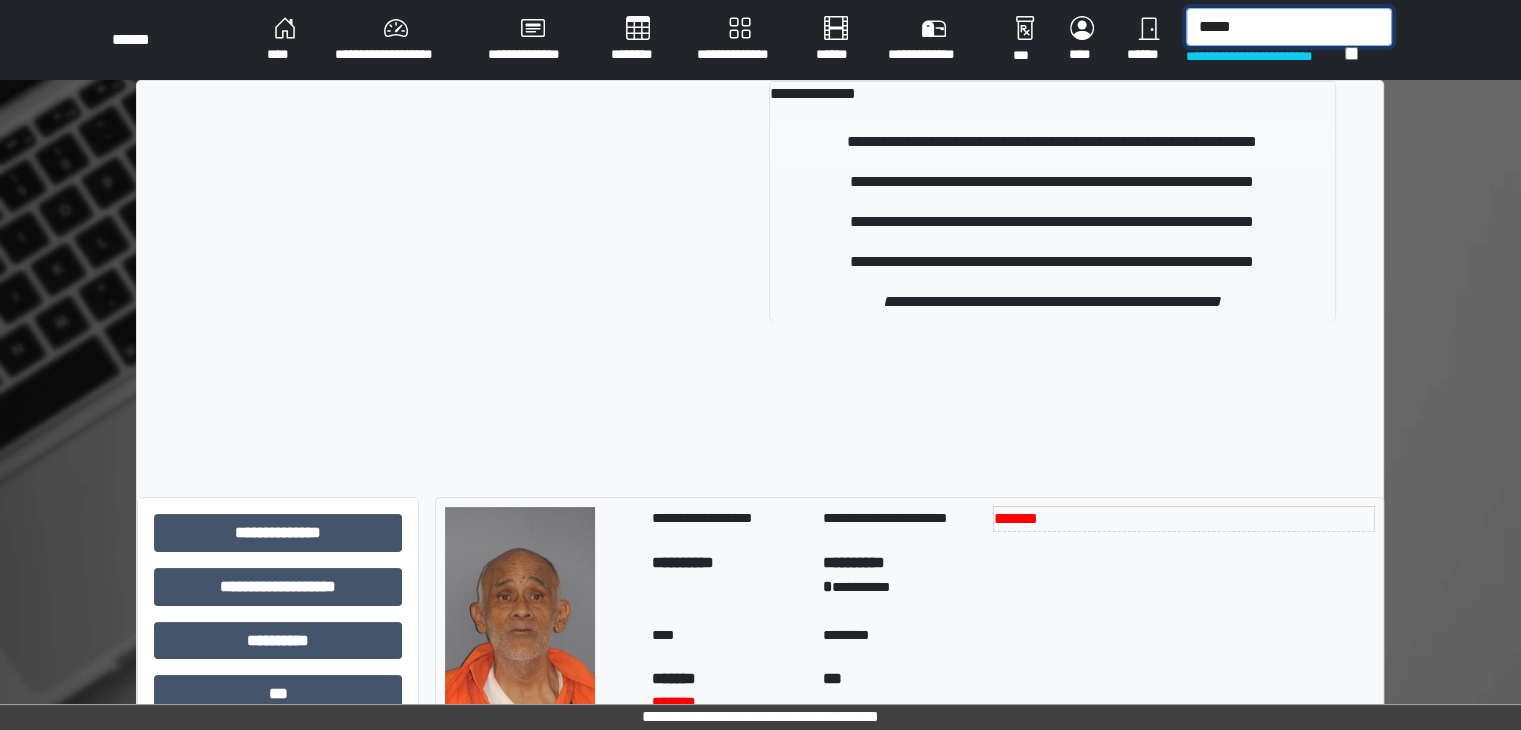 type on "*****" 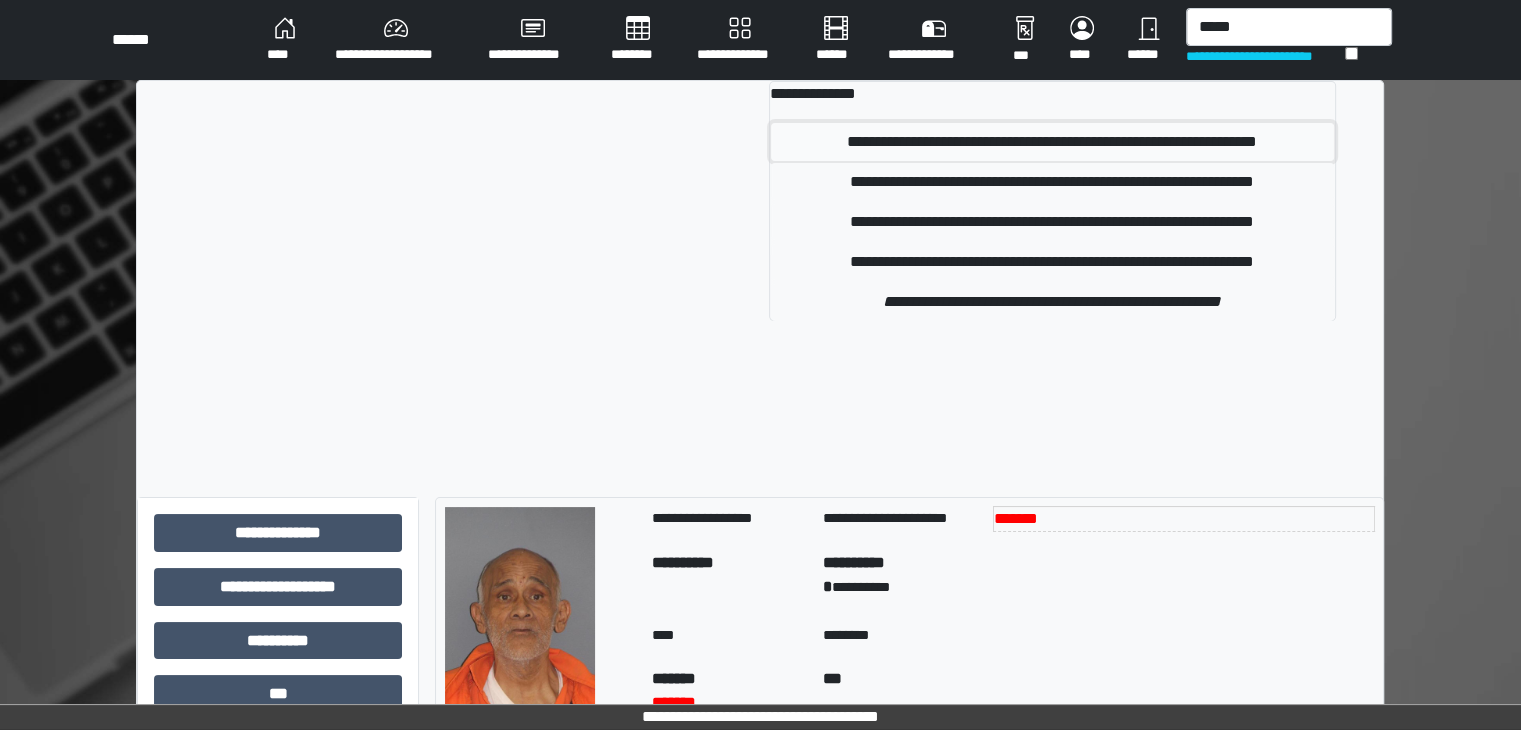 click on "**********" at bounding box center [1052, 142] 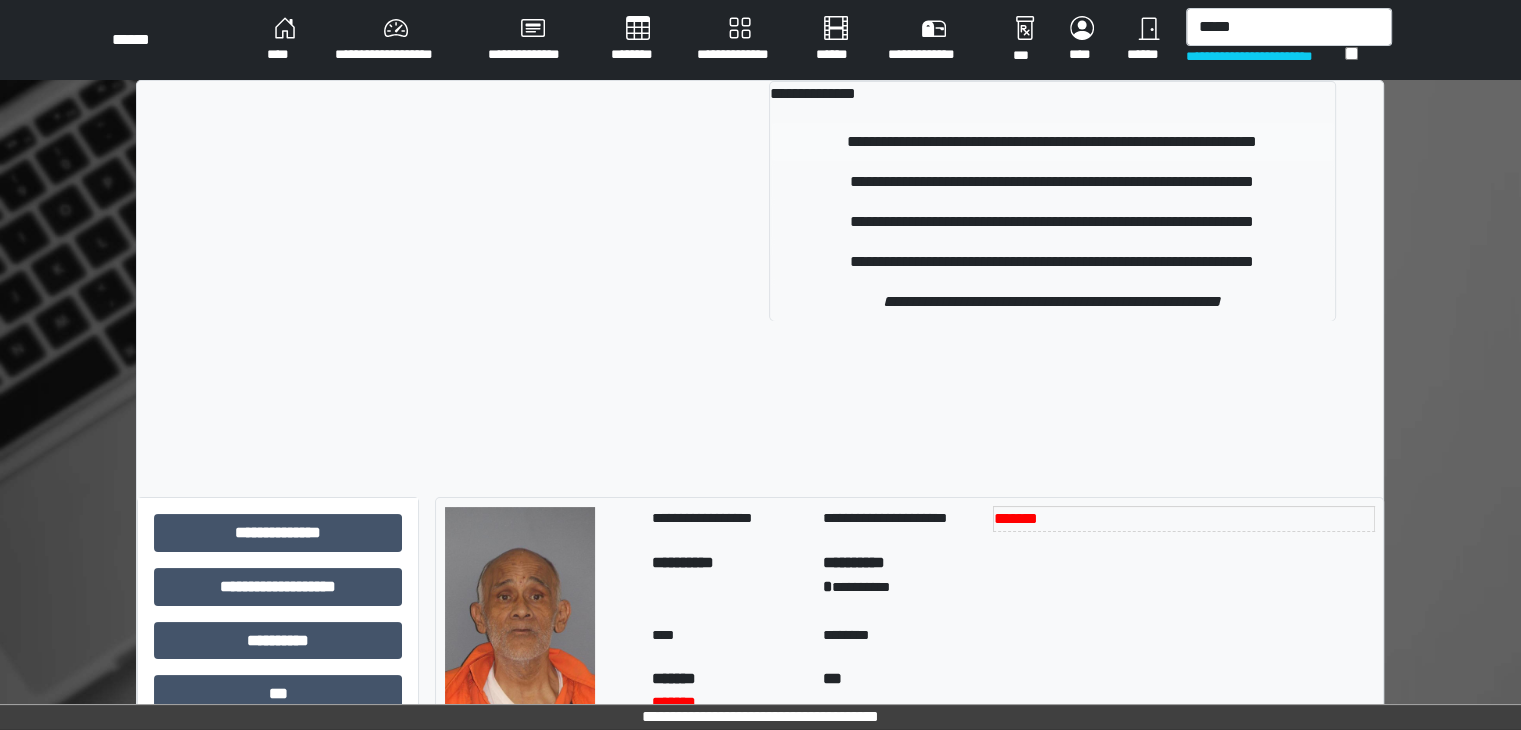type 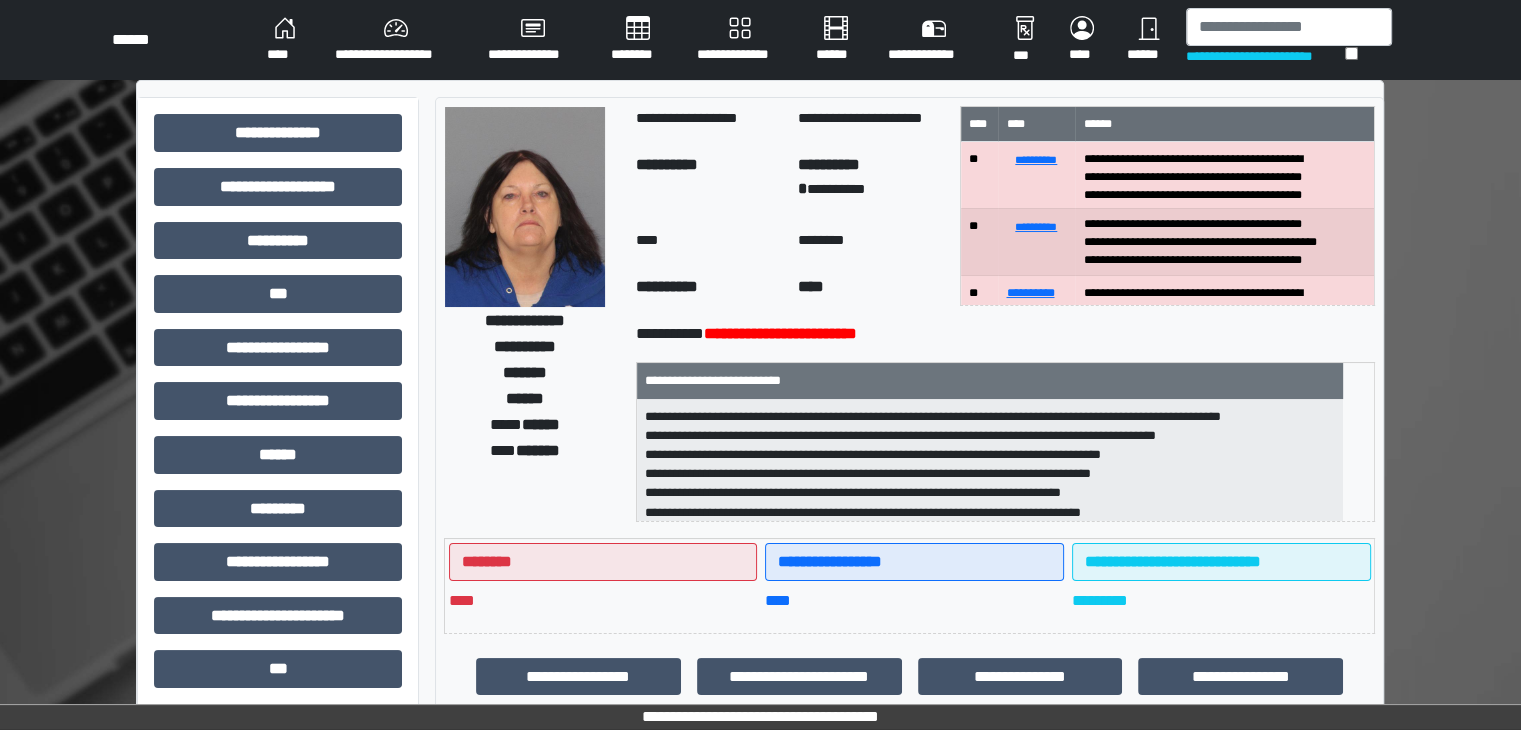 scroll, scrollTop: 40, scrollLeft: 0, axis: vertical 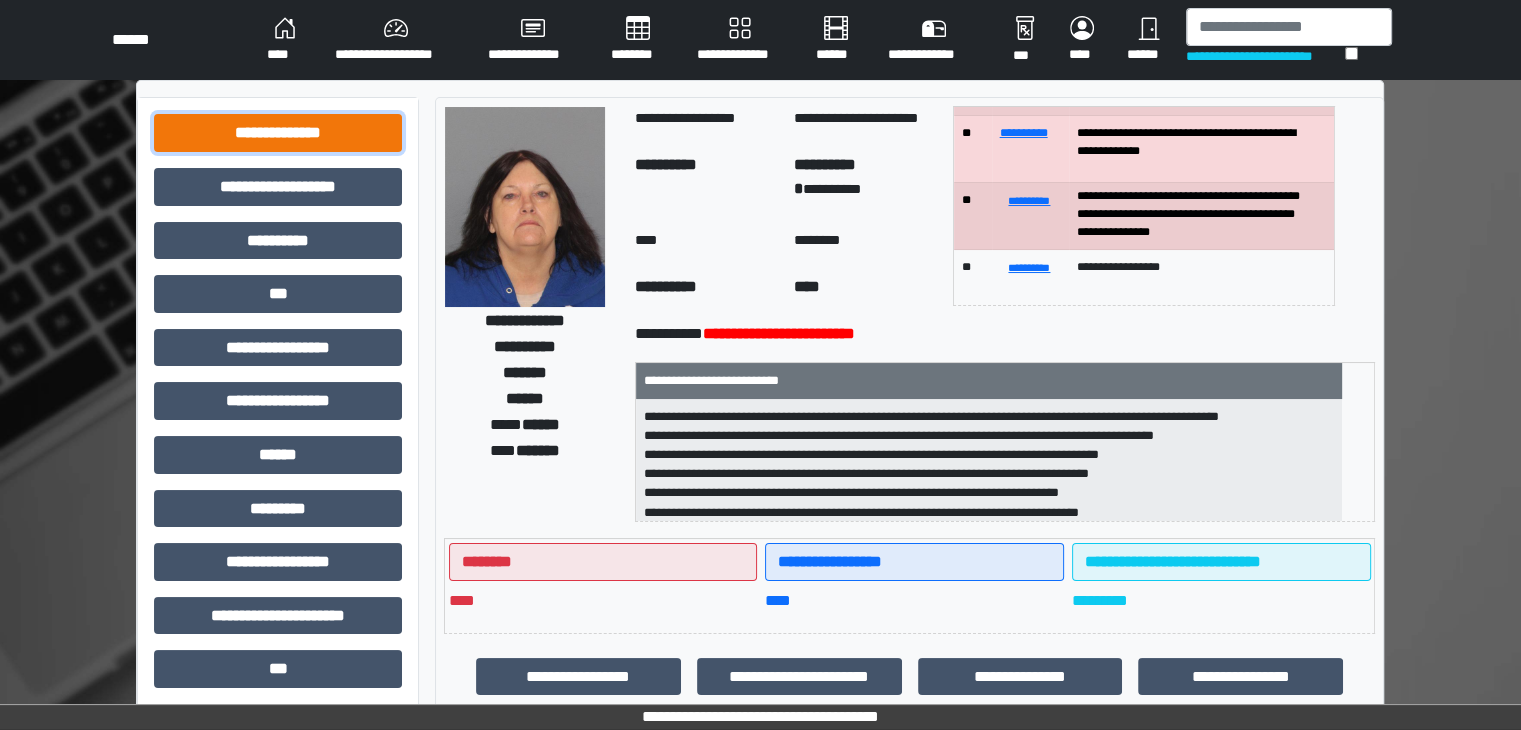 click on "**********" at bounding box center [278, 133] 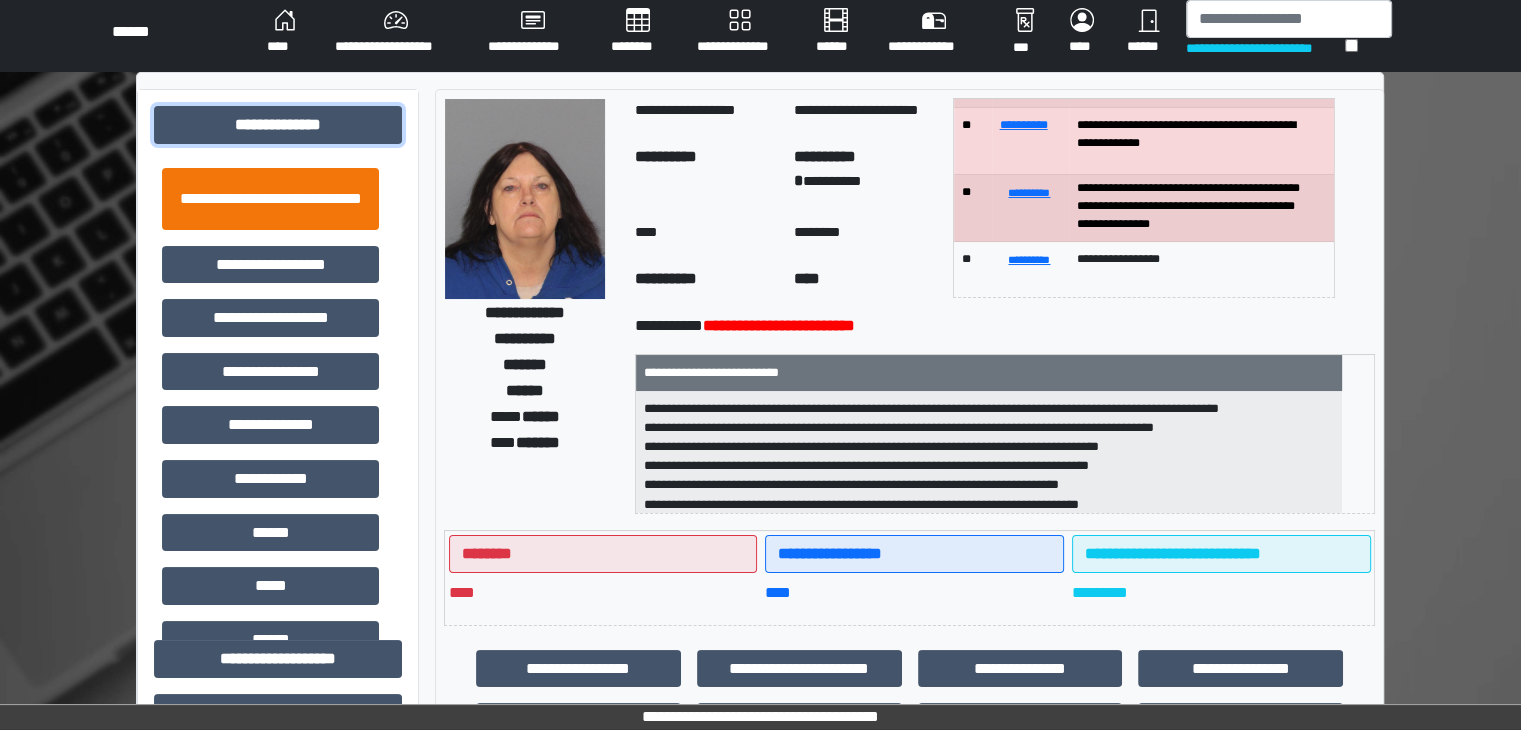 scroll, scrollTop: 0, scrollLeft: 0, axis: both 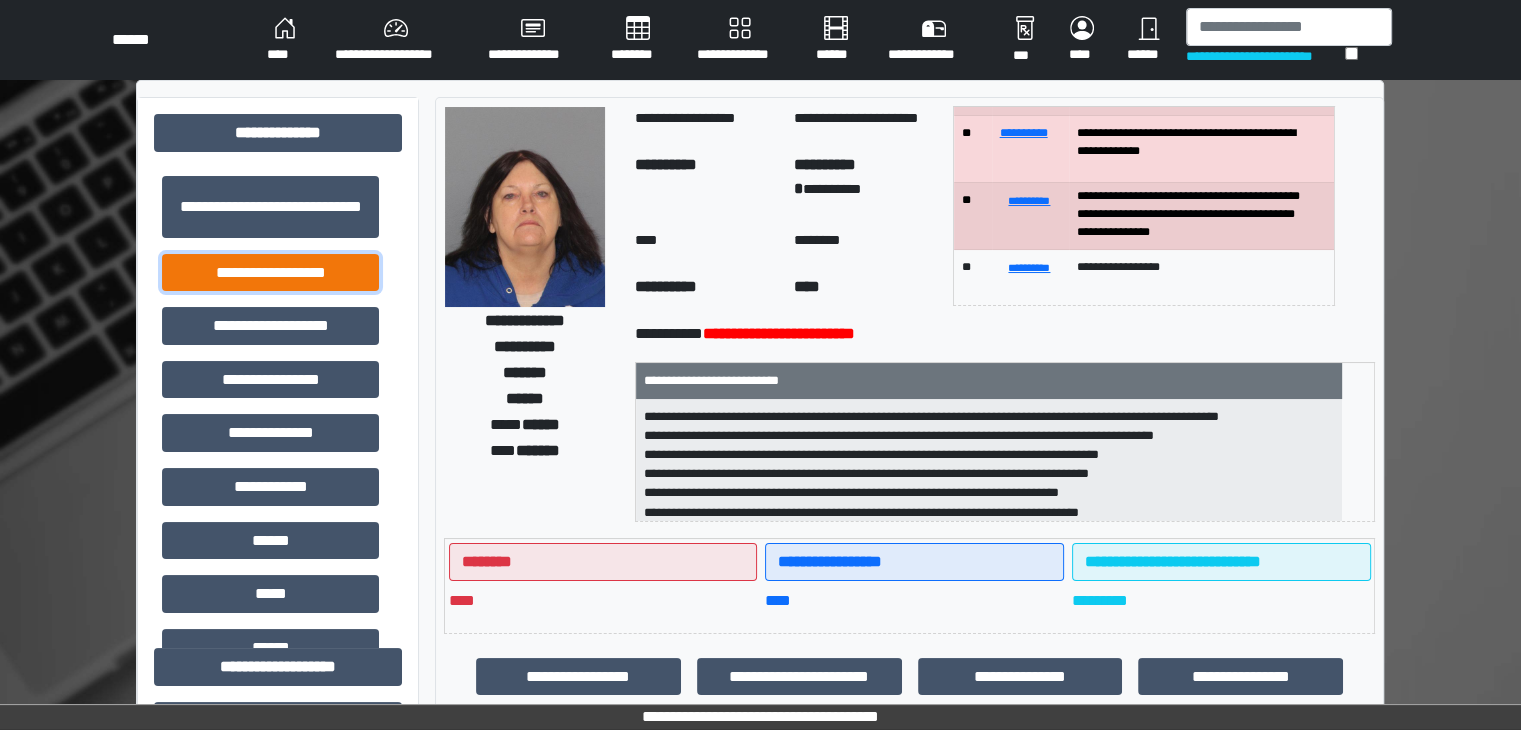 click on "**********" at bounding box center [270, 273] 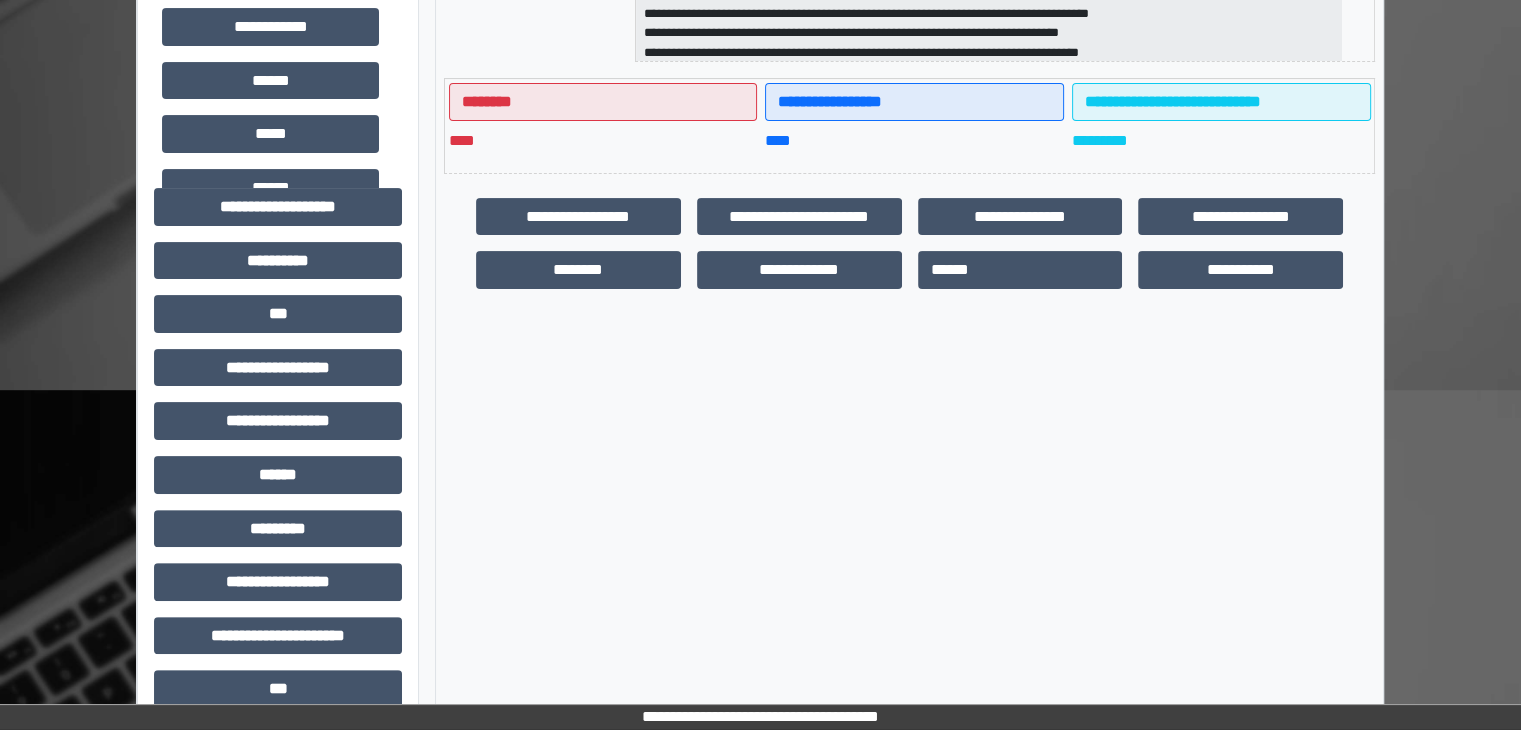 scroll, scrollTop: 500, scrollLeft: 0, axis: vertical 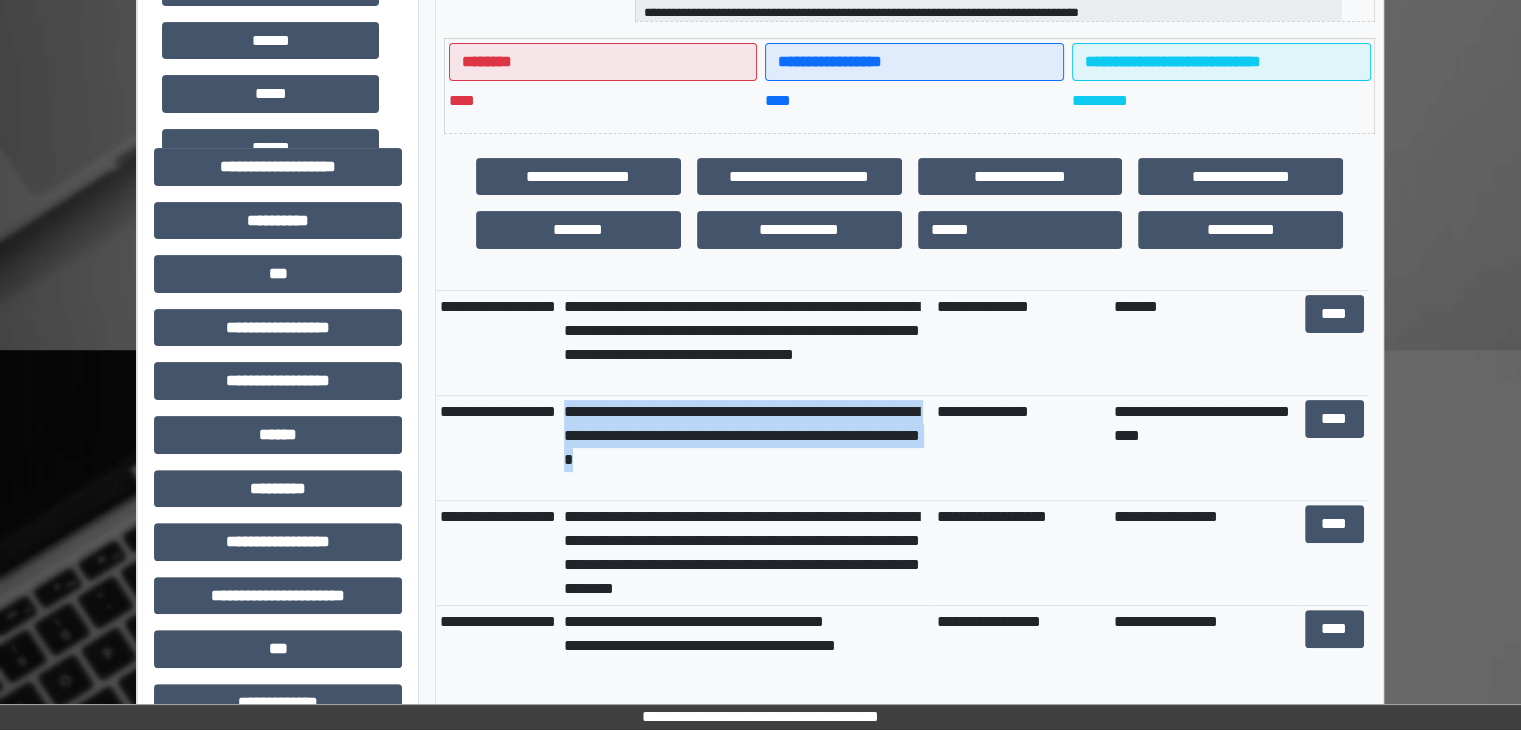 drag, startPoint x: 748, startPoint y: 461, endPoint x: 564, endPoint y: 415, distance: 189.66286 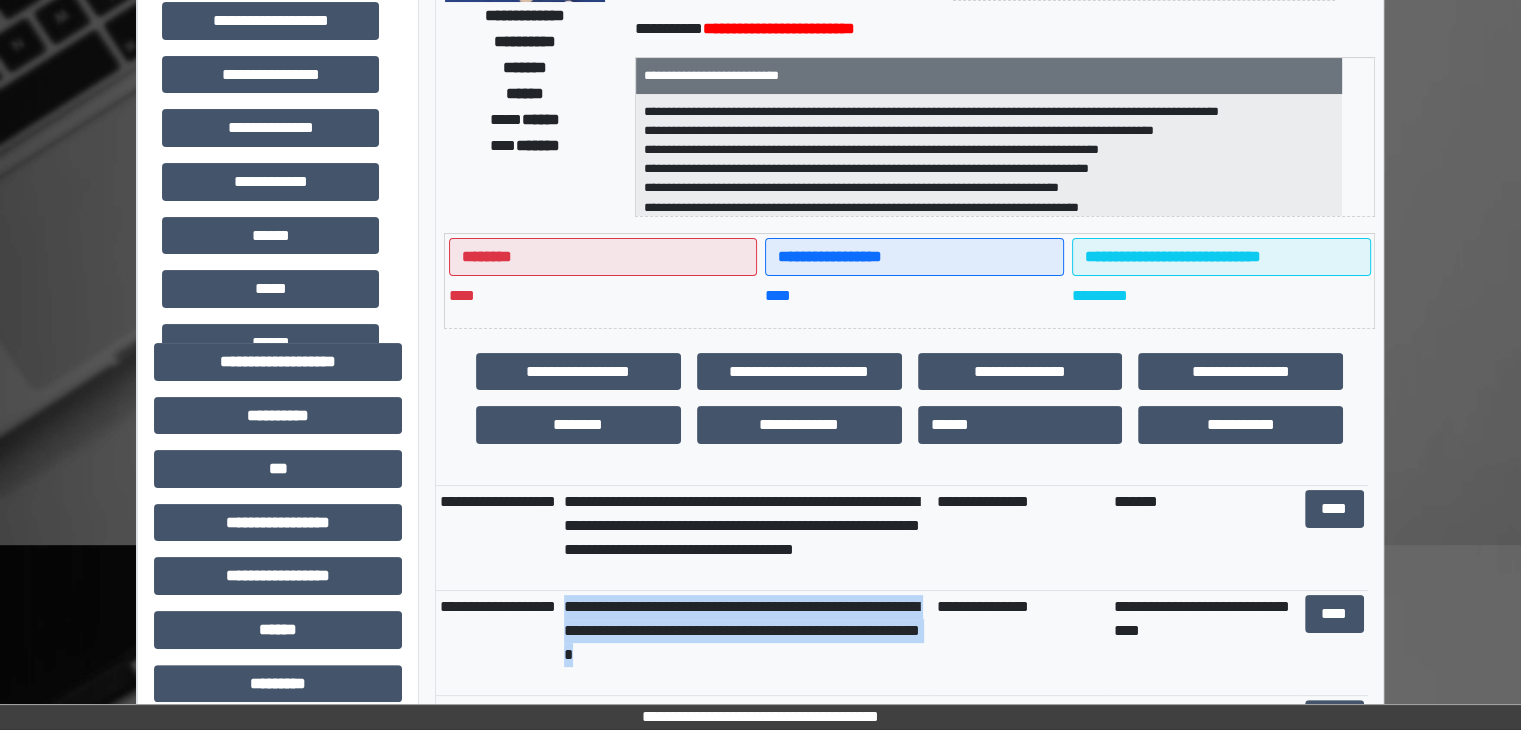 scroll, scrollTop: 300, scrollLeft: 0, axis: vertical 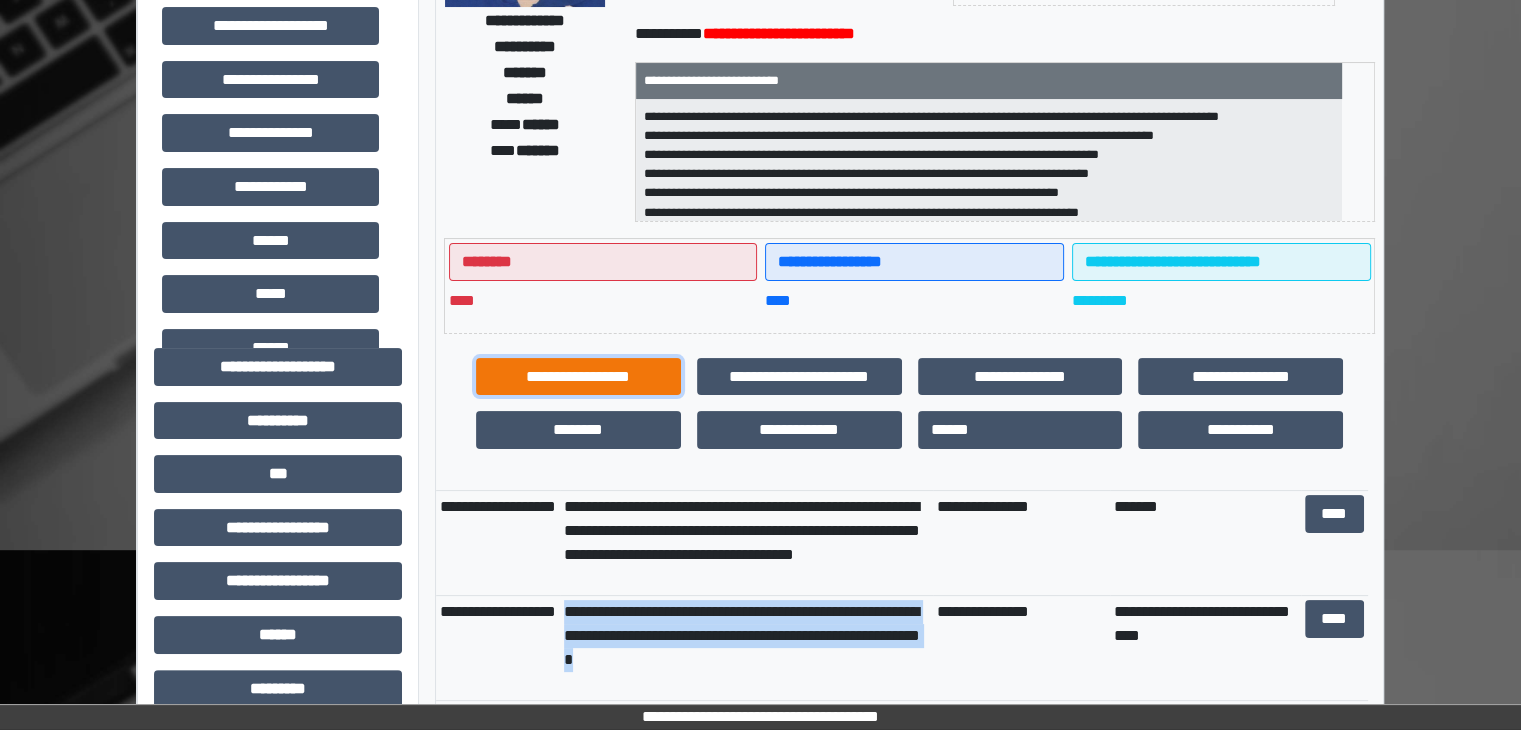 click on "**********" at bounding box center [578, 377] 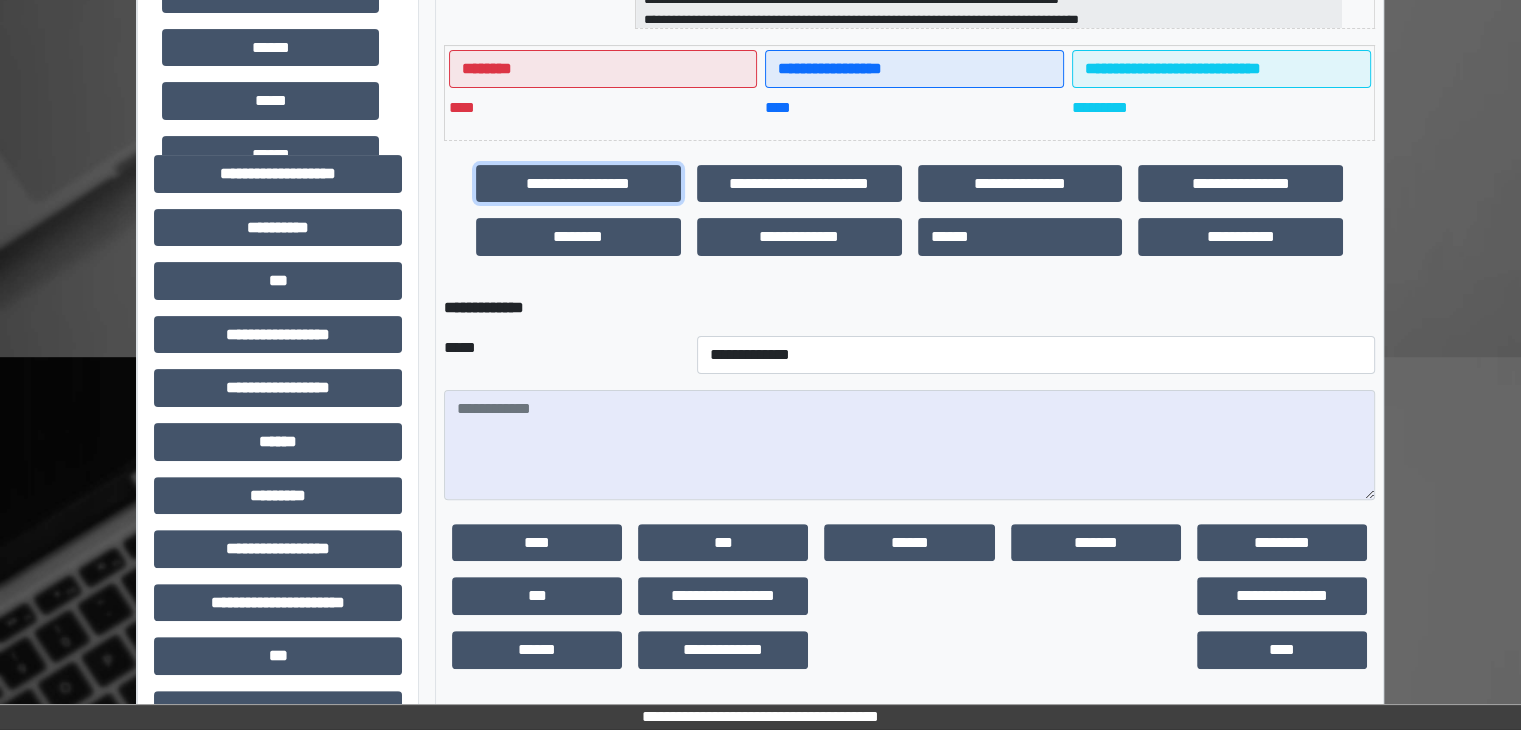 scroll, scrollTop: 500, scrollLeft: 0, axis: vertical 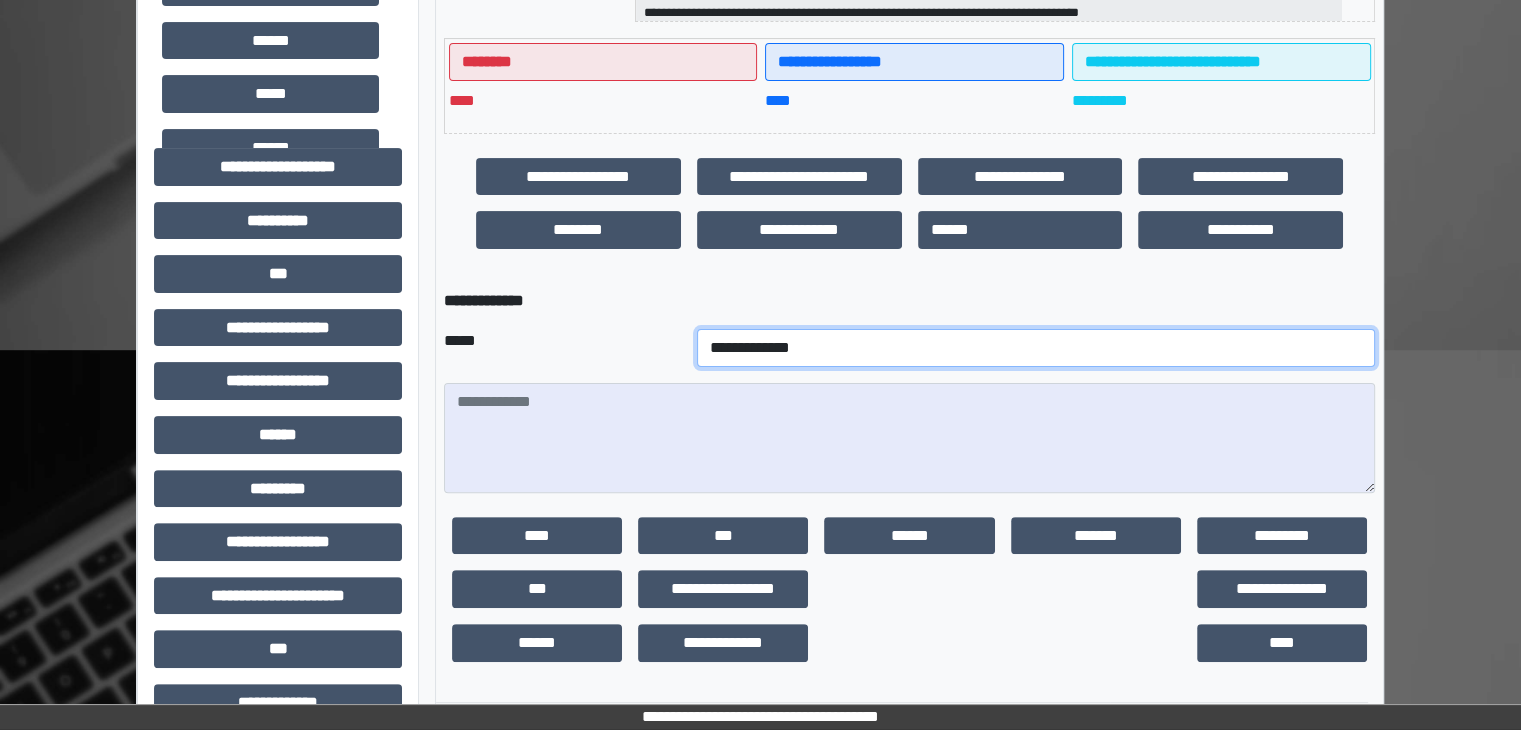 click on "**********" at bounding box center [1036, 348] 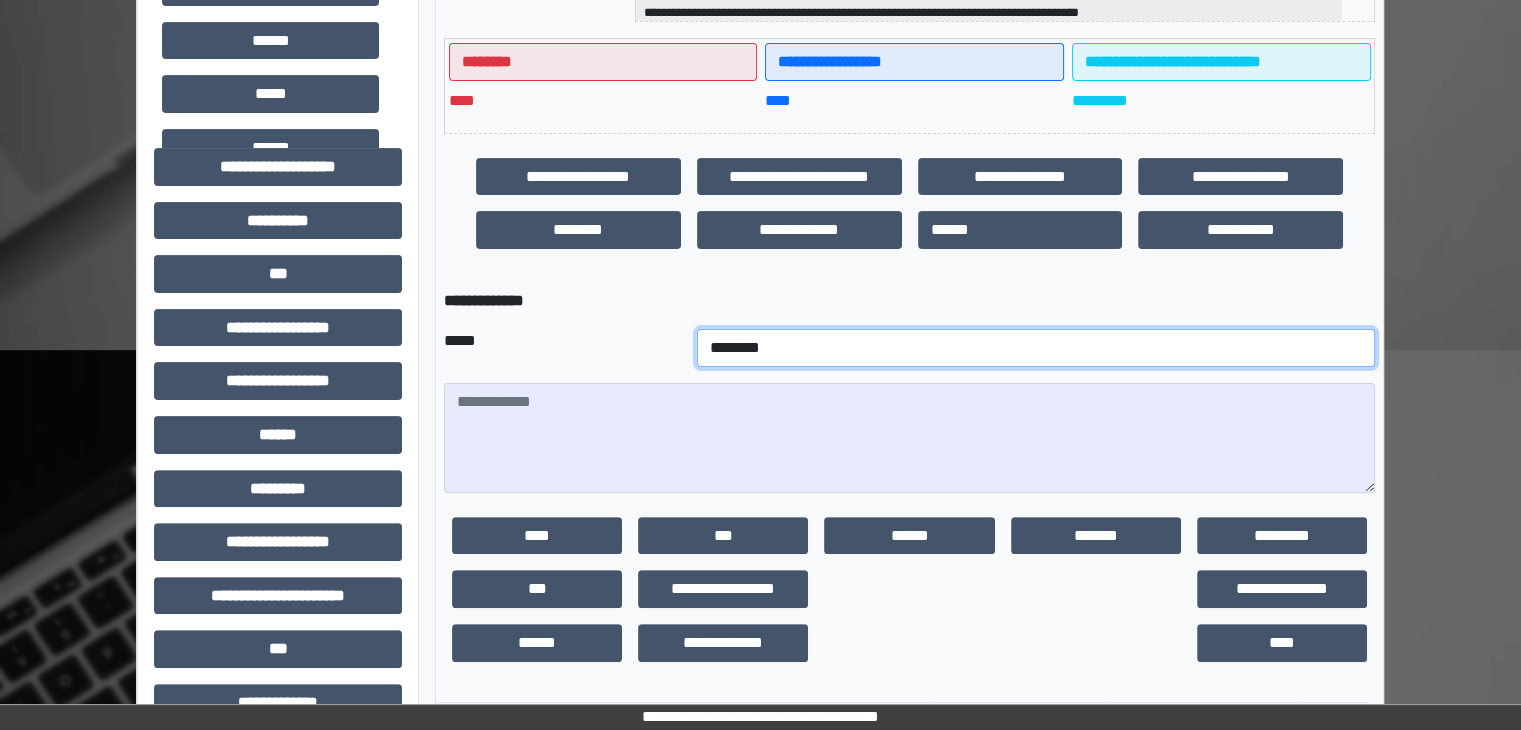 click on "**********" at bounding box center (1036, 348) 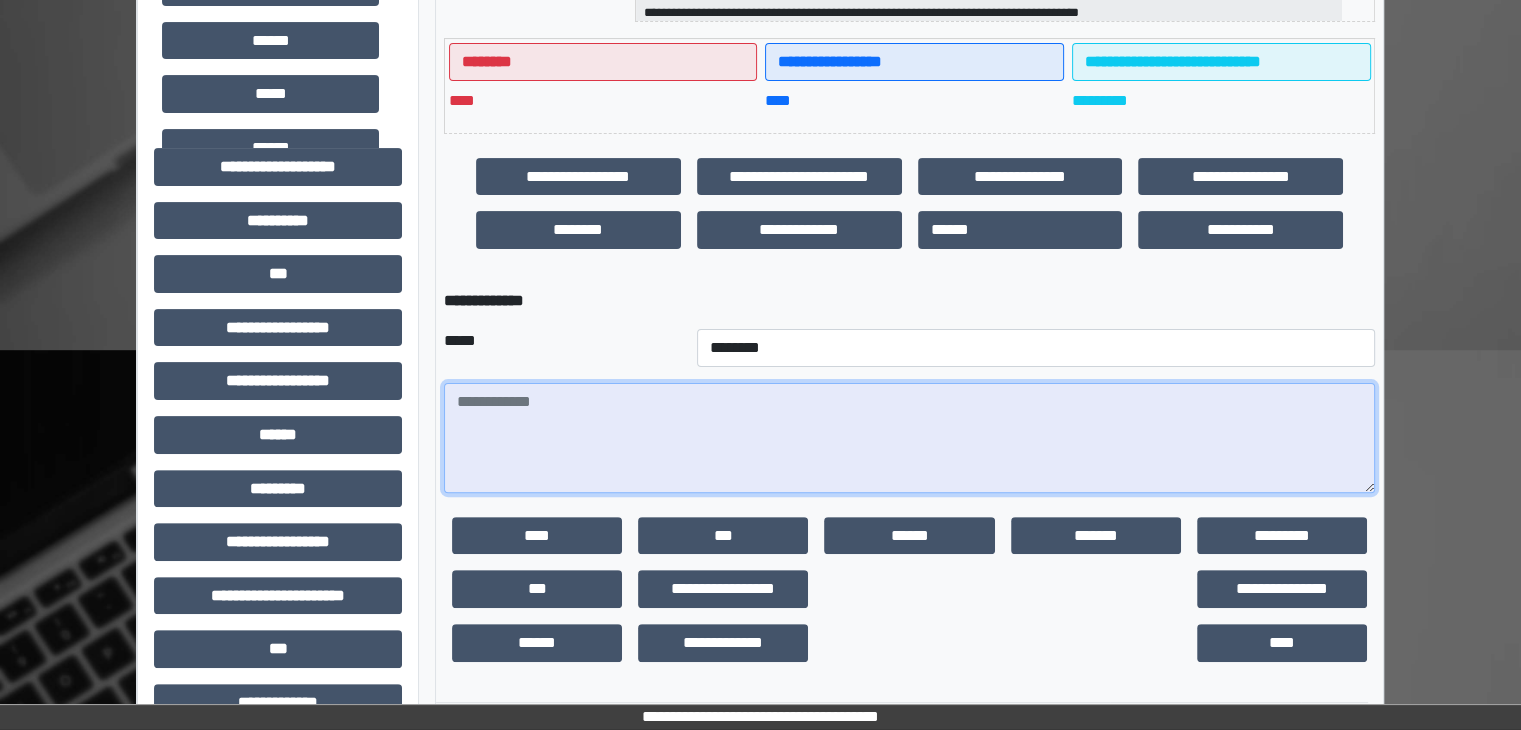 click at bounding box center [909, 438] 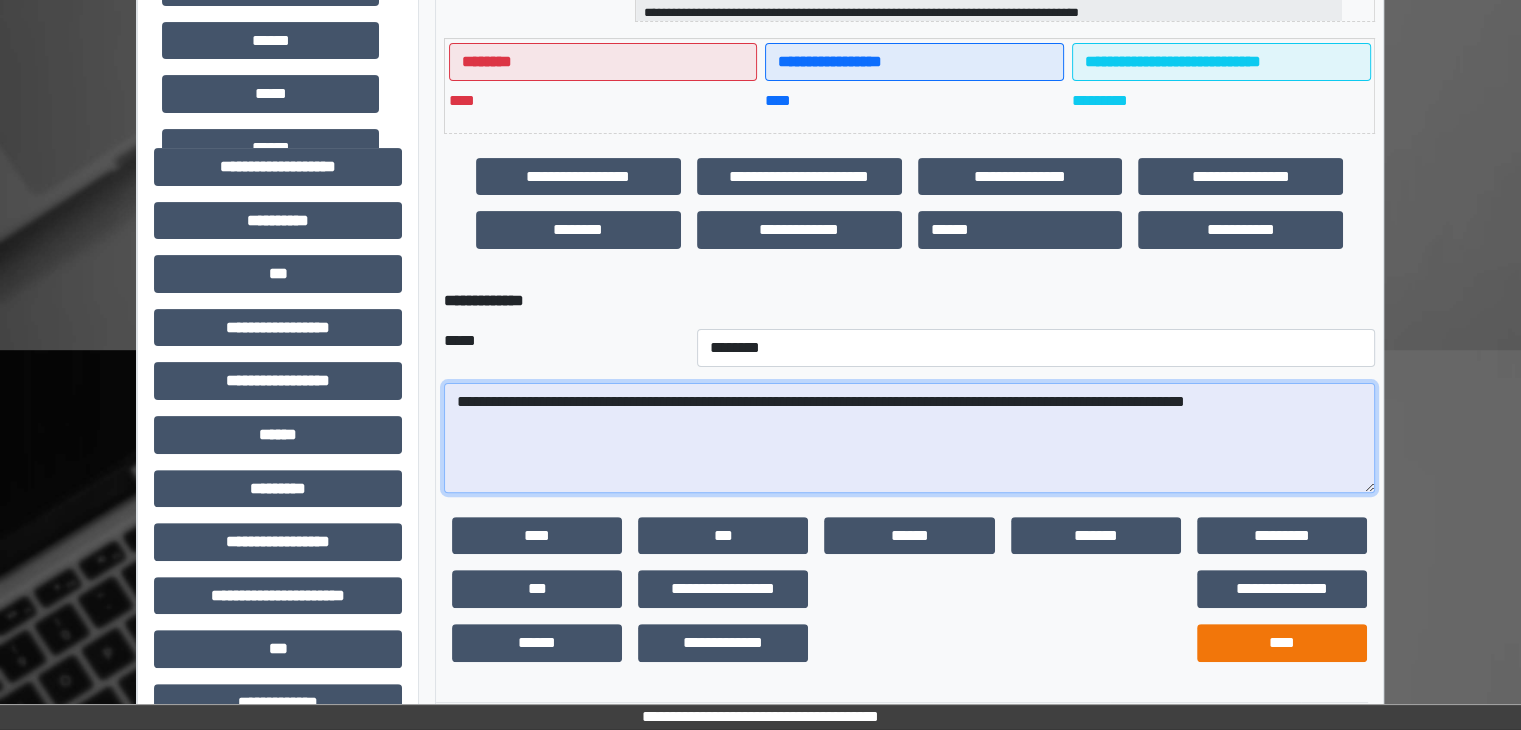 type on "**********" 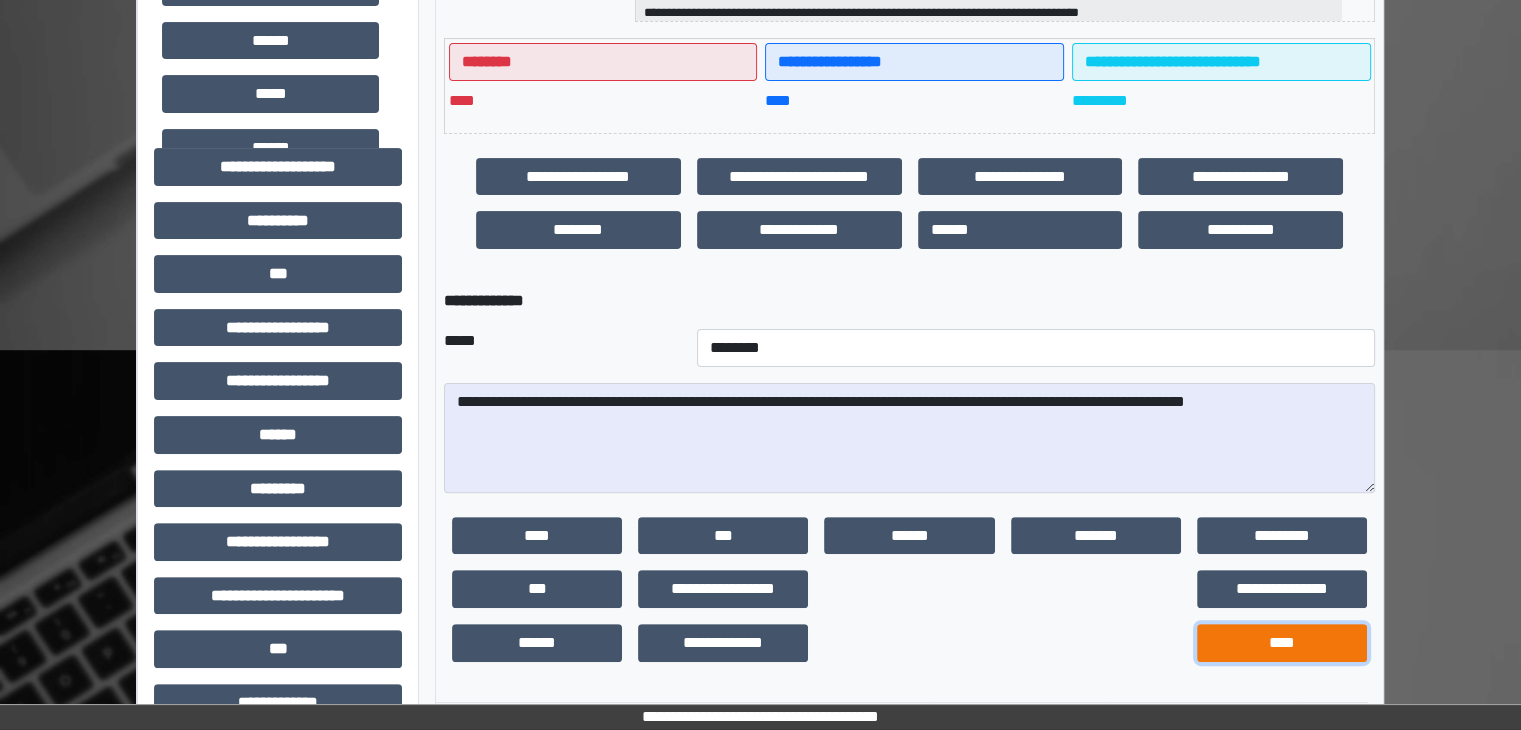 click on "****" at bounding box center [1282, 643] 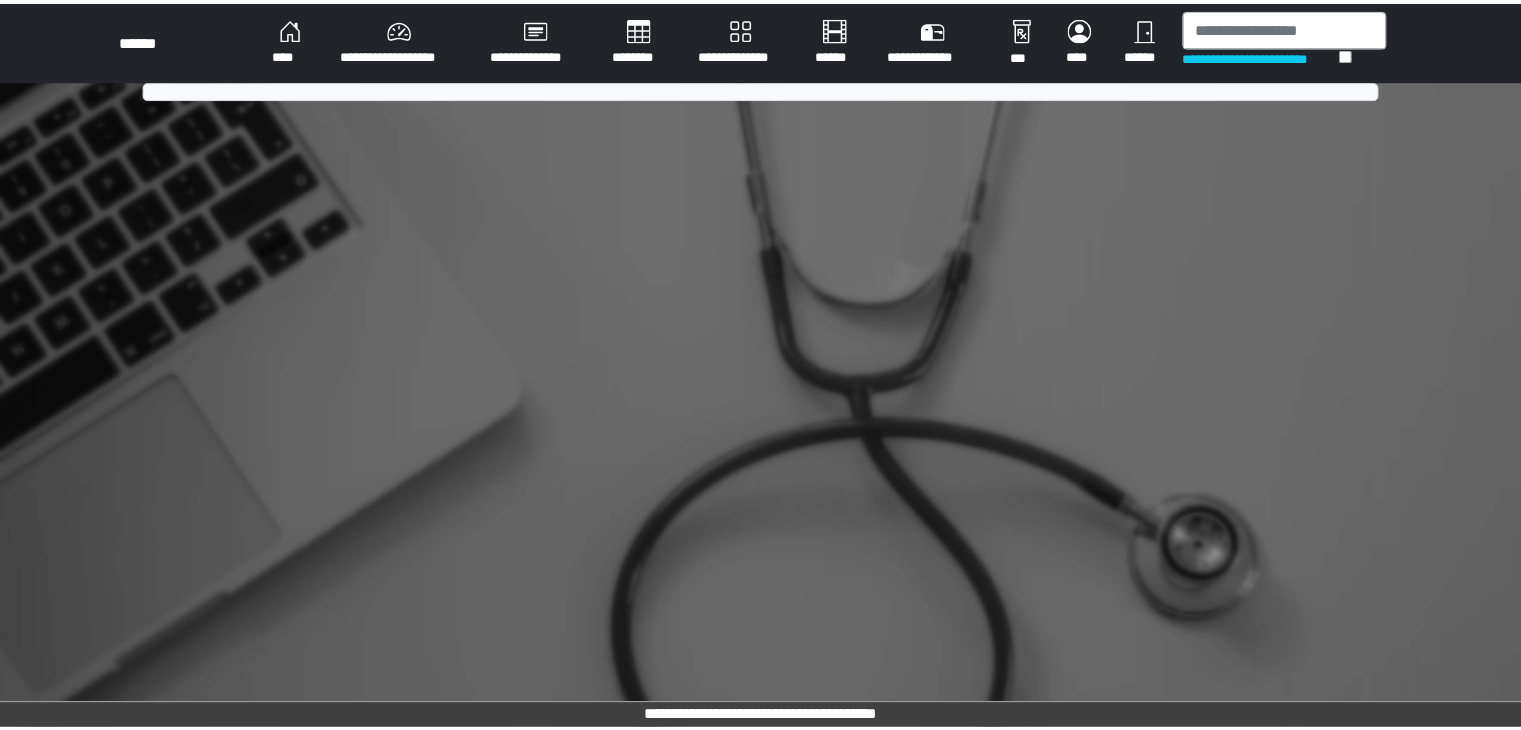 scroll, scrollTop: 0, scrollLeft: 0, axis: both 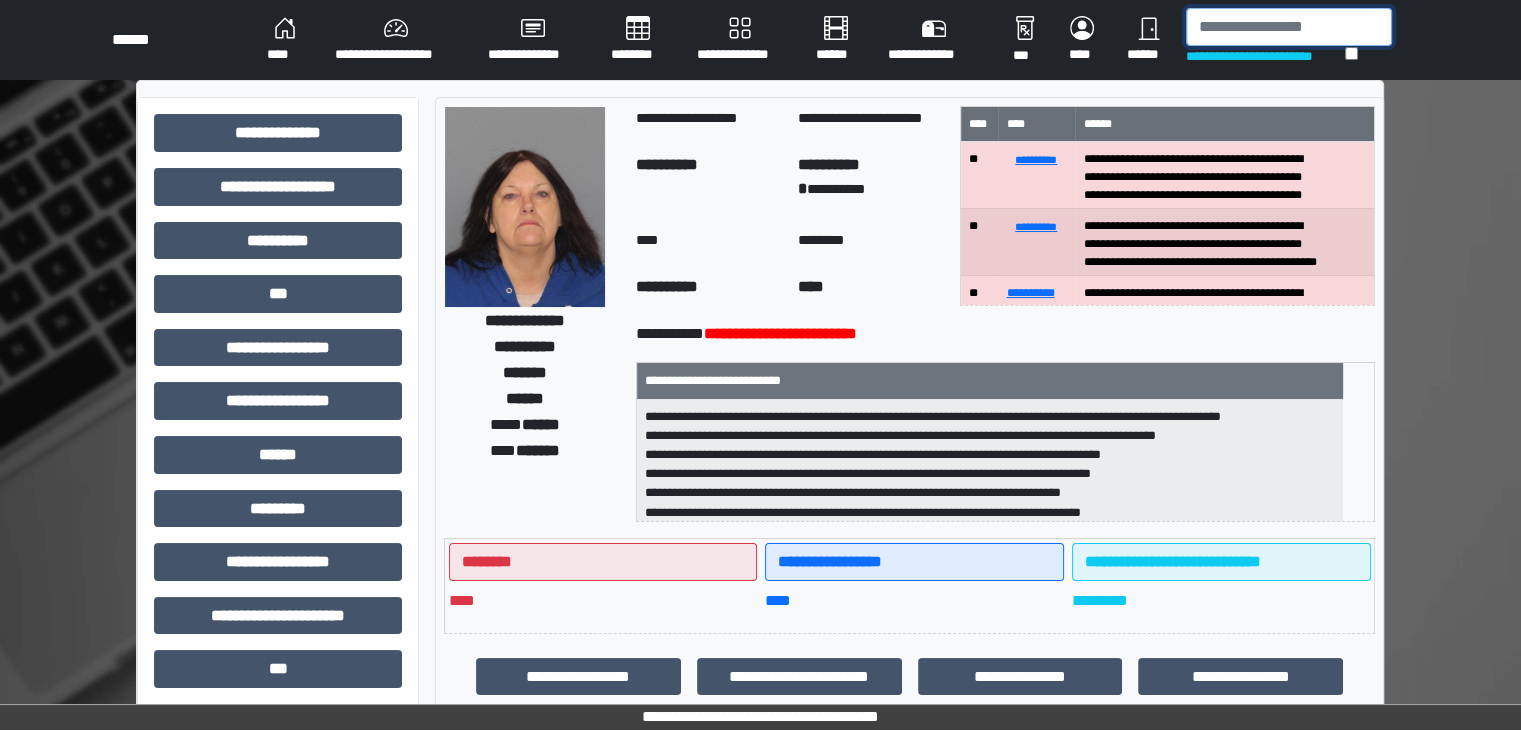 click at bounding box center [1289, 27] 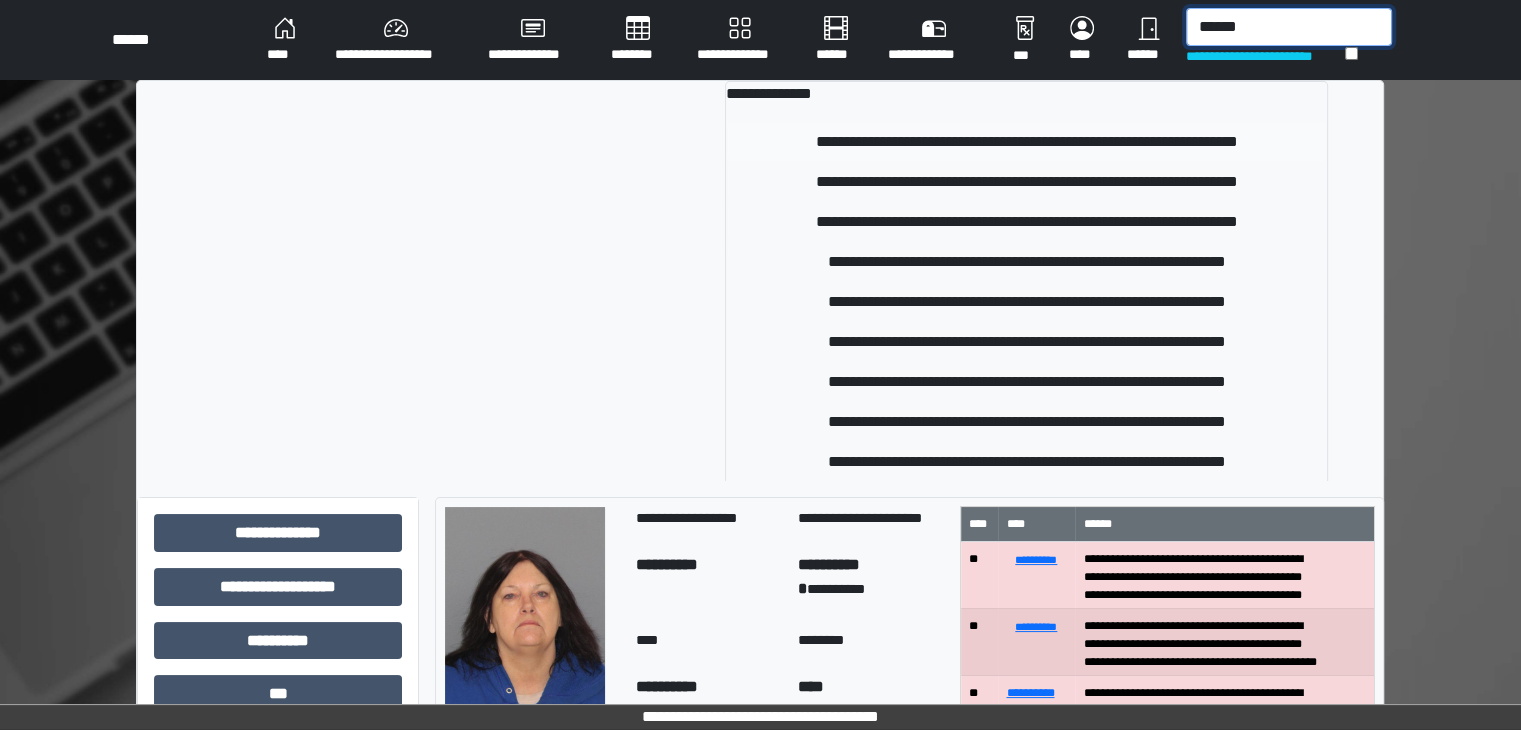 type on "******" 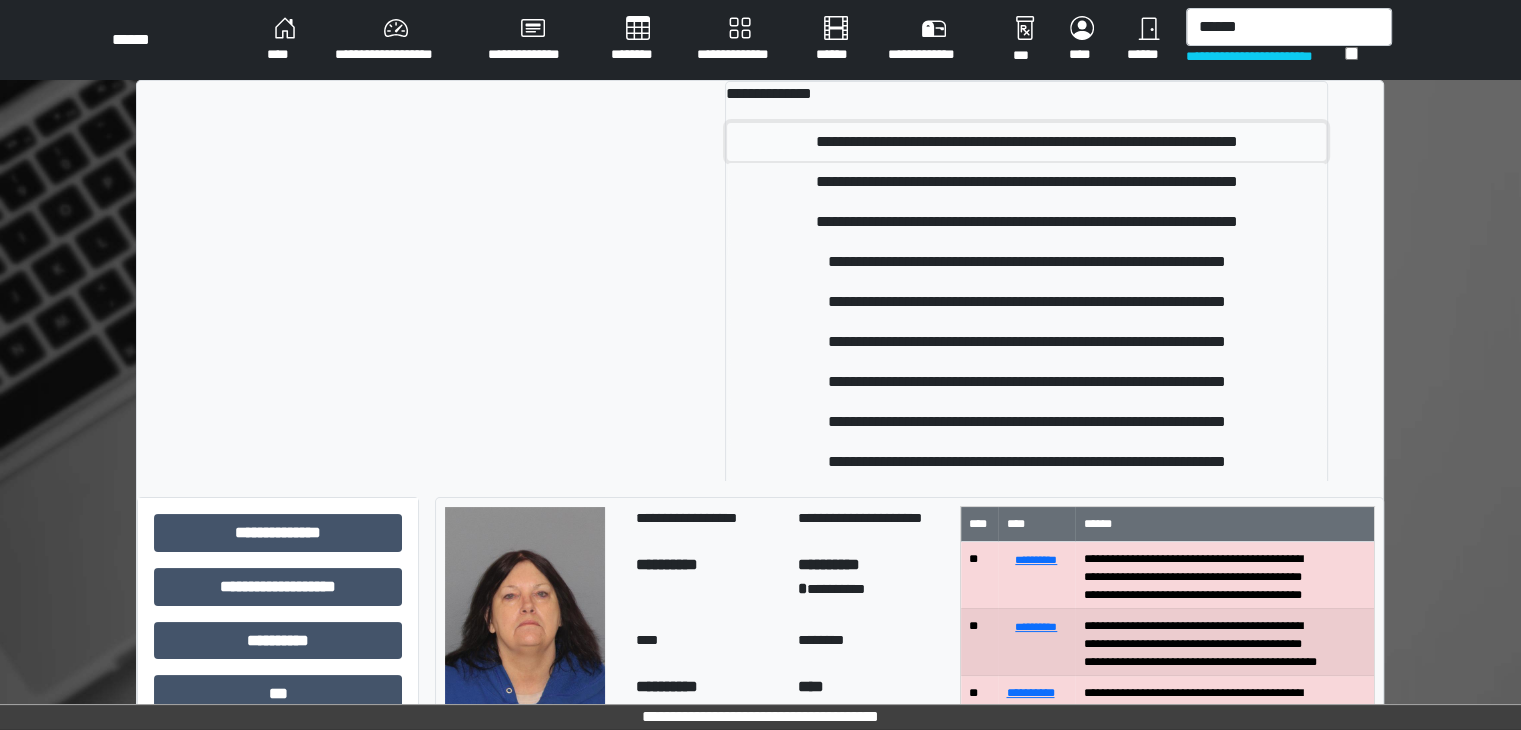 click on "**********" at bounding box center (1026, 142) 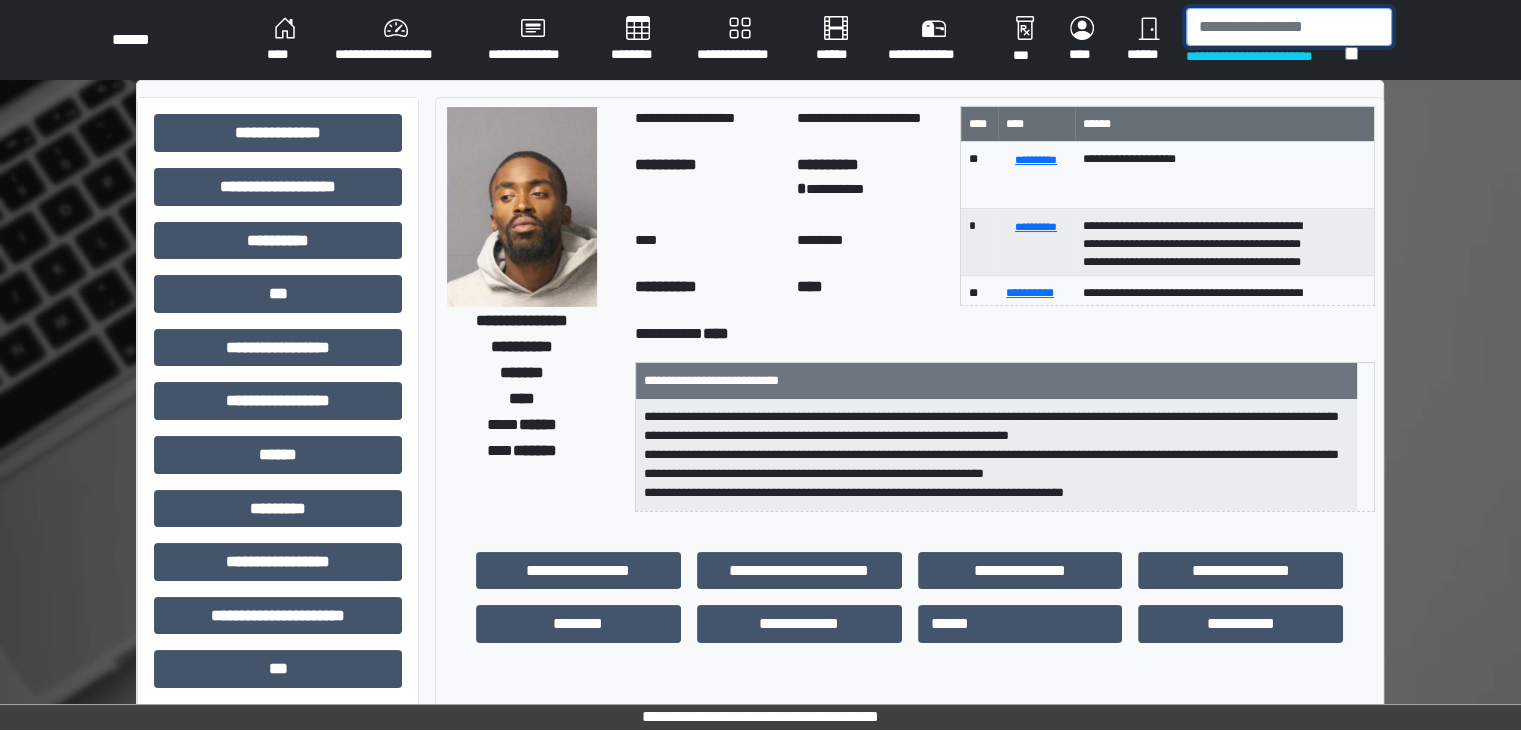 click at bounding box center (1289, 27) 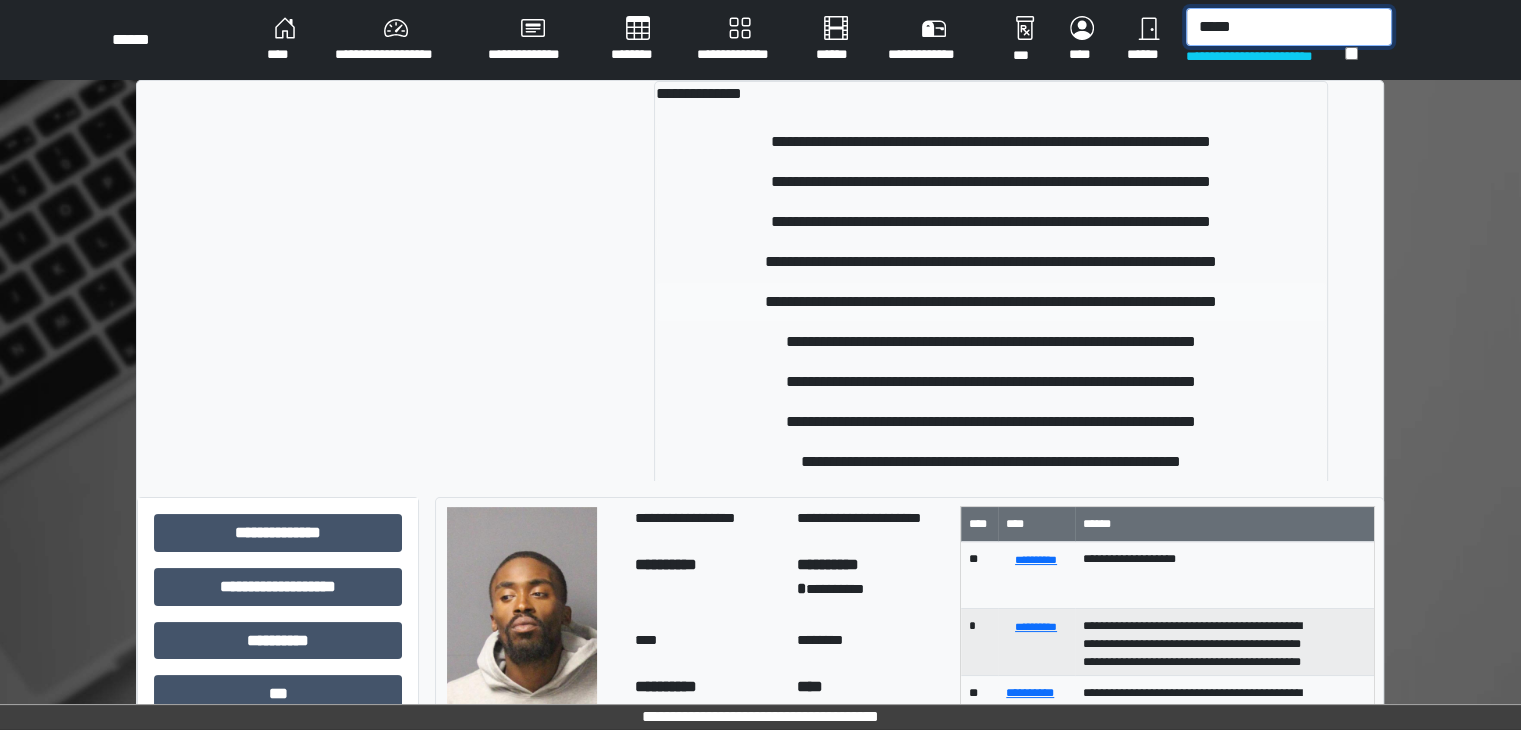type on "*****" 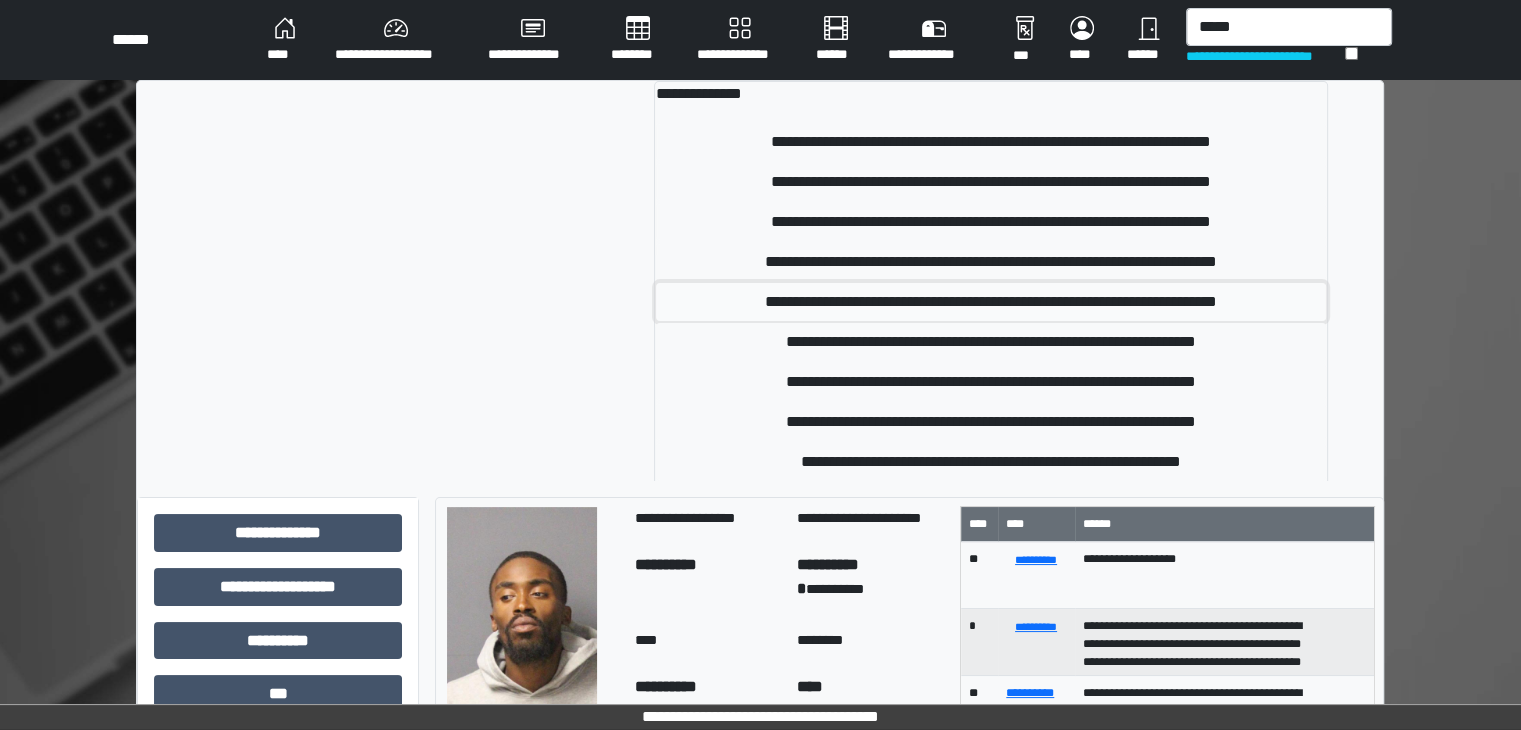 click on "**********" at bounding box center (991, 302) 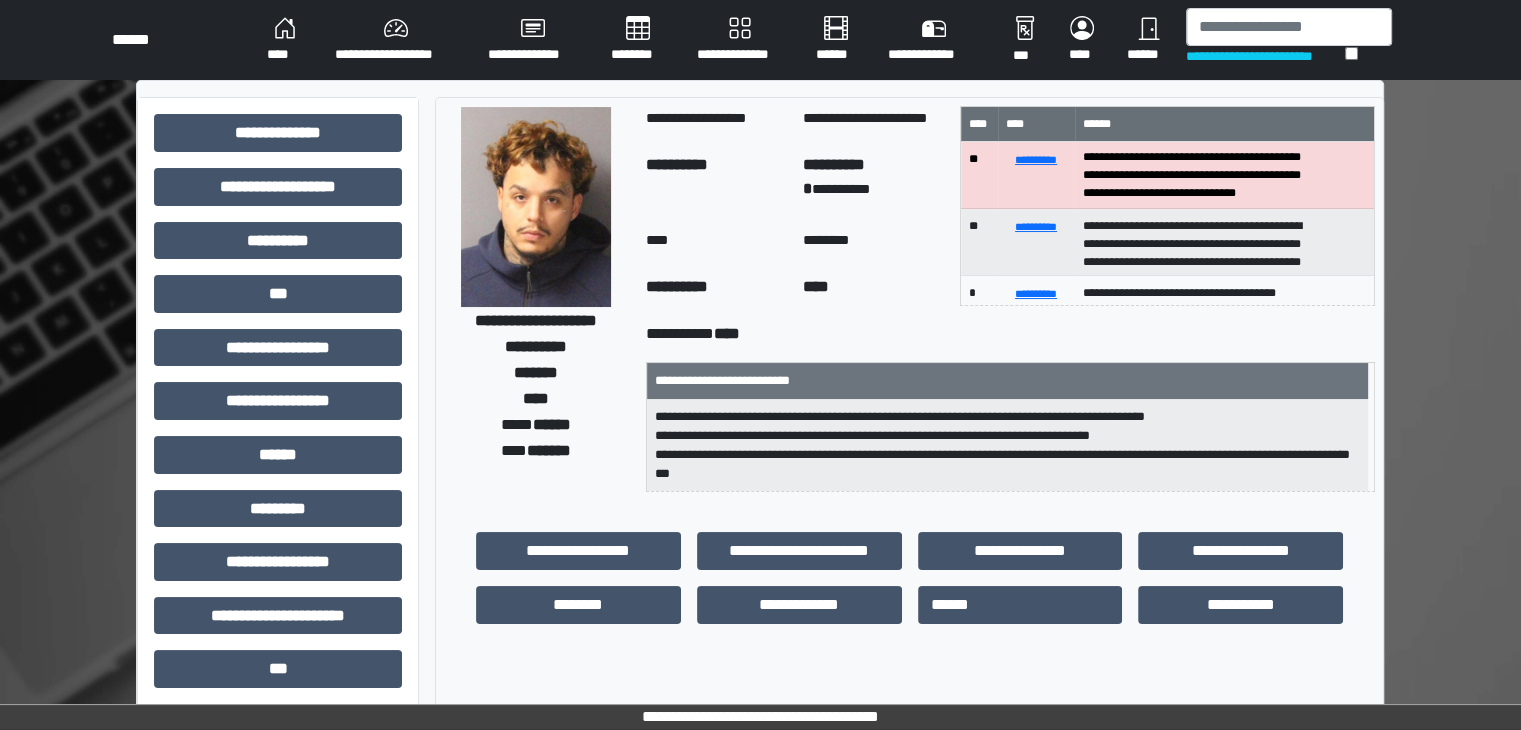 scroll, scrollTop: 40, scrollLeft: 0, axis: vertical 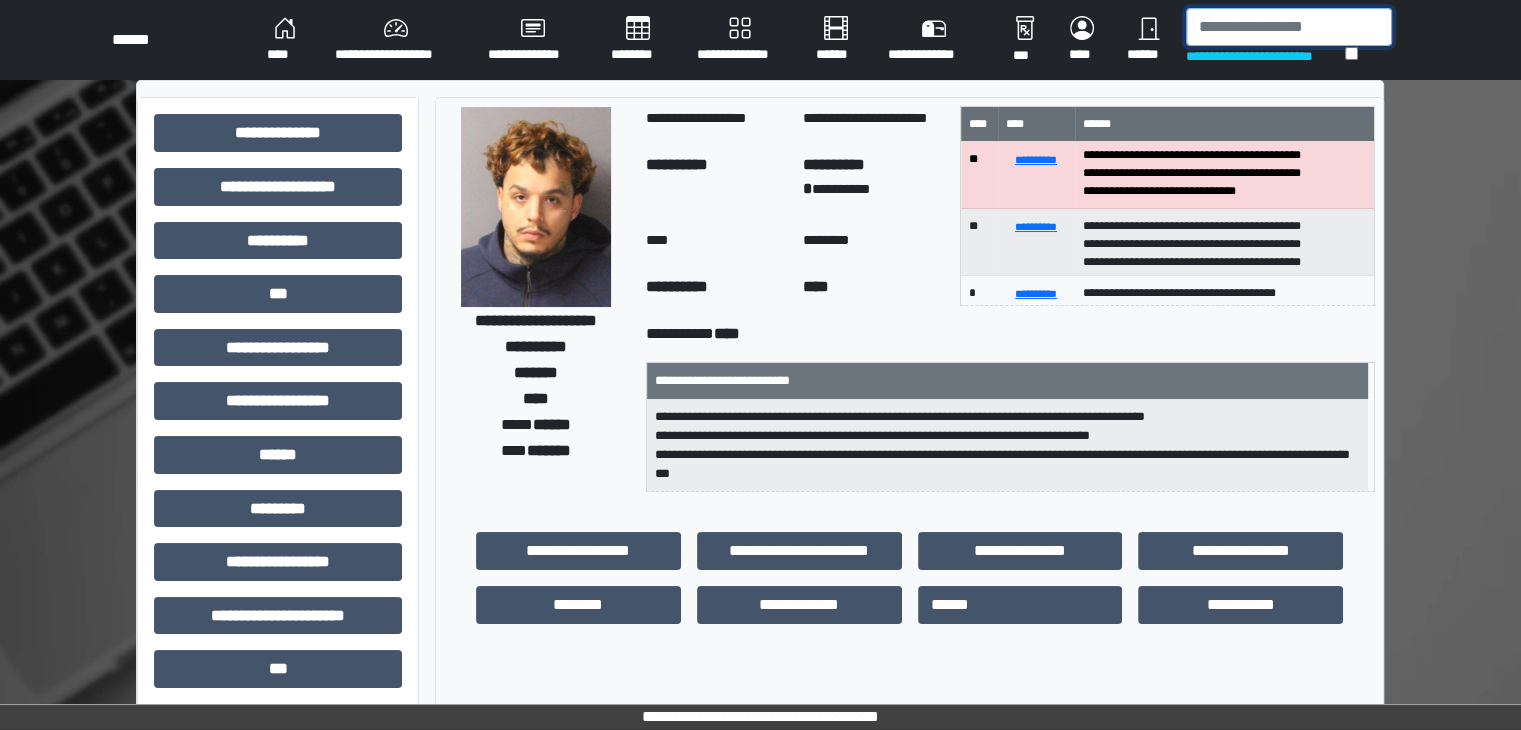 click at bounding box center (1289, 27) 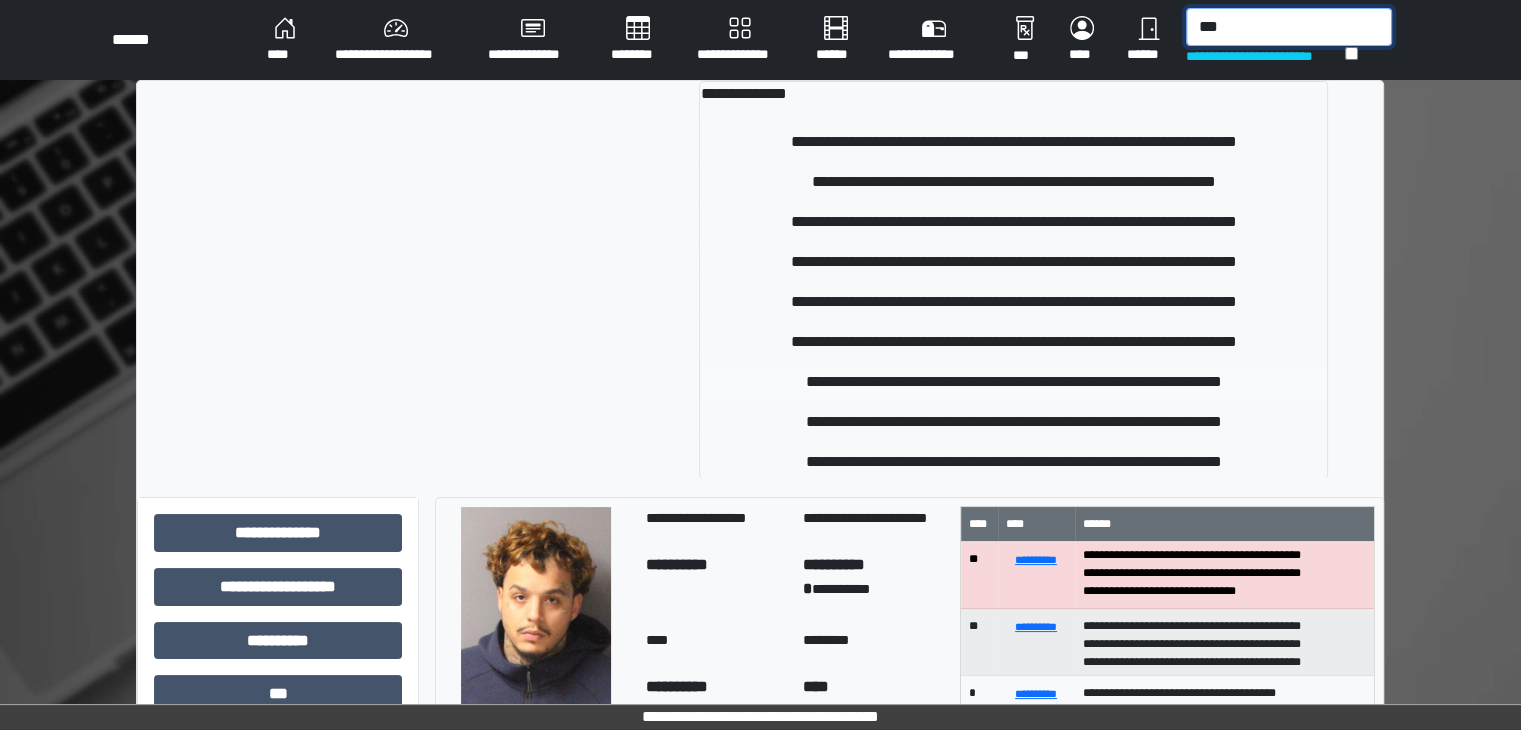 type on "***" 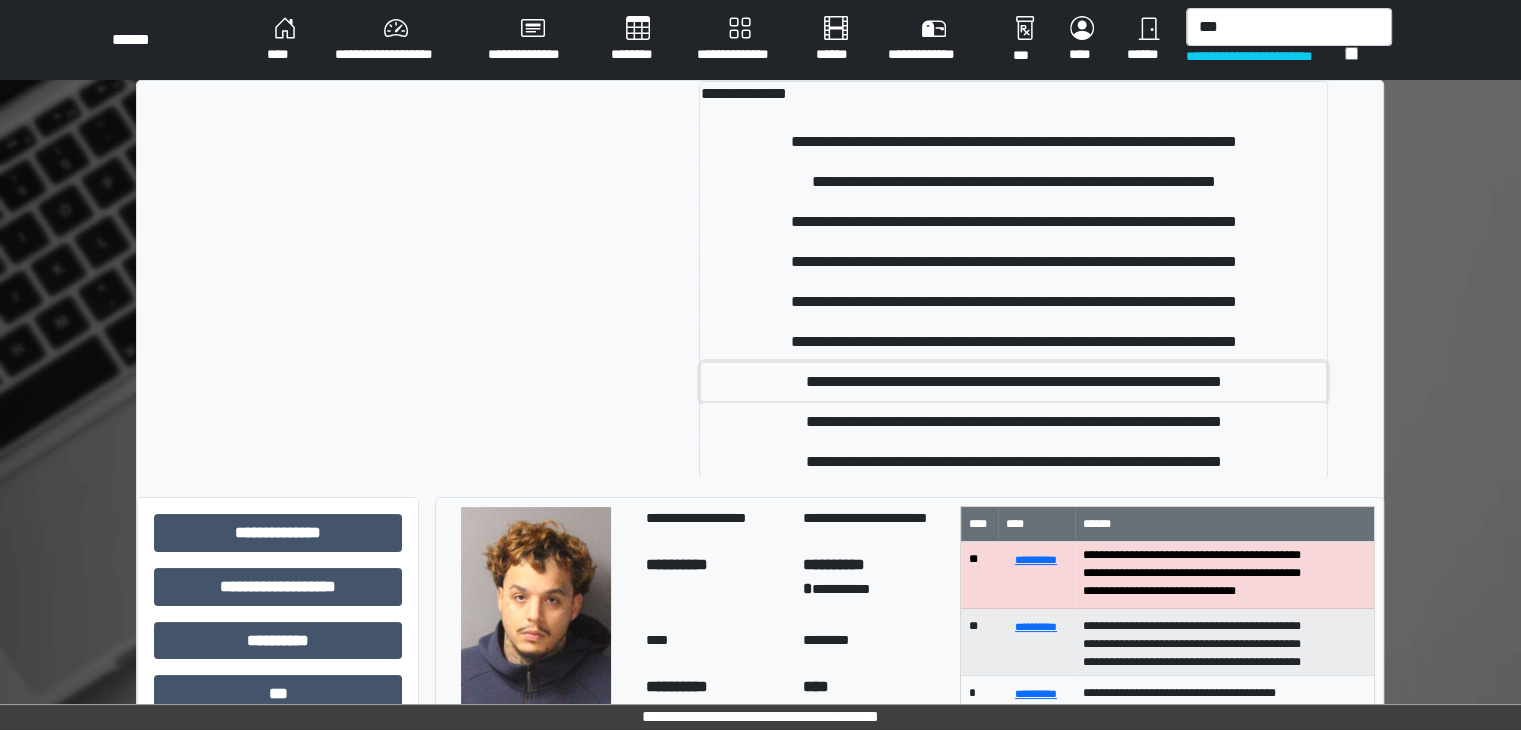 click on "**********" at bounding box center (1013, 382) 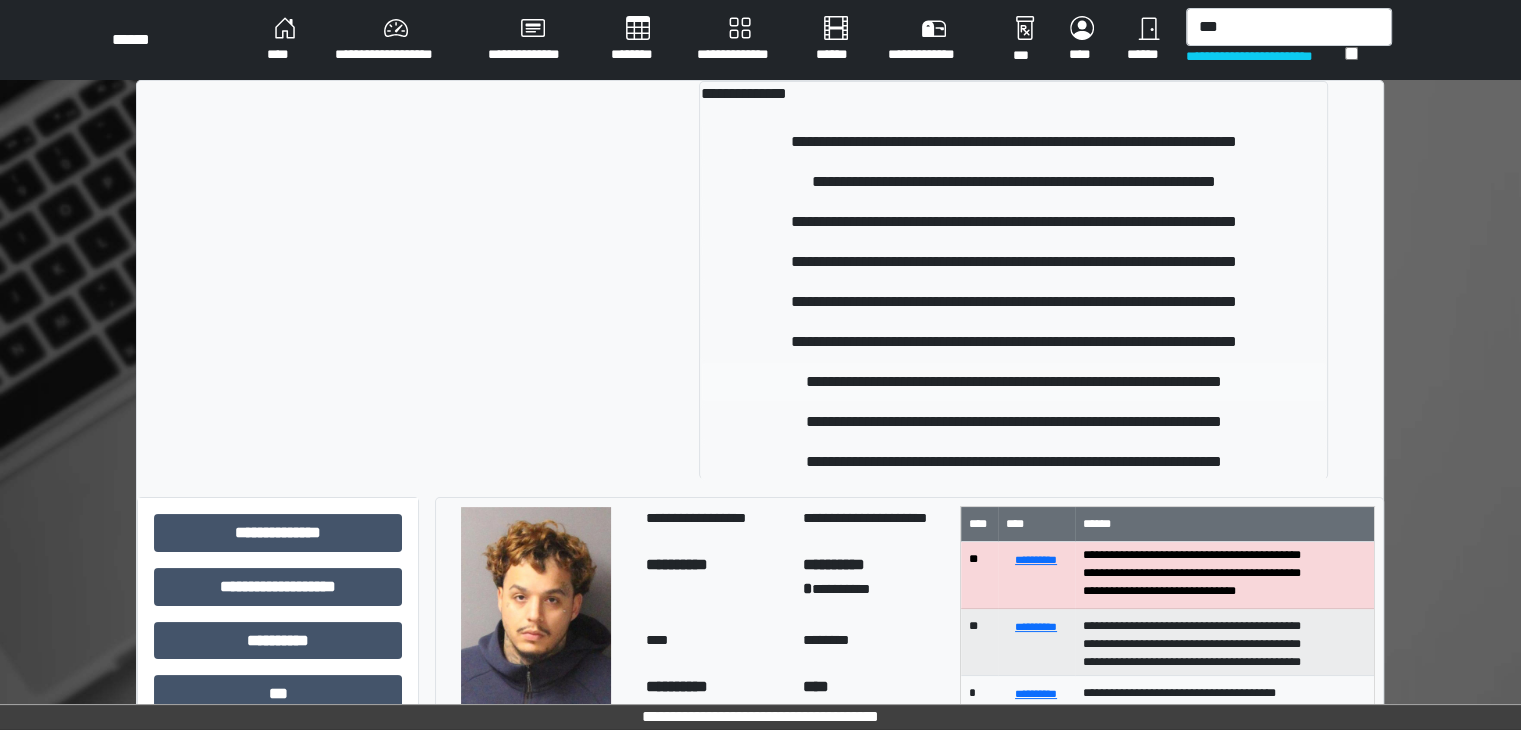 type 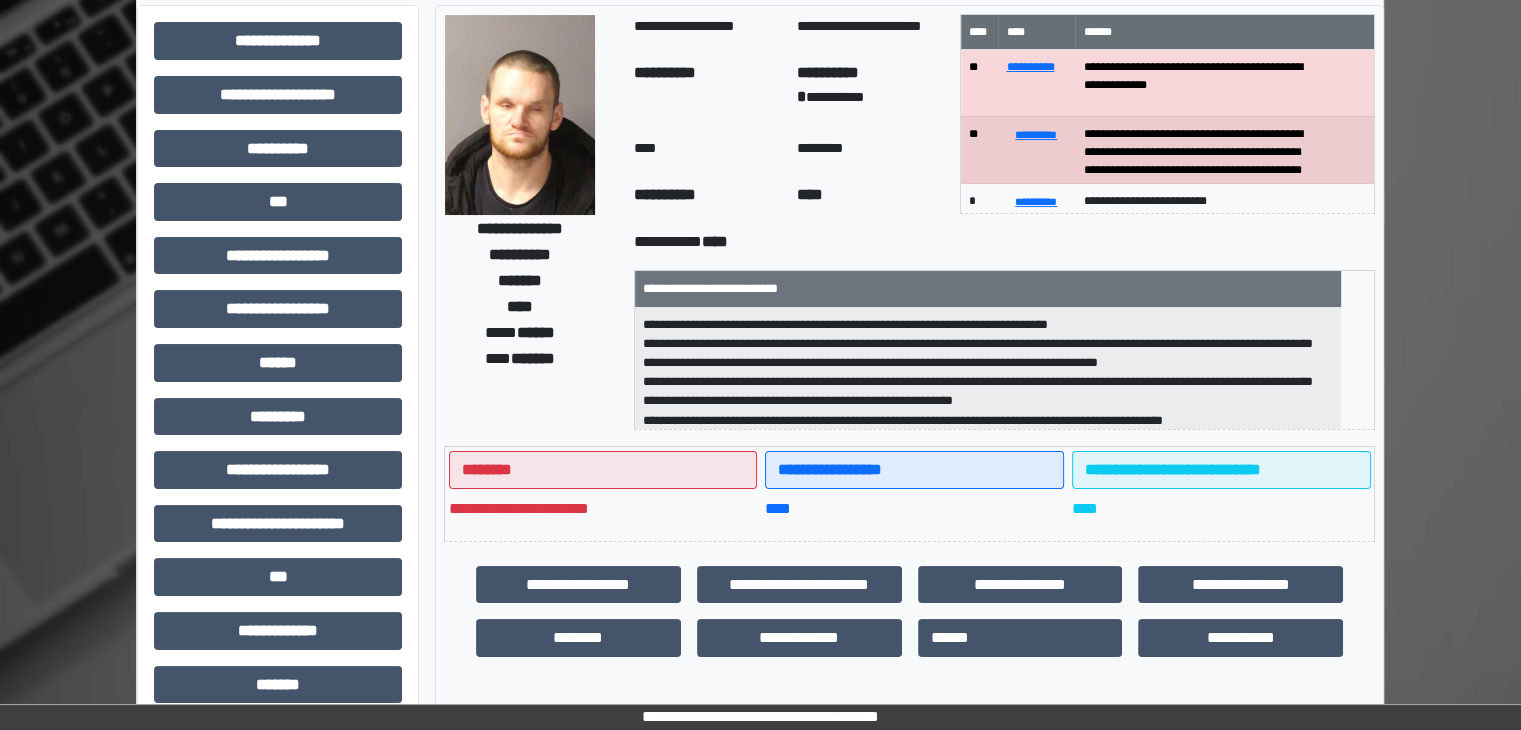 scroll, scrollTop: 100, scrollLeft: 0, axis: vertical 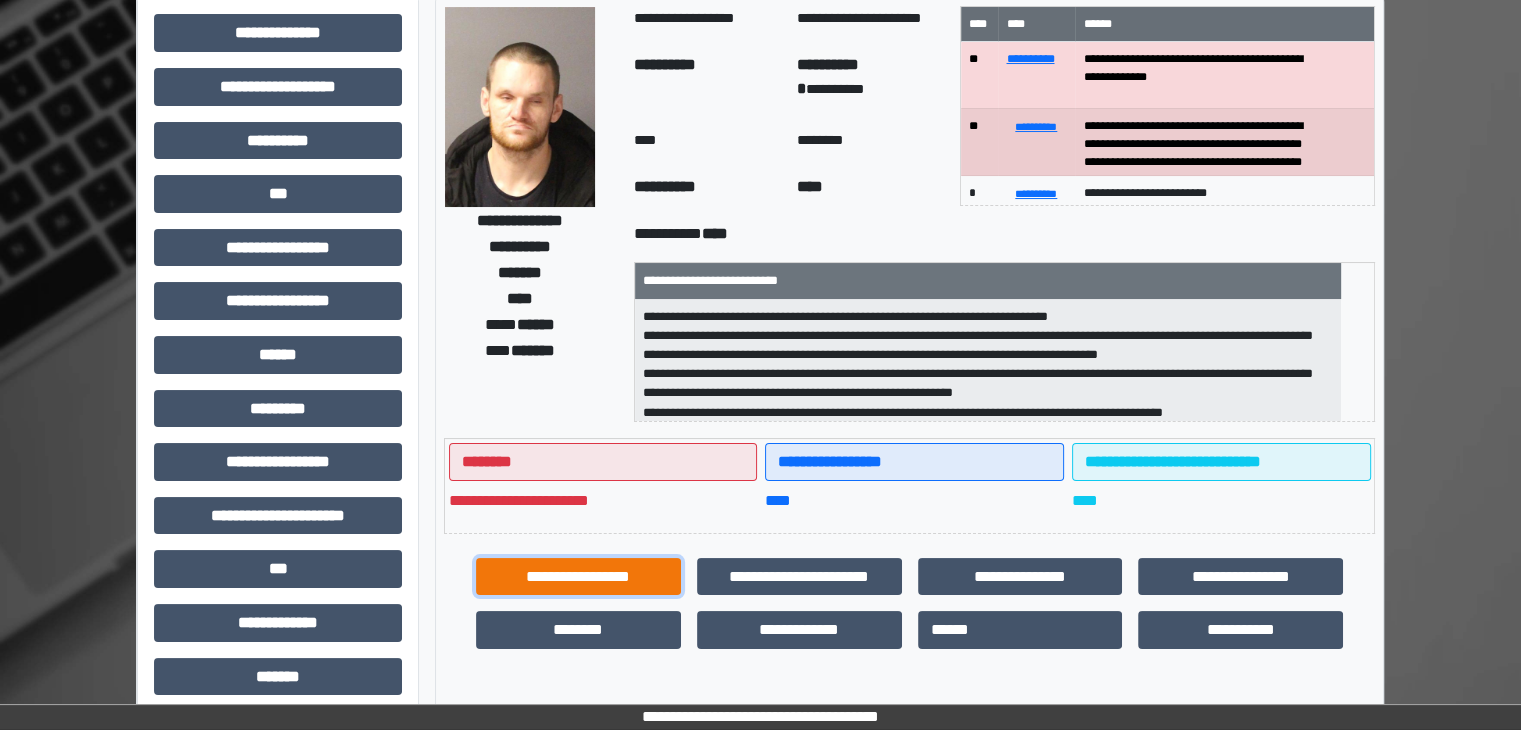 click on "**********" at bounding box center [578, 577] 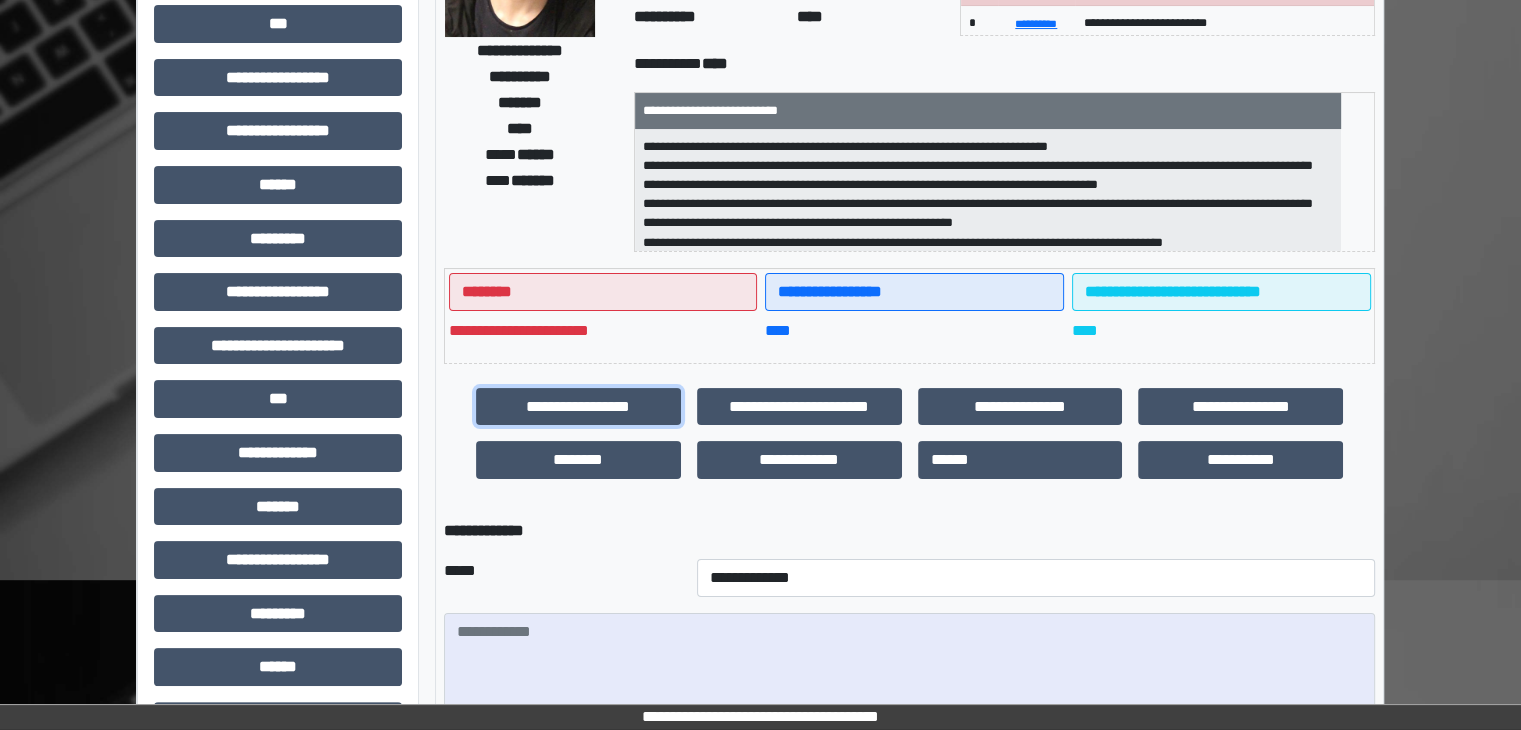 scroll, scrollTop: 300, scrollLeft: 0, axis: vertical 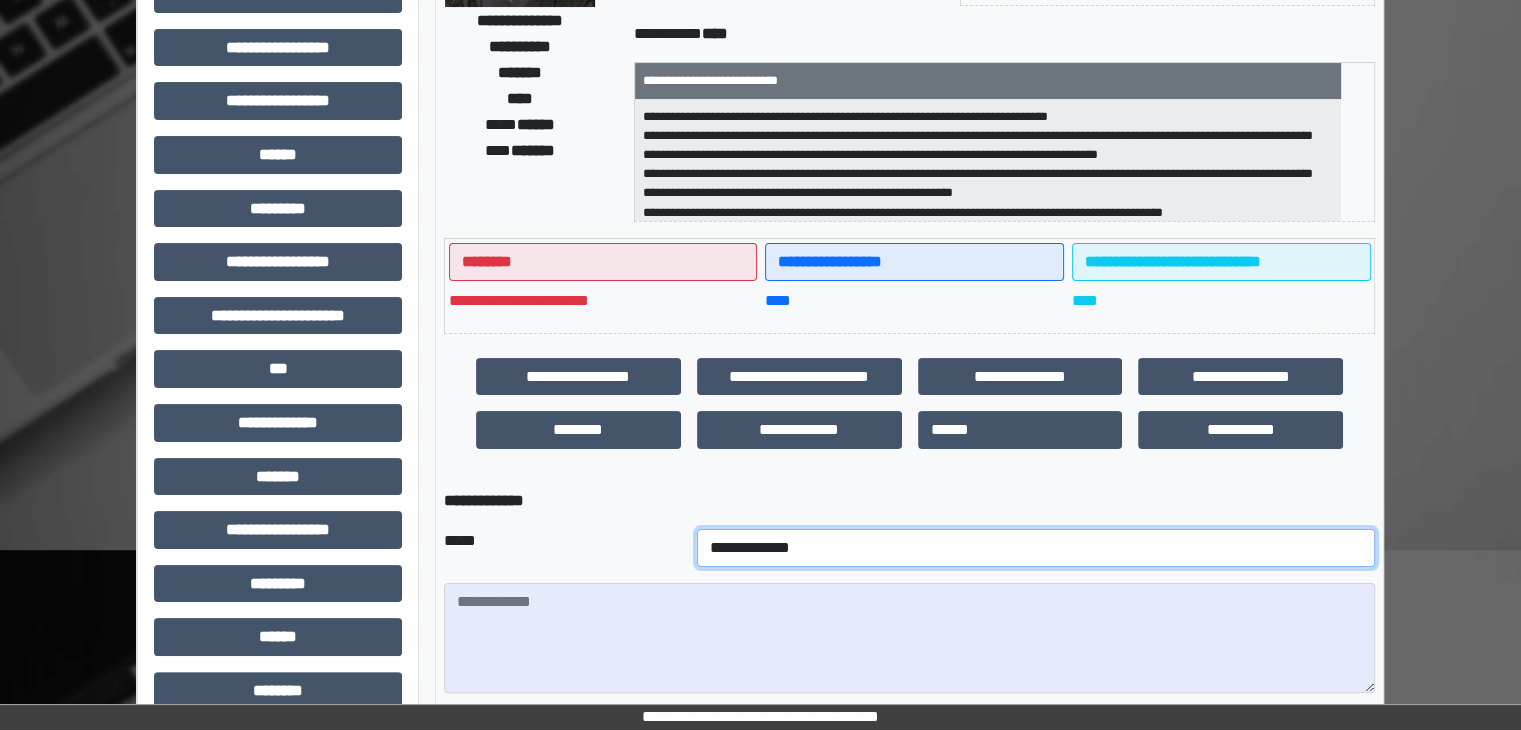 click on "**********" at bounding box center [1036, 548] 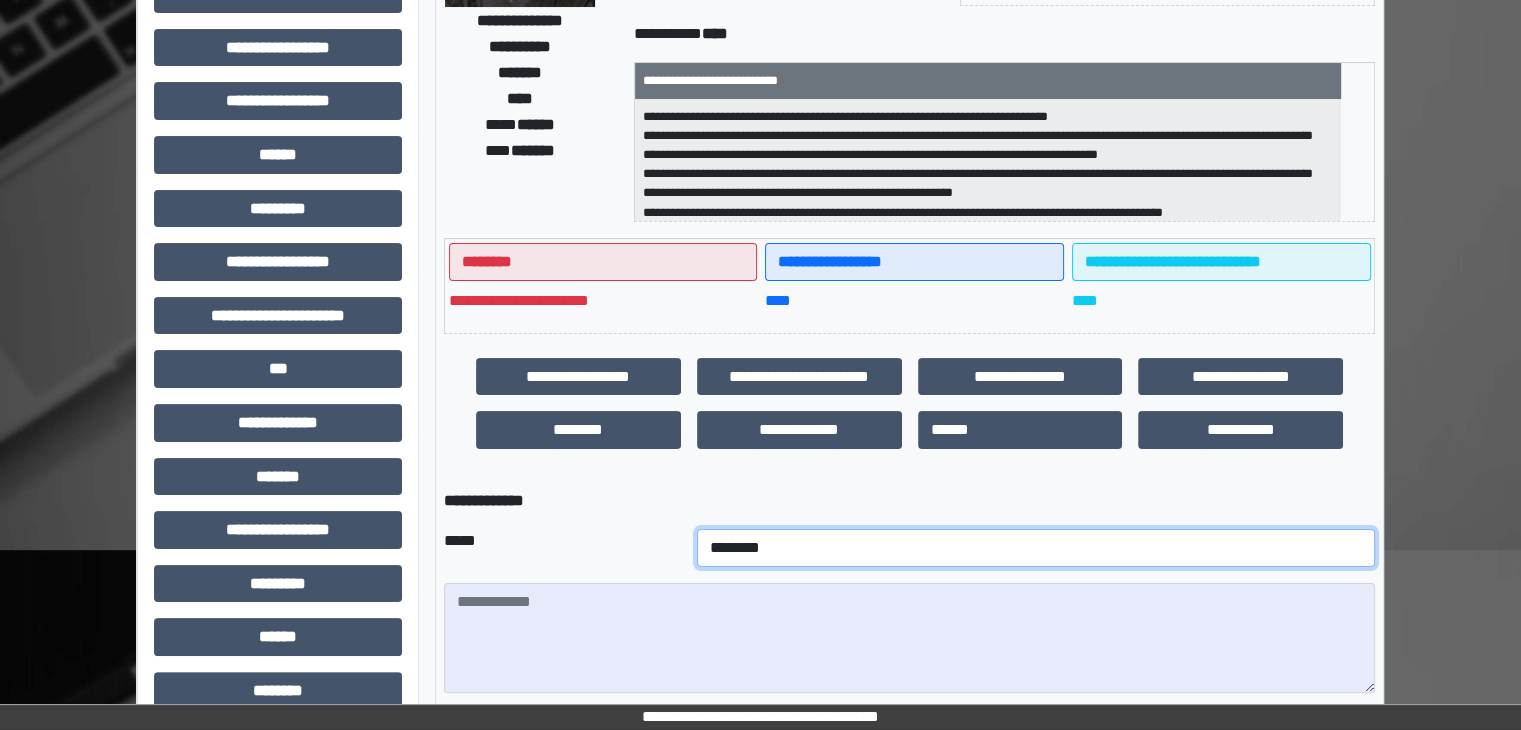 click on "**********" at bounding box center [1036, 548] 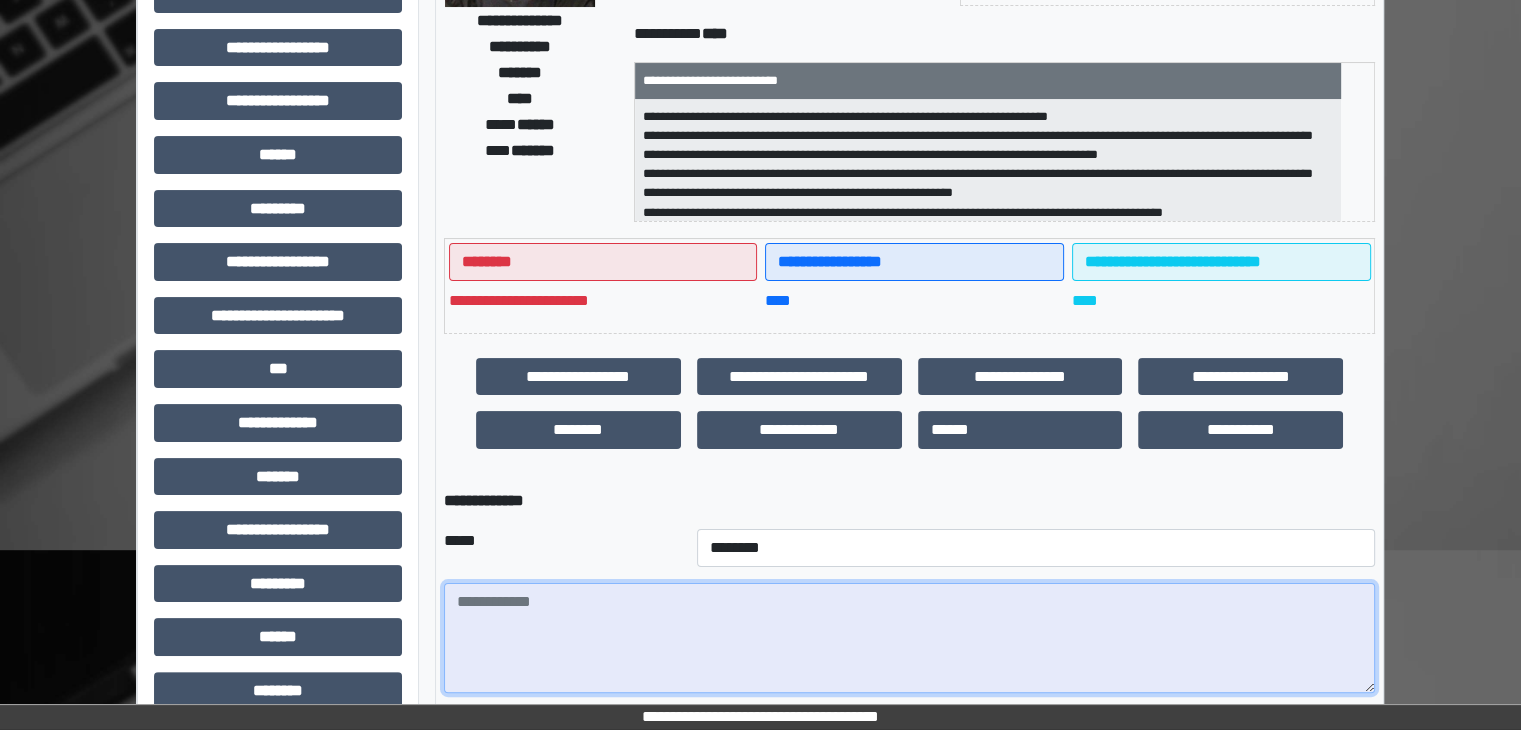 click at bounding box center (909, 638) 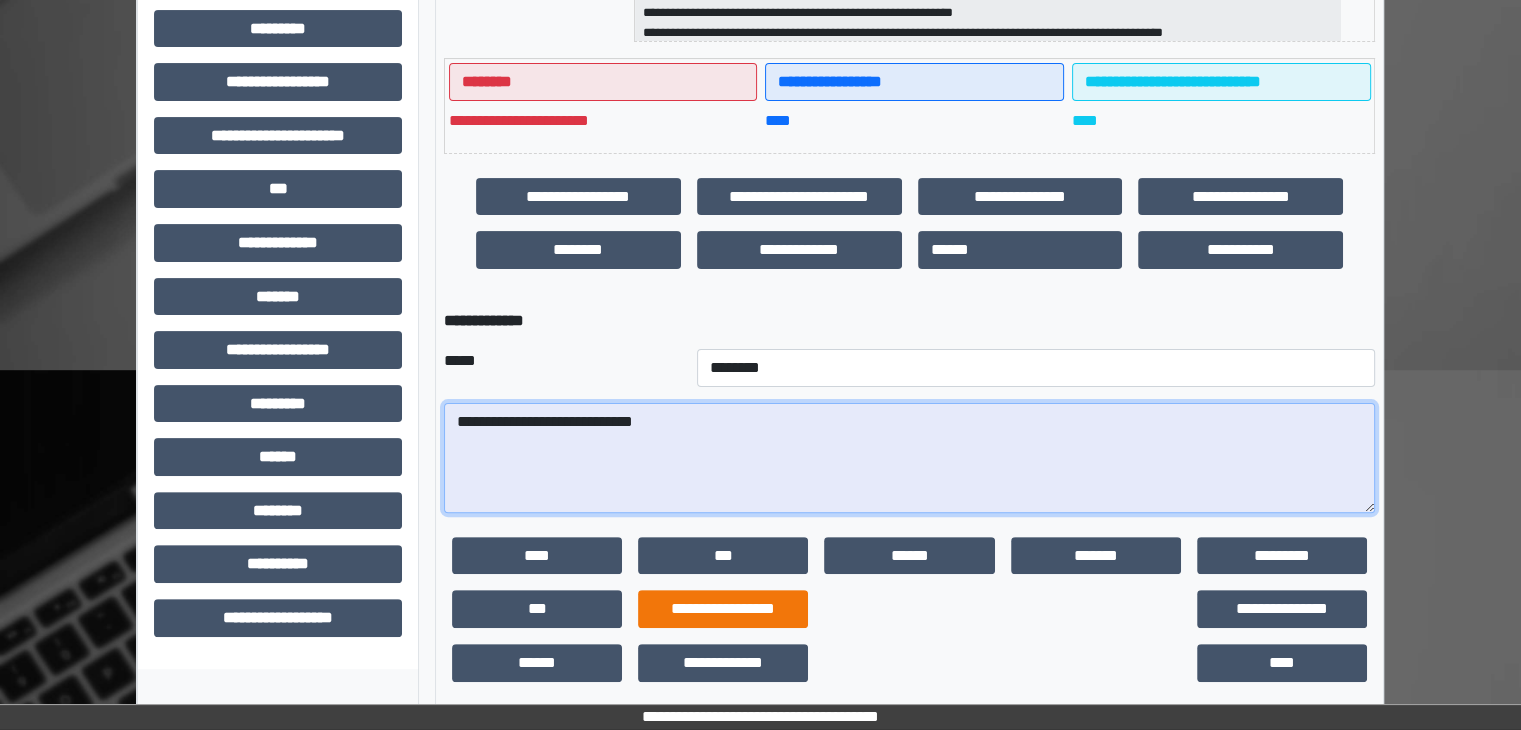 scroll, scrollTop: 496, scrollLeft: 0, axis: vertical 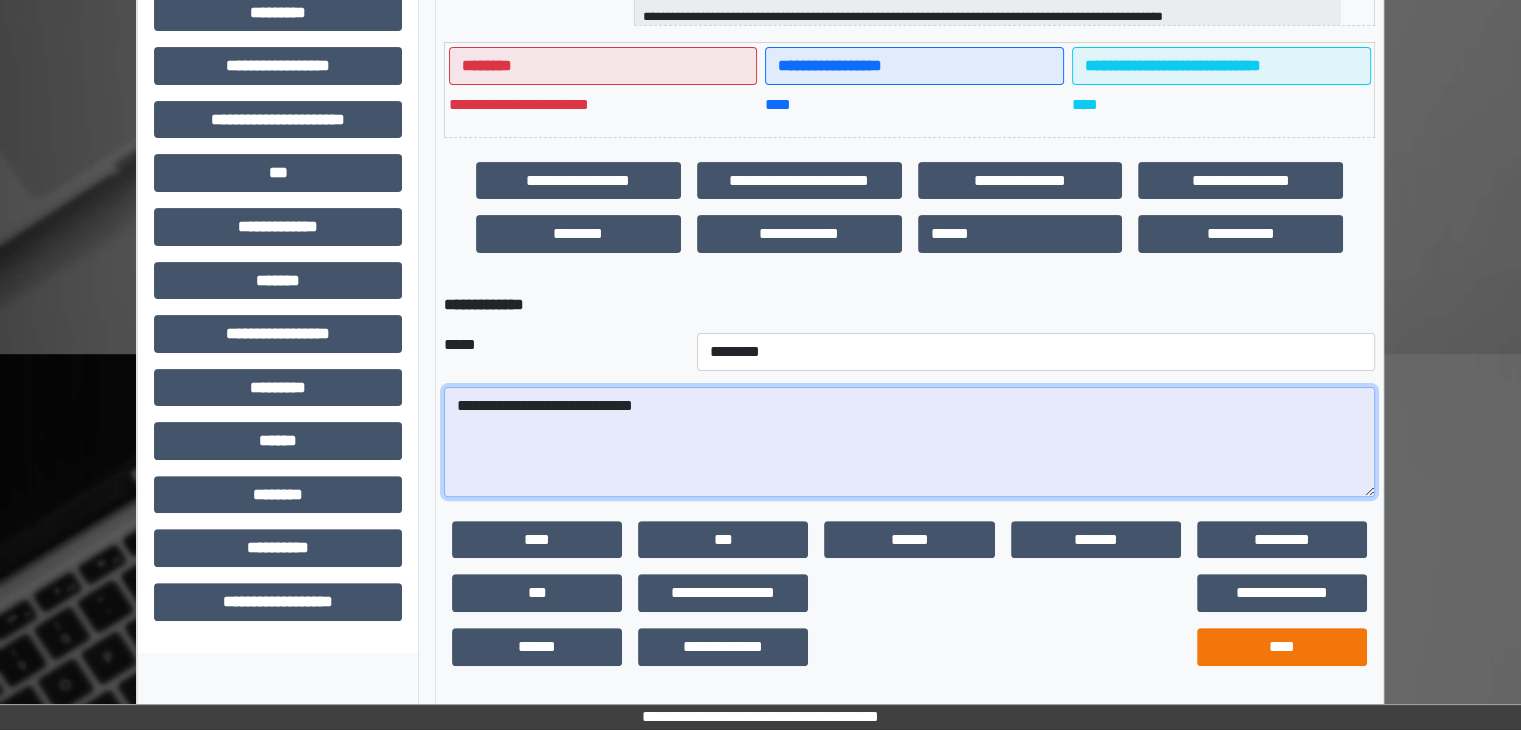 type on "**********" 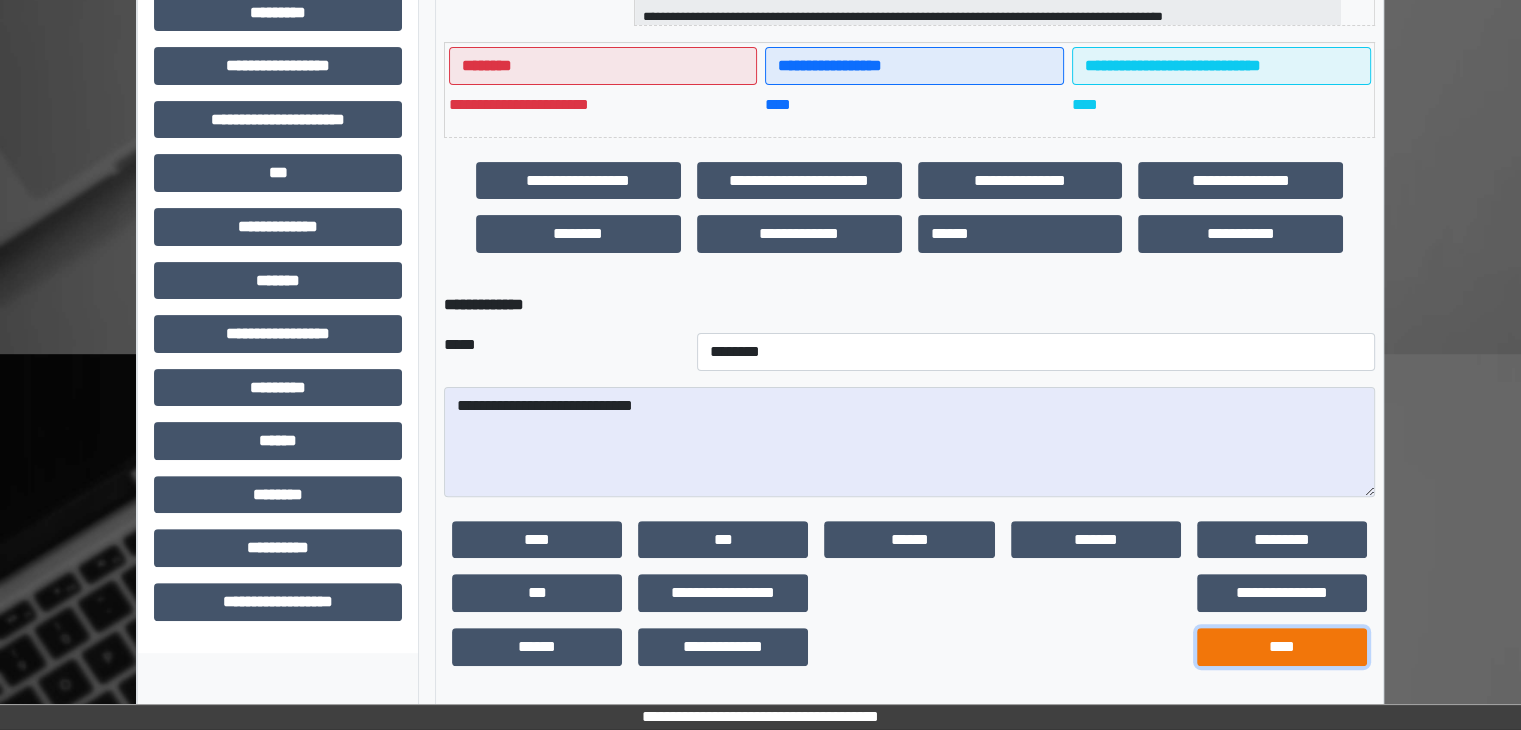 click on "****" at bounding box center (1282, 647) 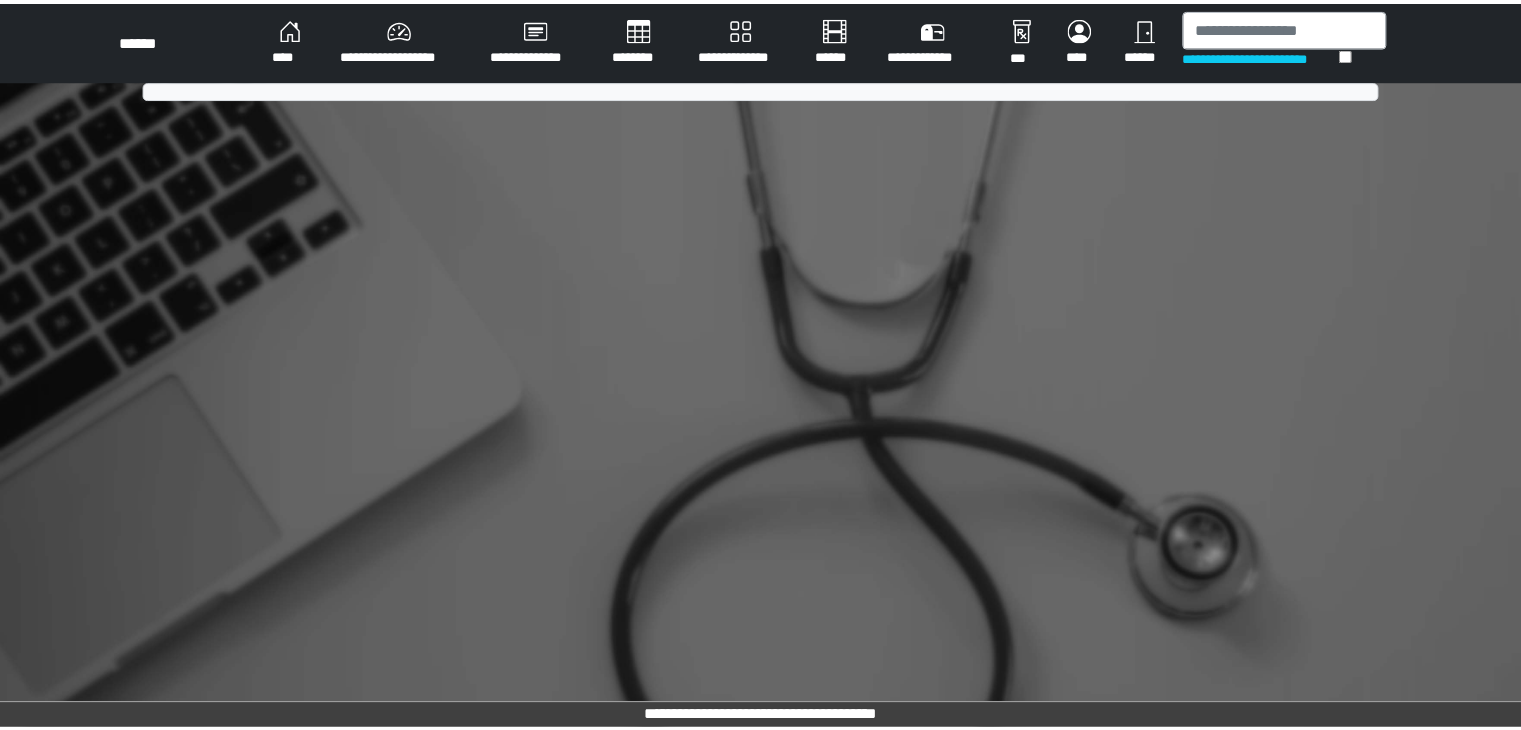scroll, scrollTop: 0, scrollLeft: 0, axis: both 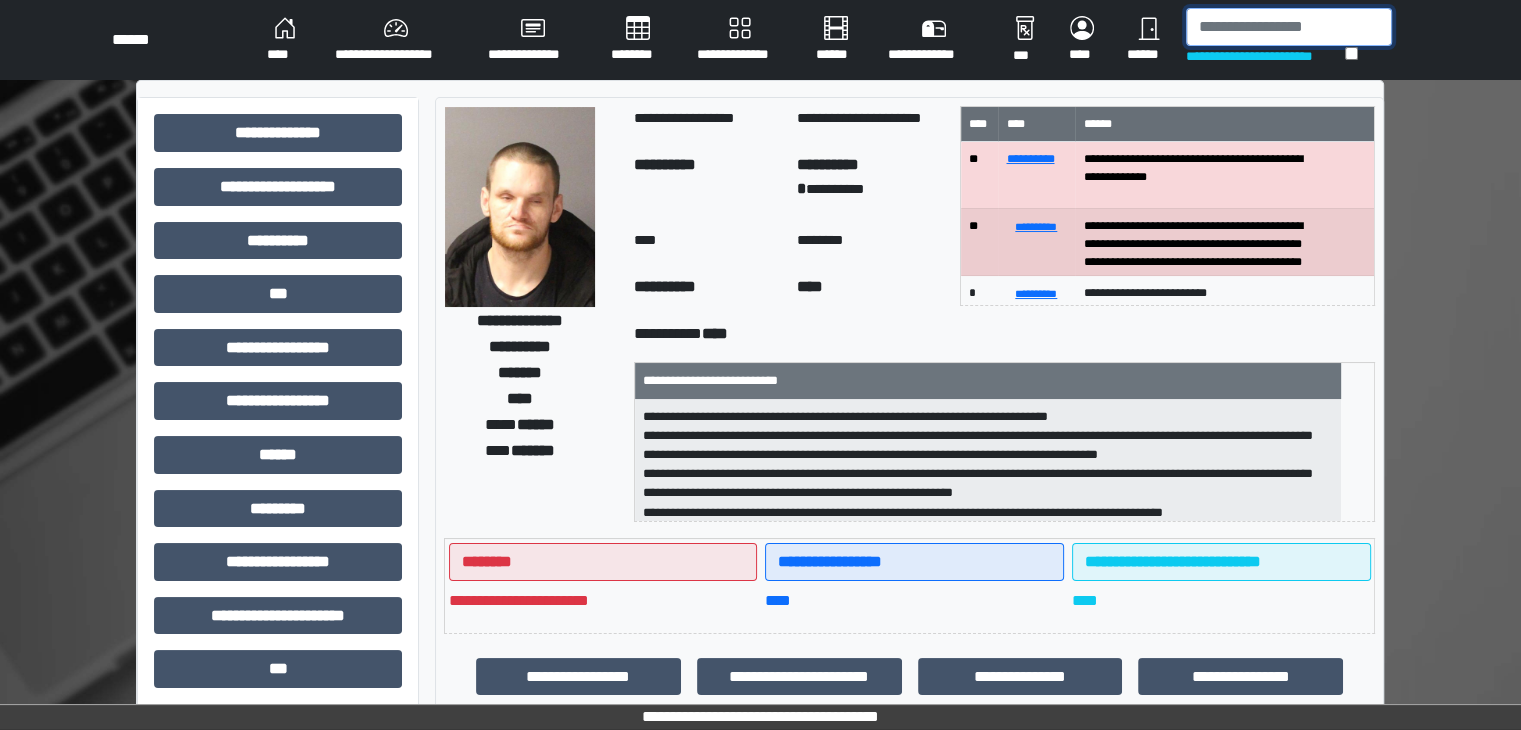 click at bounding box center (1289, 27) 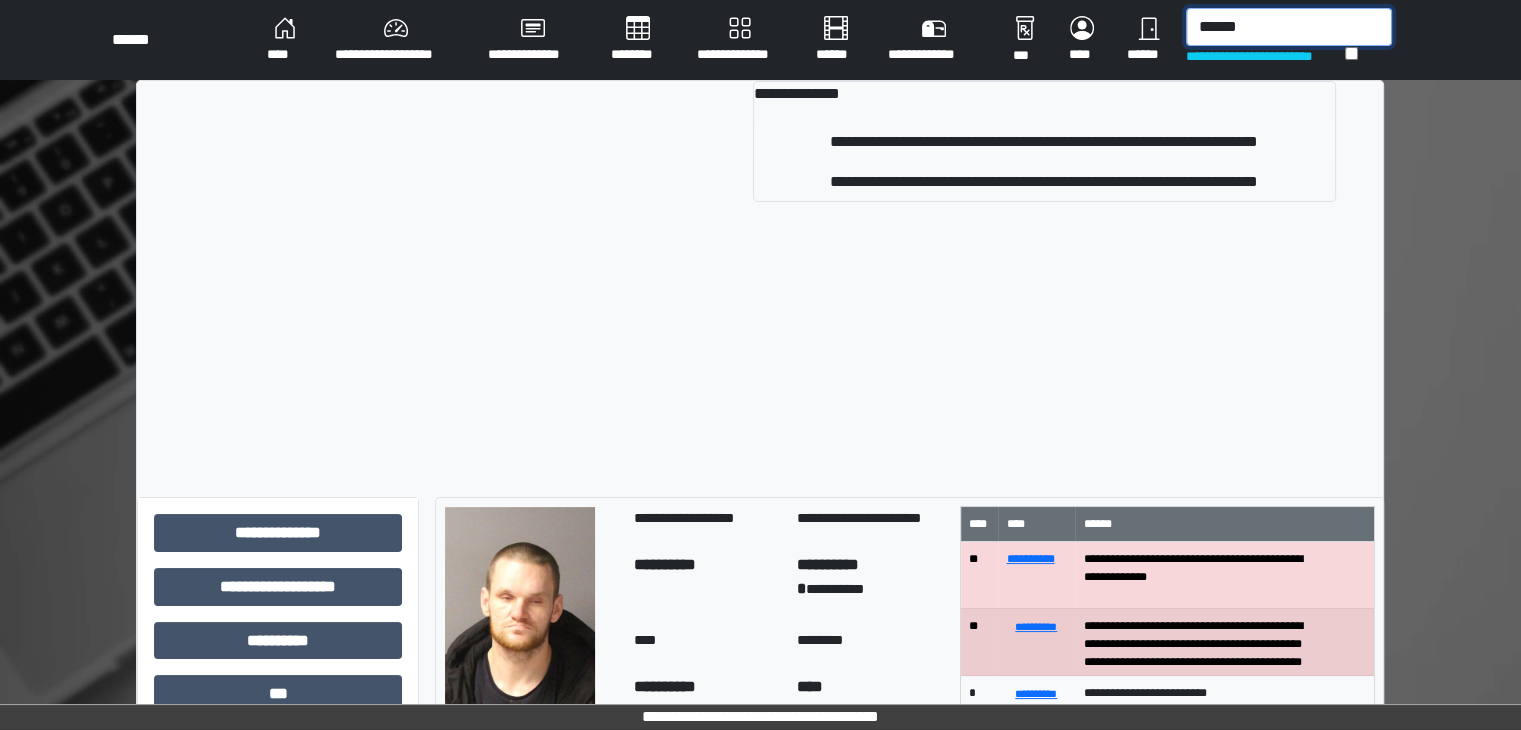 type on "******" 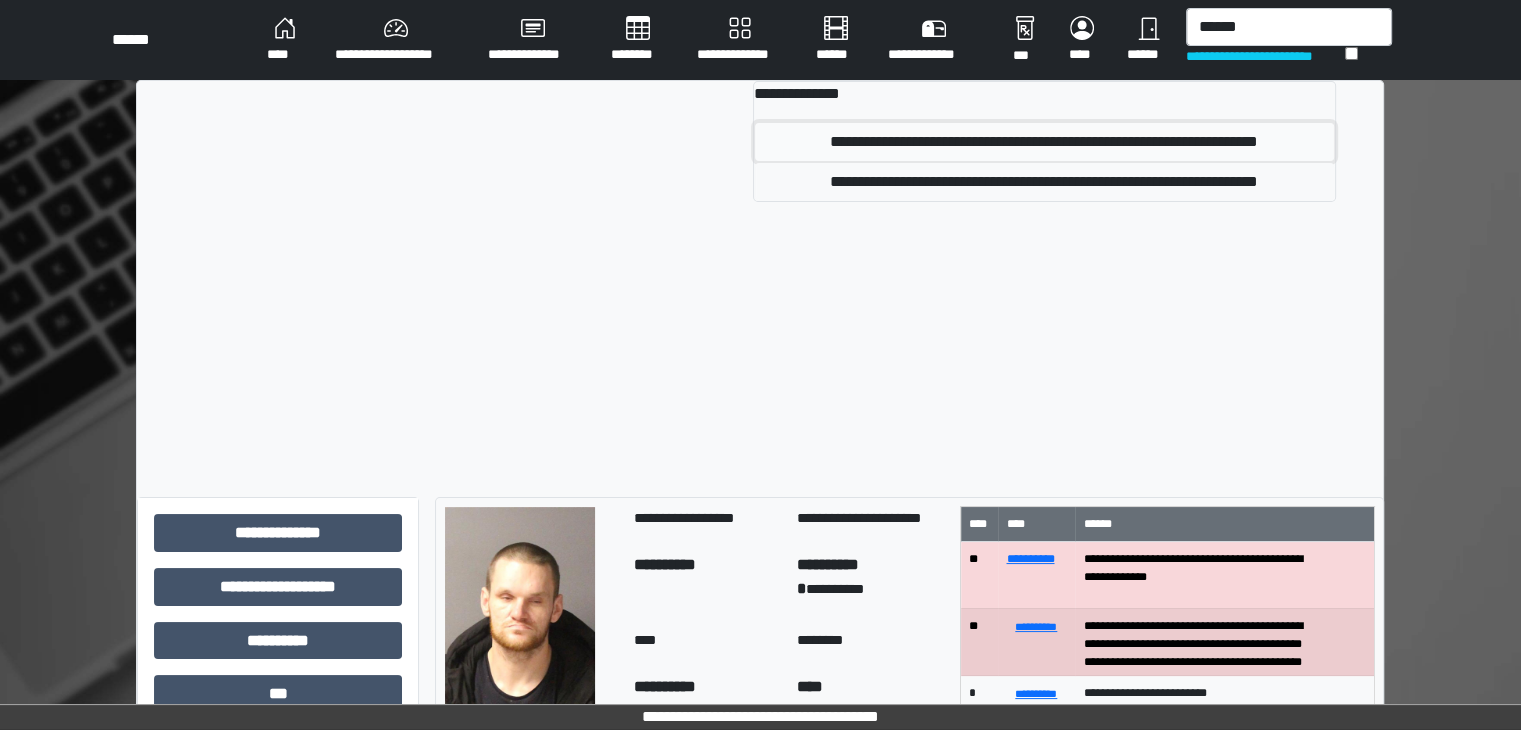 click on "**********" at bounding box center (1044, 142) 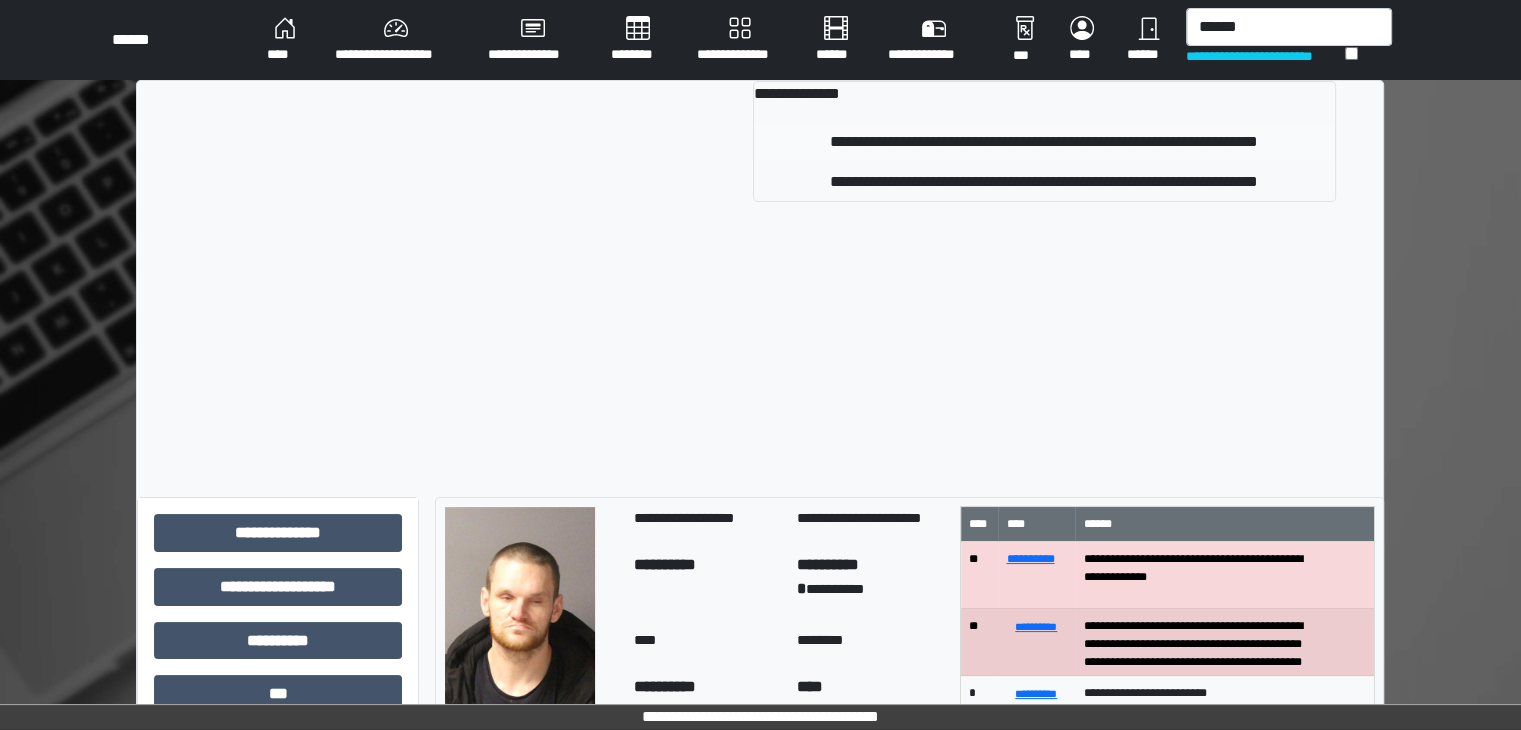type 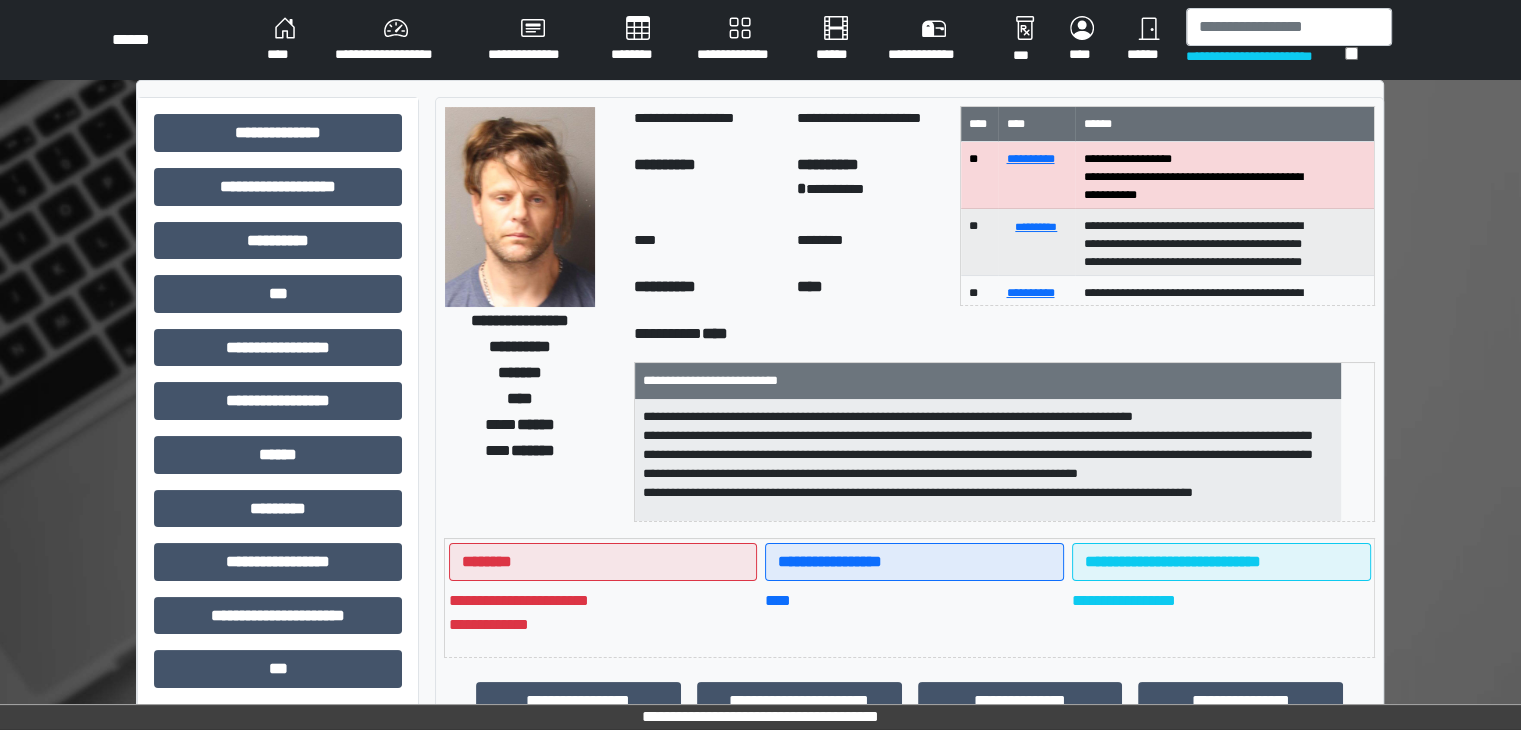 scroll, scrollTop: 6, scrollLeft: 0, axis: vertical 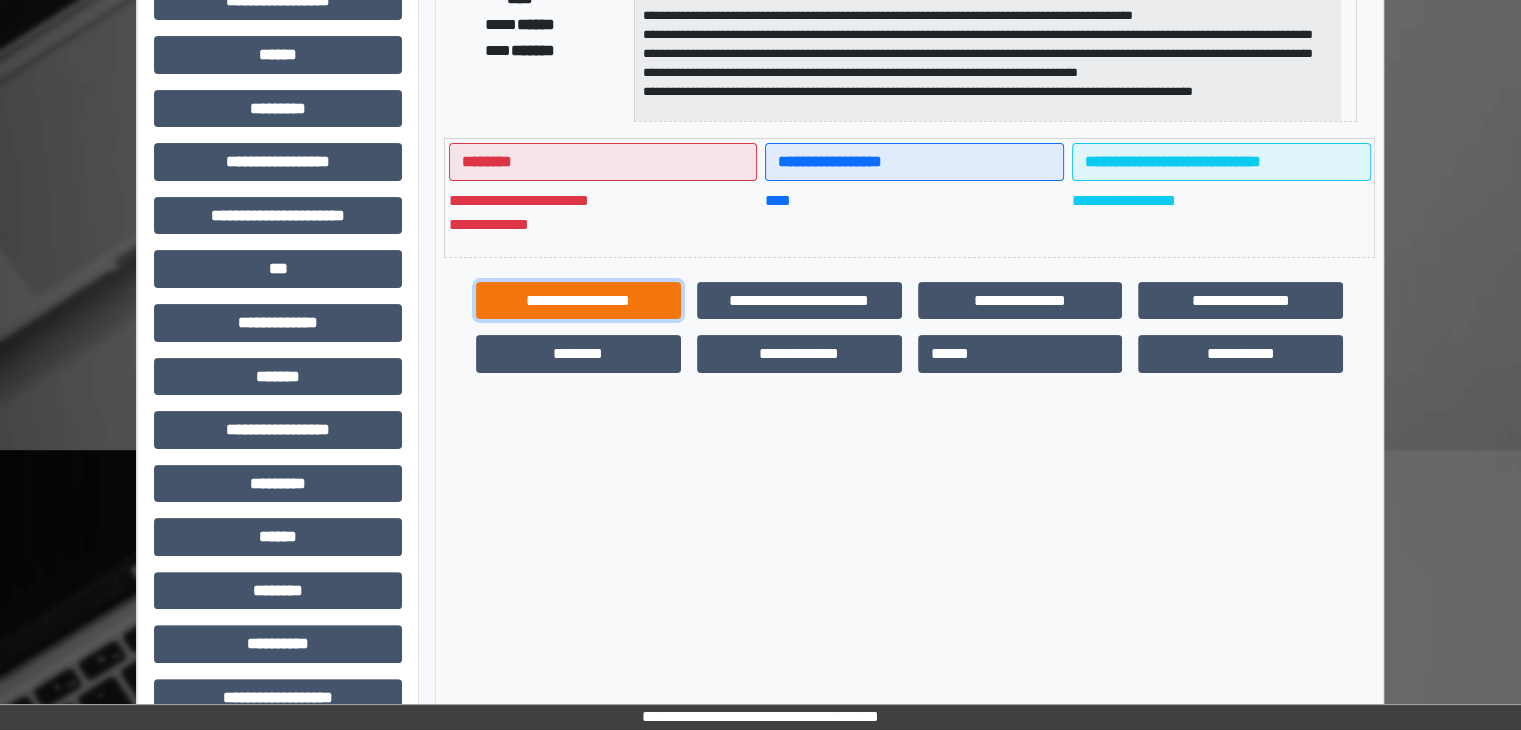 click on "**********" at bounding box center (578, 301) 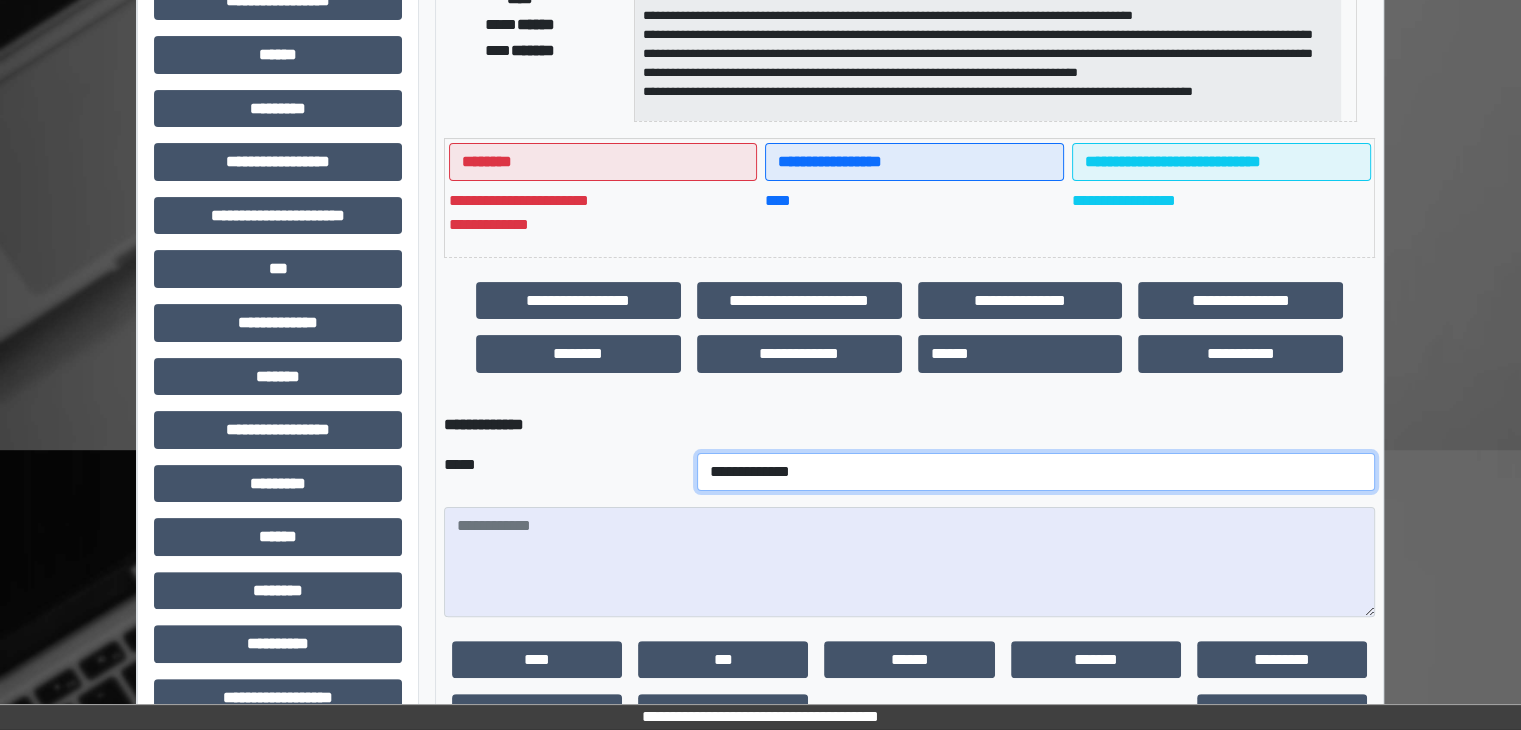 click on "**********" at bounding box center (1036, 472) 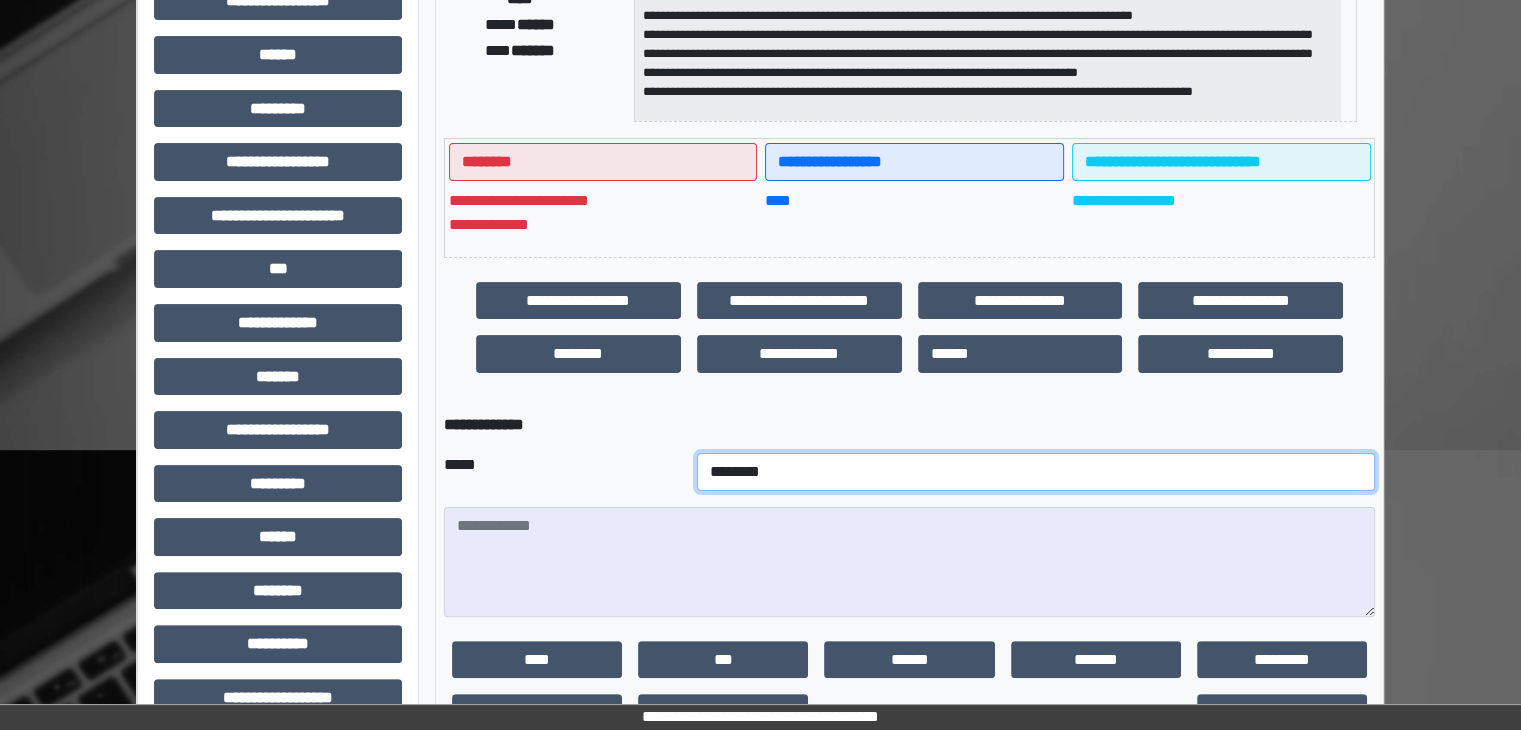 click on "**********" at bounding box center [1036, 472] 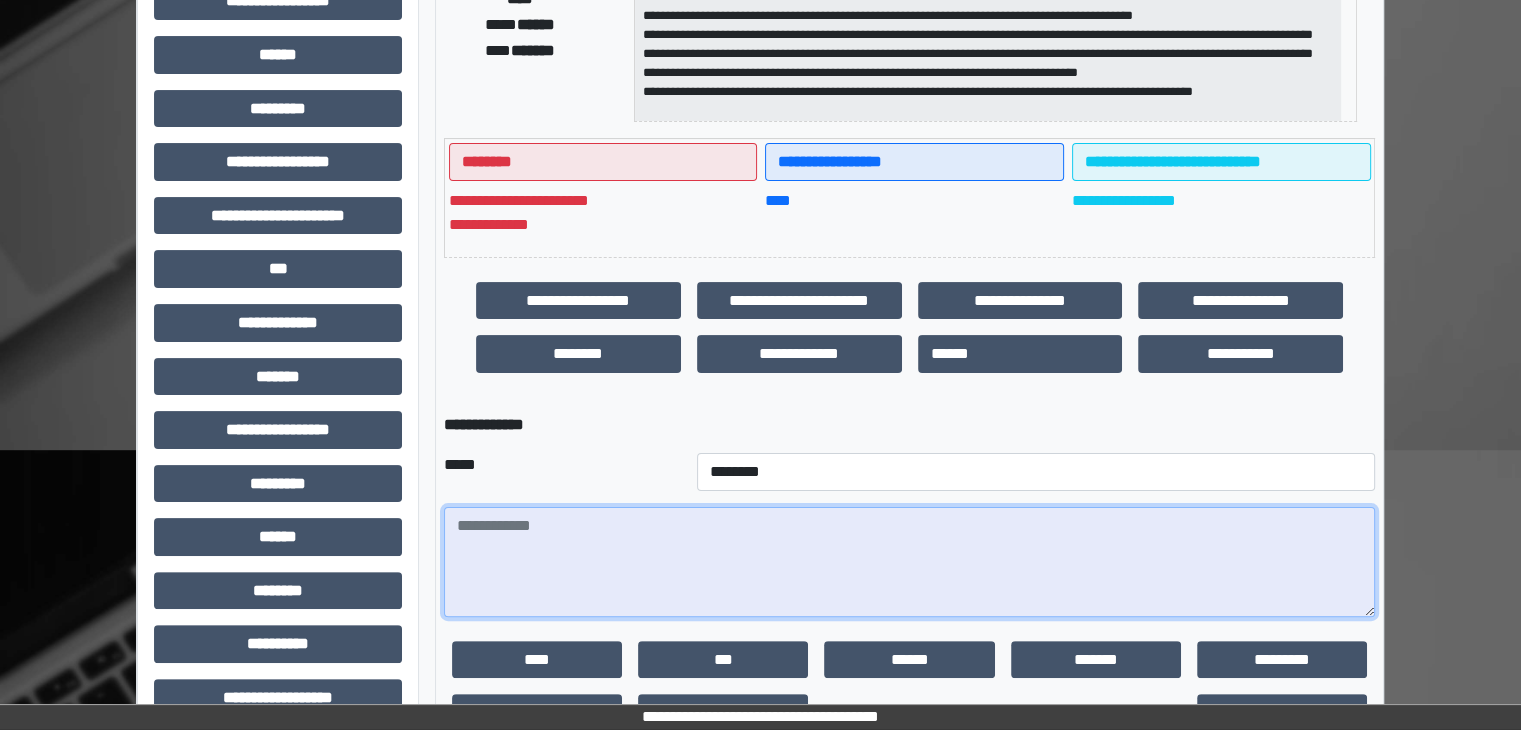 click at bounding box center (909, 562) 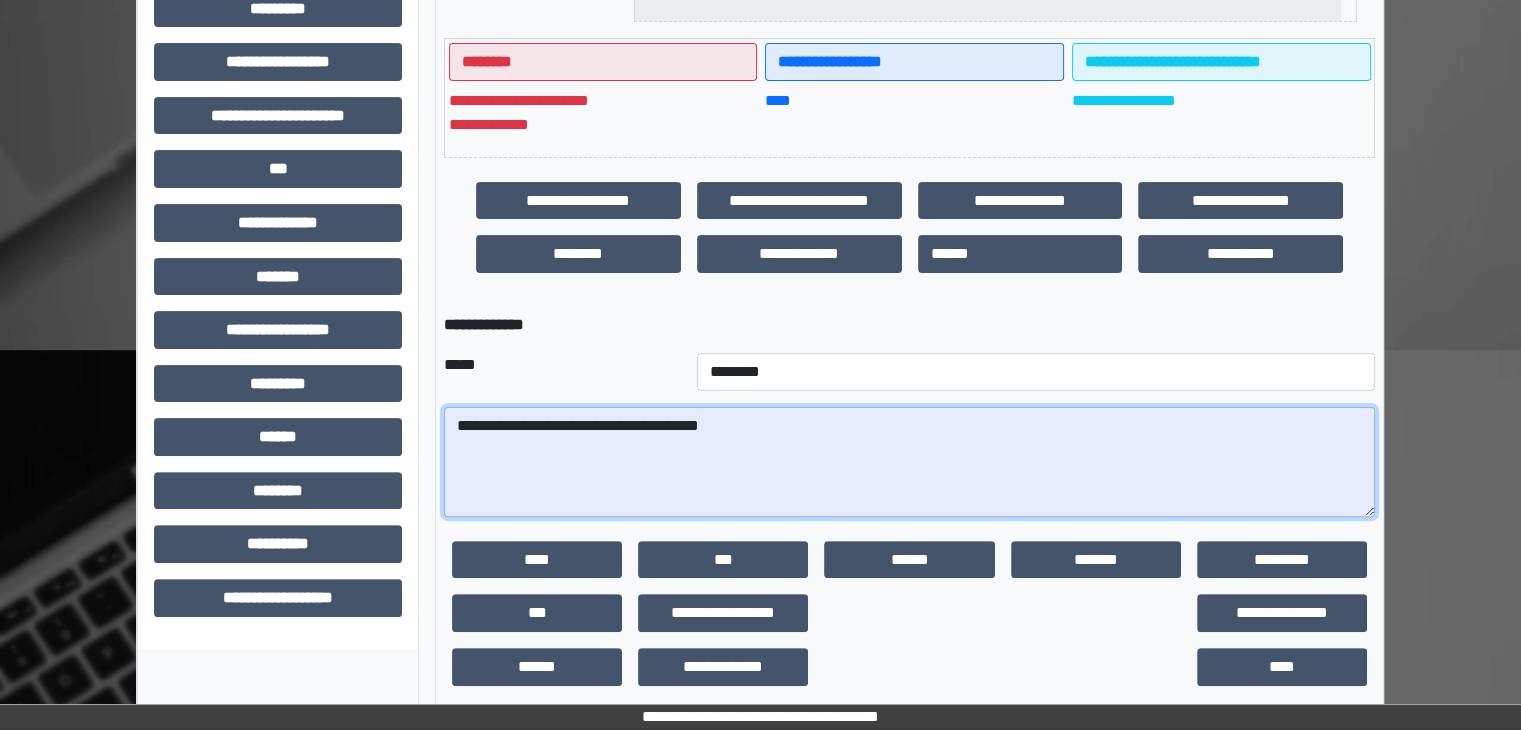 scroll, scrollTop: 520, scrollLeft: 0, axis: vertical 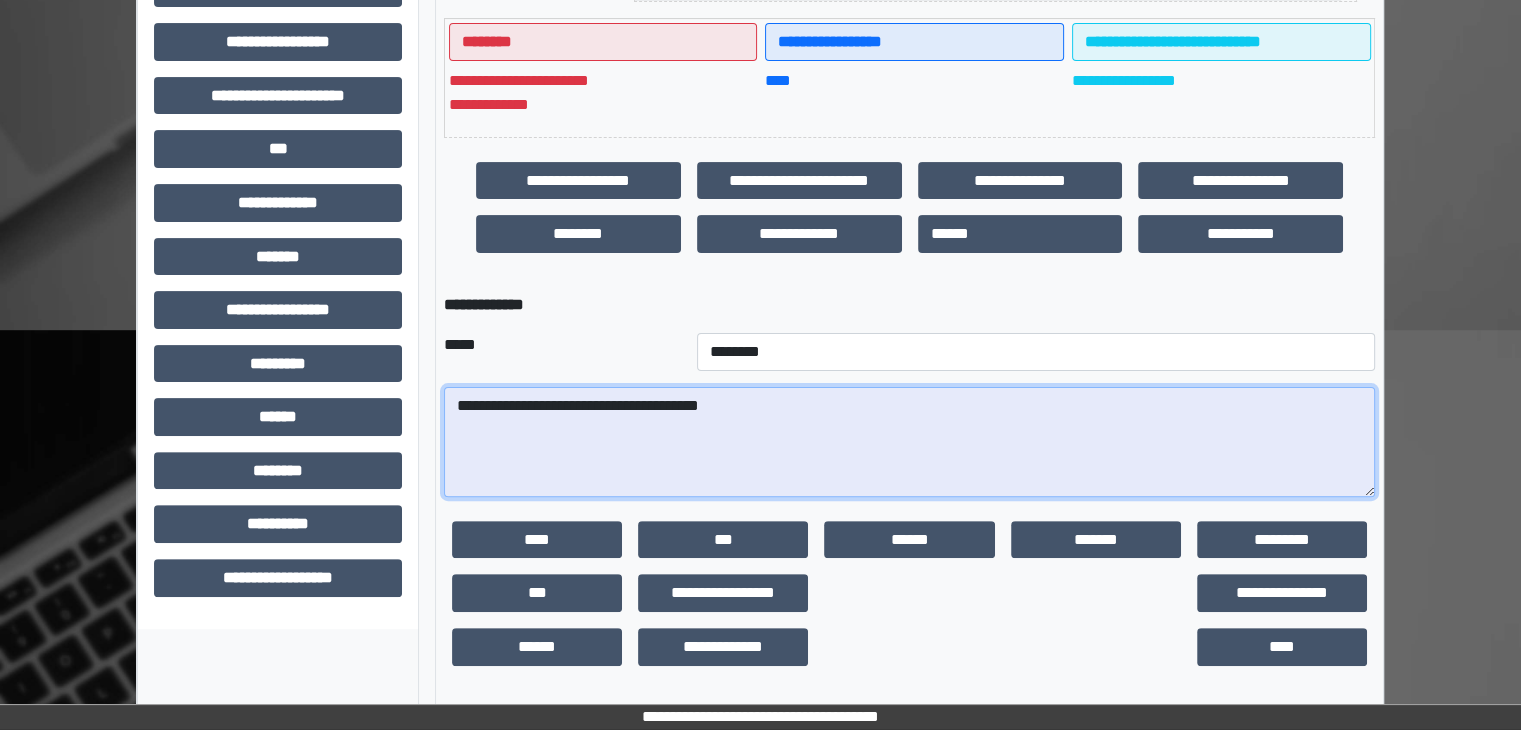 type on "**********" 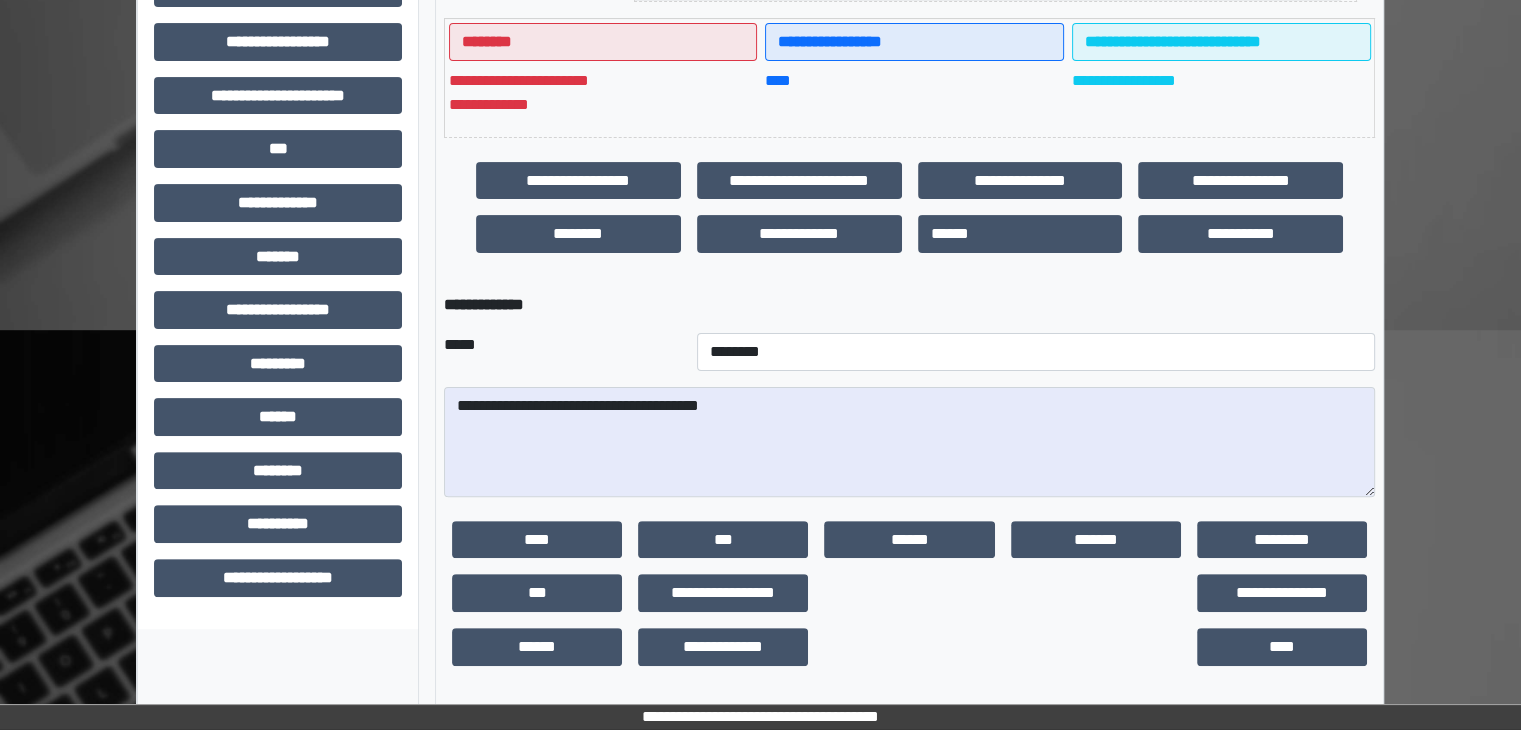 click on "****" at bounding box center [1282, 647] 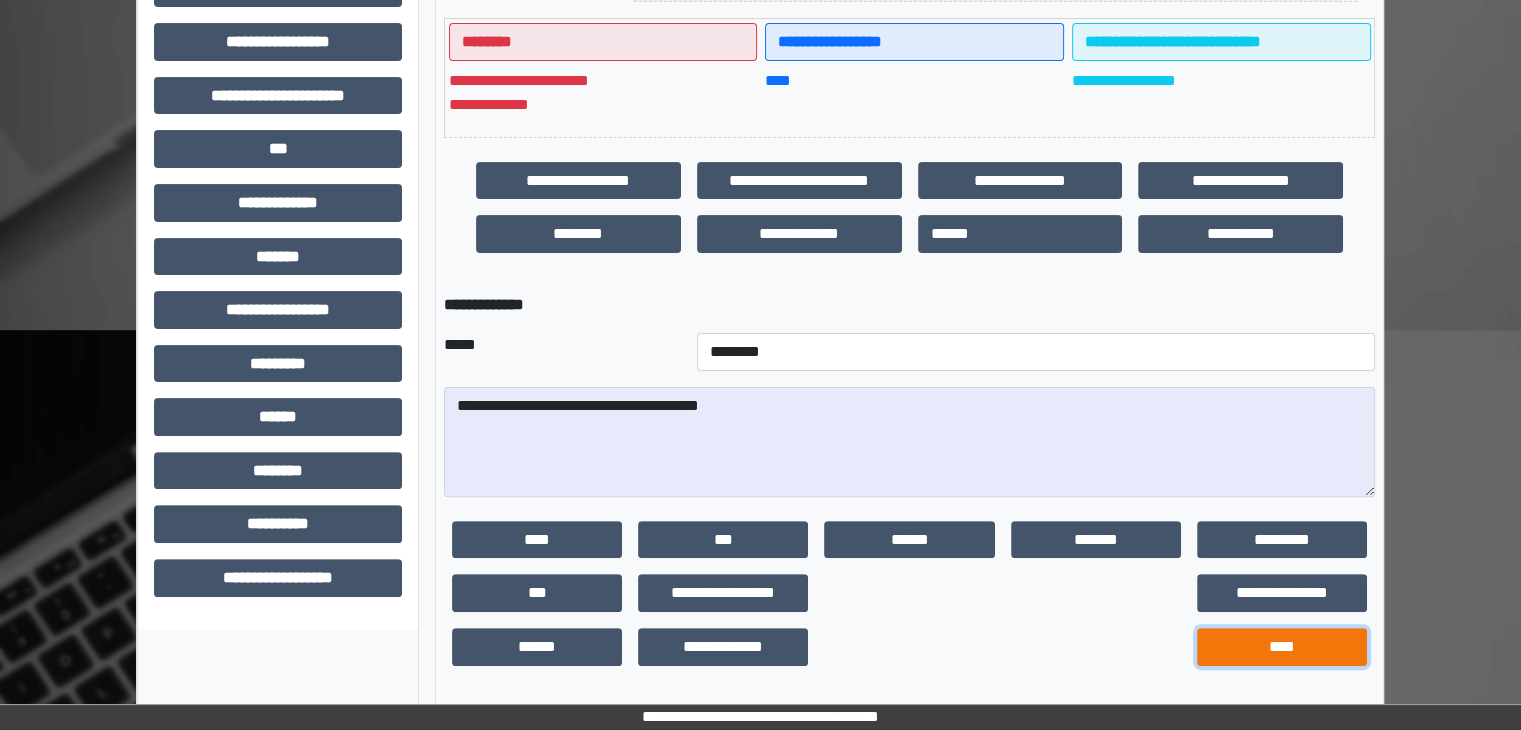 click on "****" at bounding box center (1282, 647) 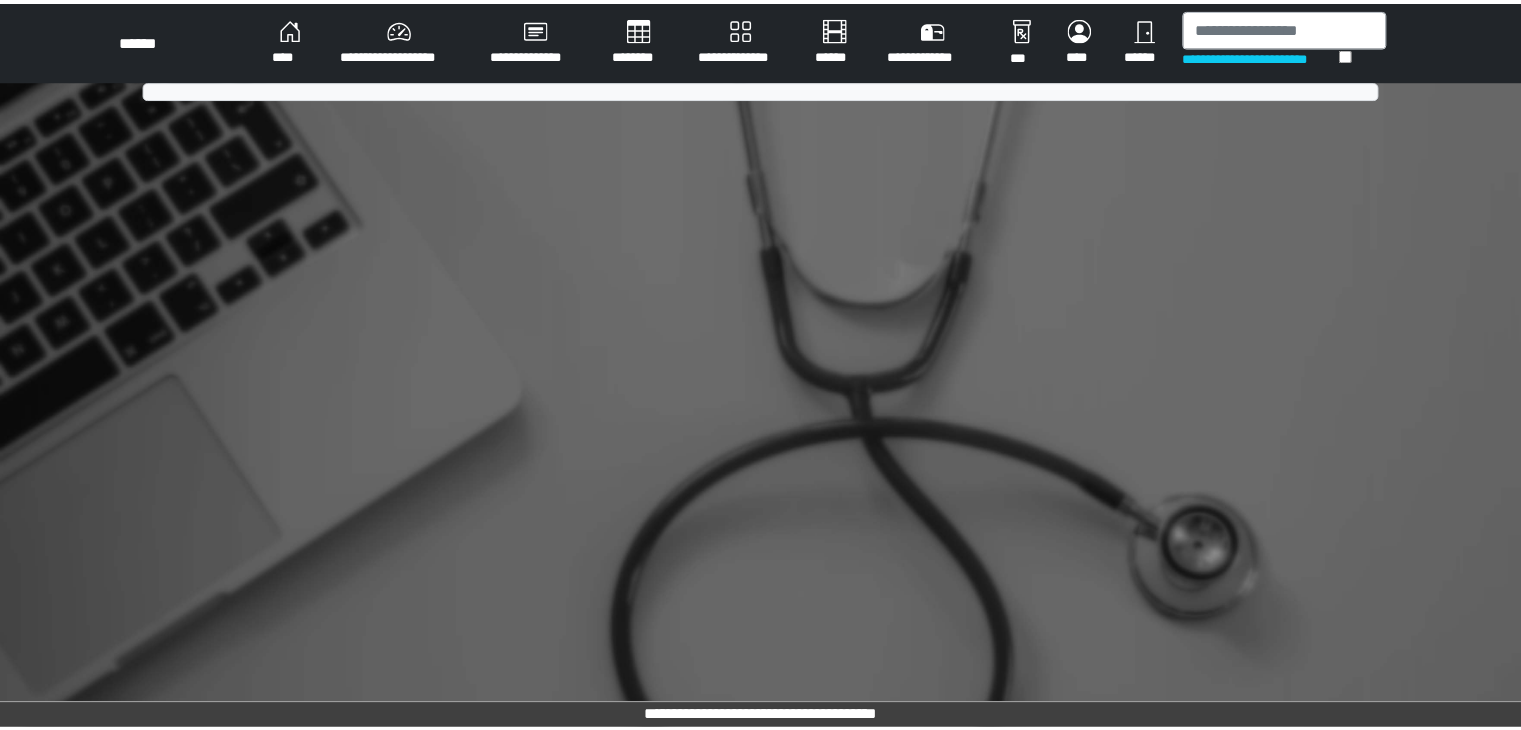 scroll, scrollTop: 0, scrollLeft: 0, axis: both 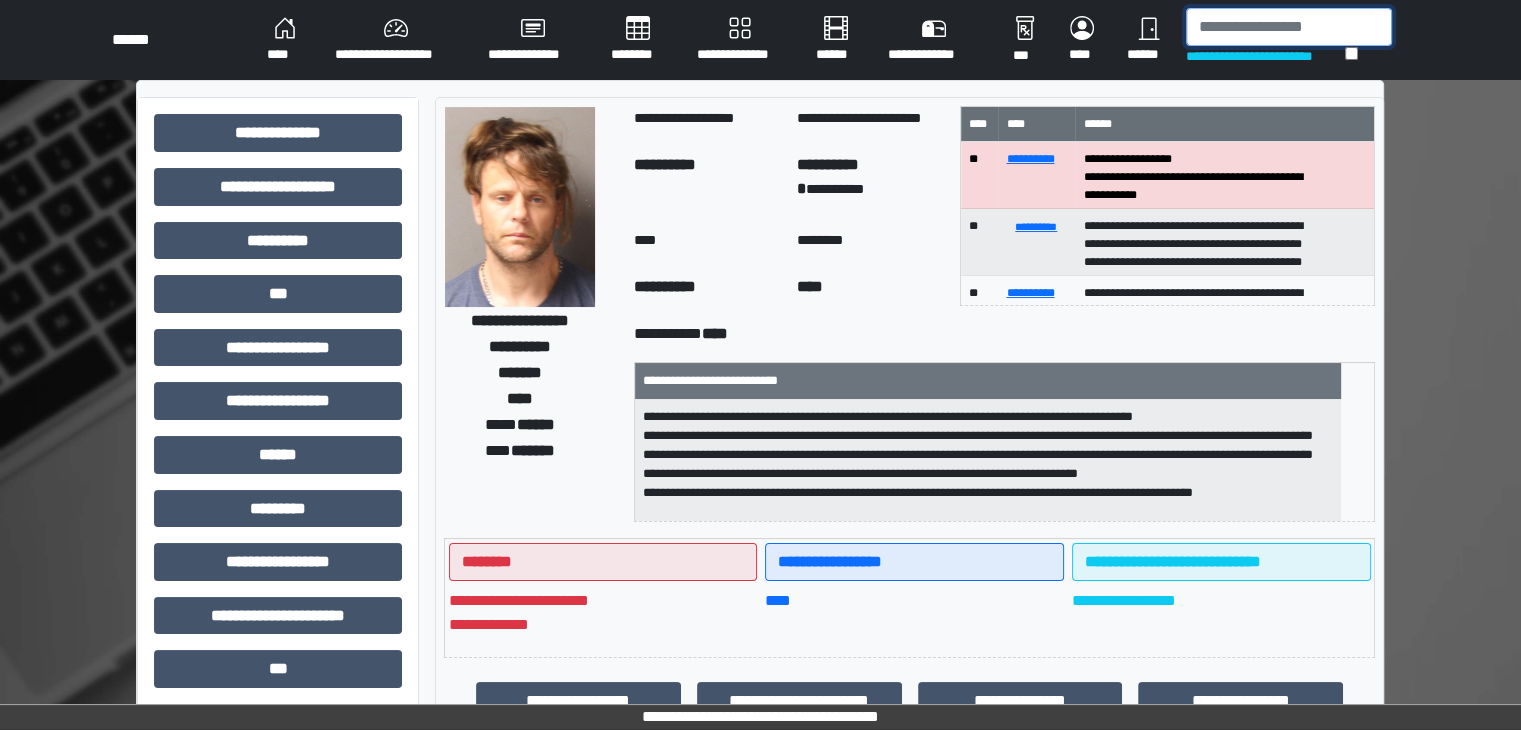 click at bounding box center [1289, 27] 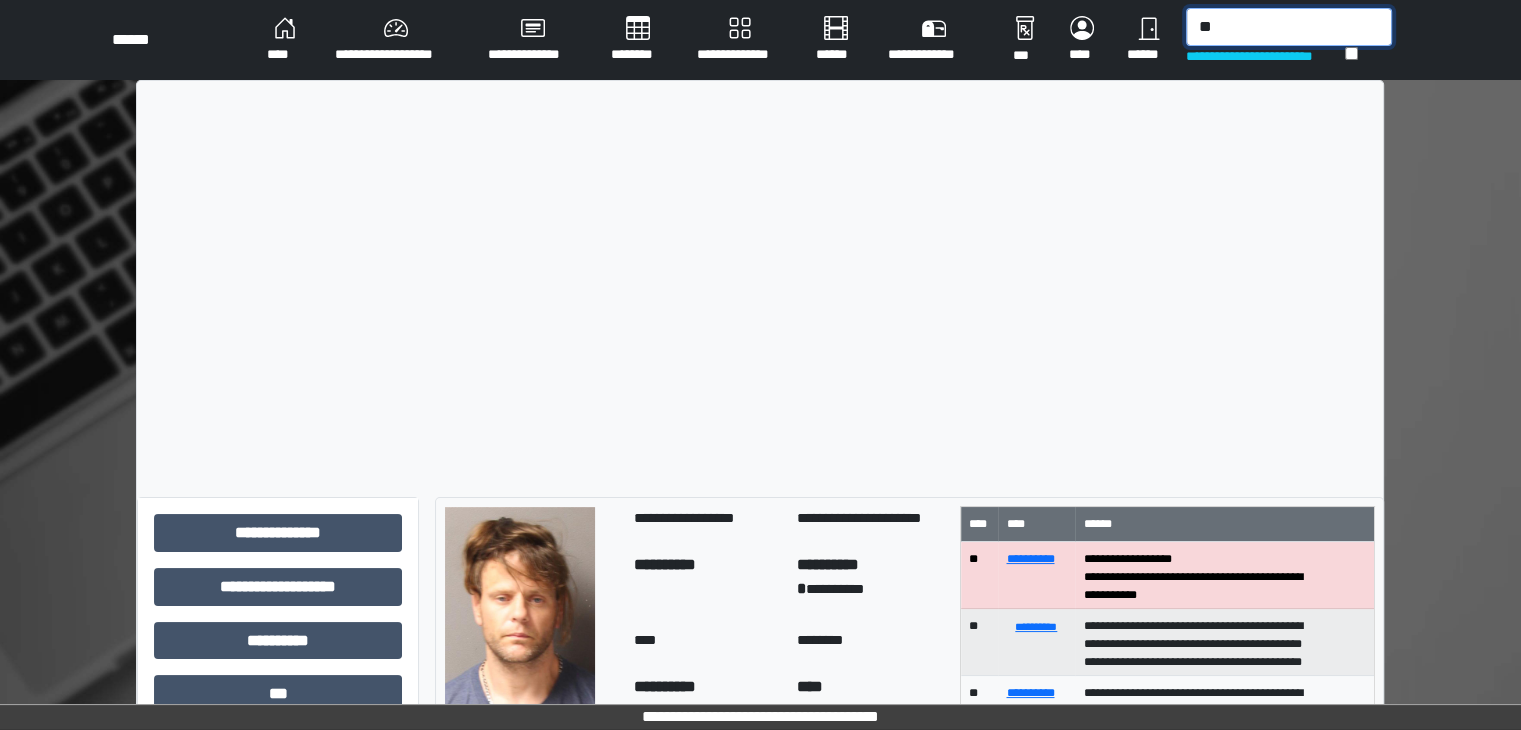 type on "*" 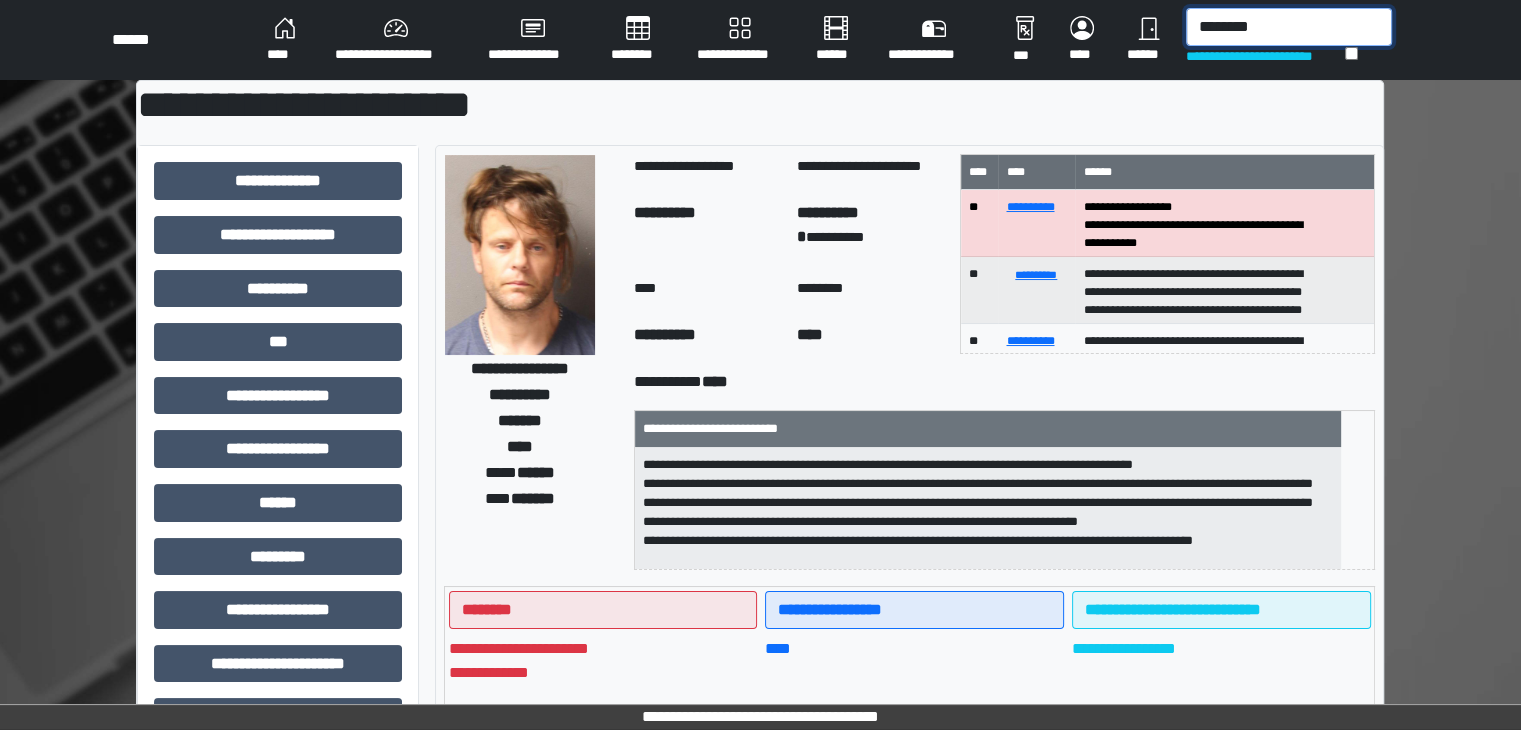 type on "*********" 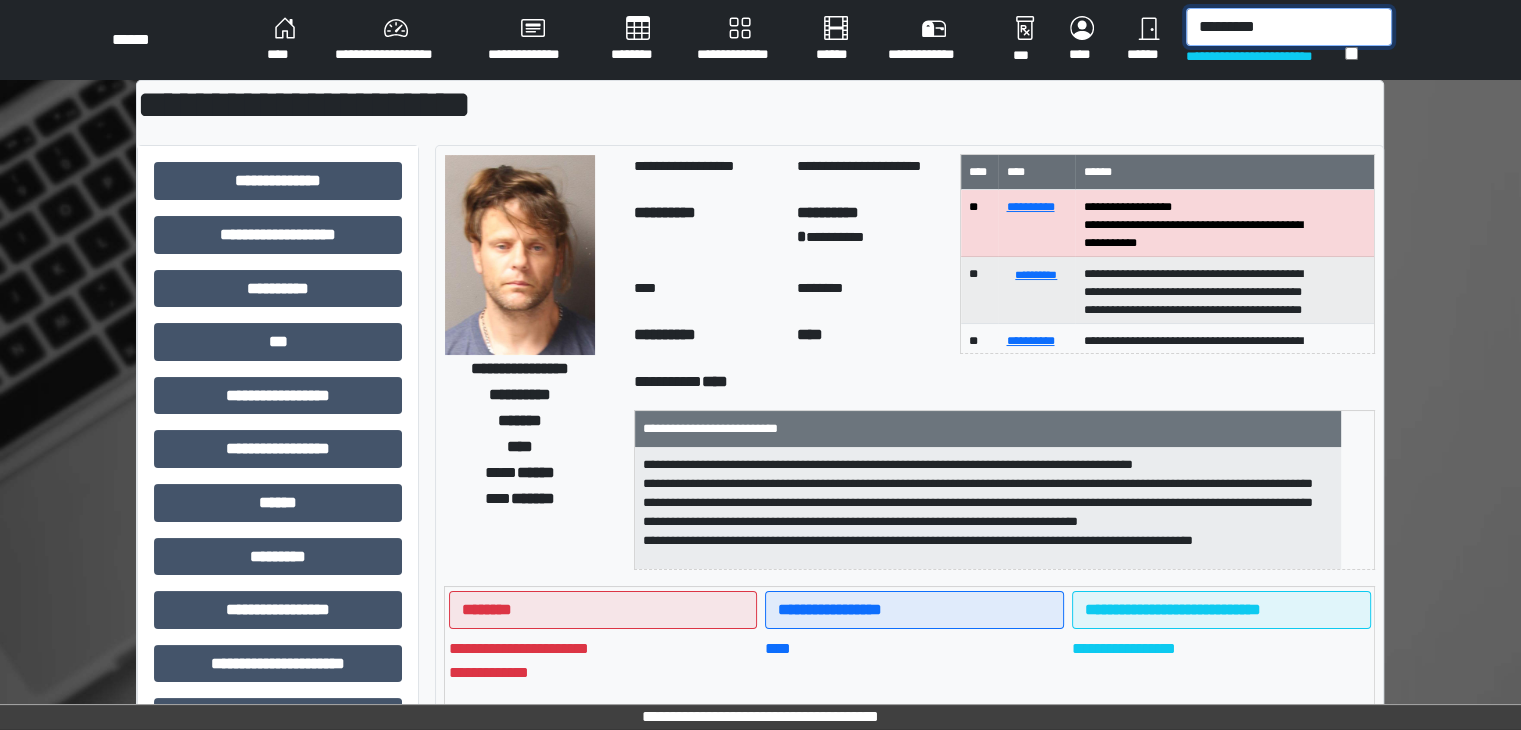 drag, startPoint x: 1324, startPoint y: 38, endPoint x: 1059, endPoint y: 17, distance: 265.83078 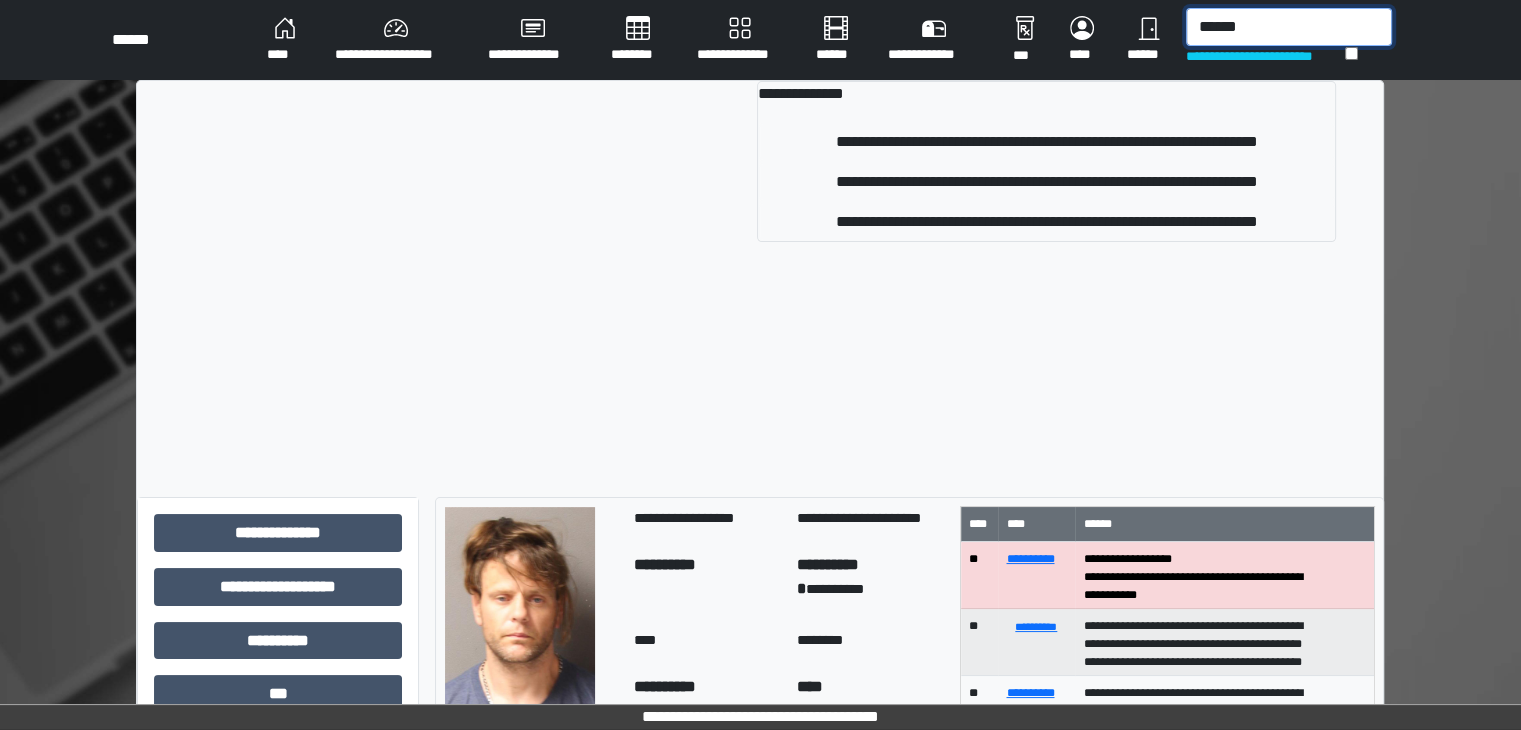 type on "*******" 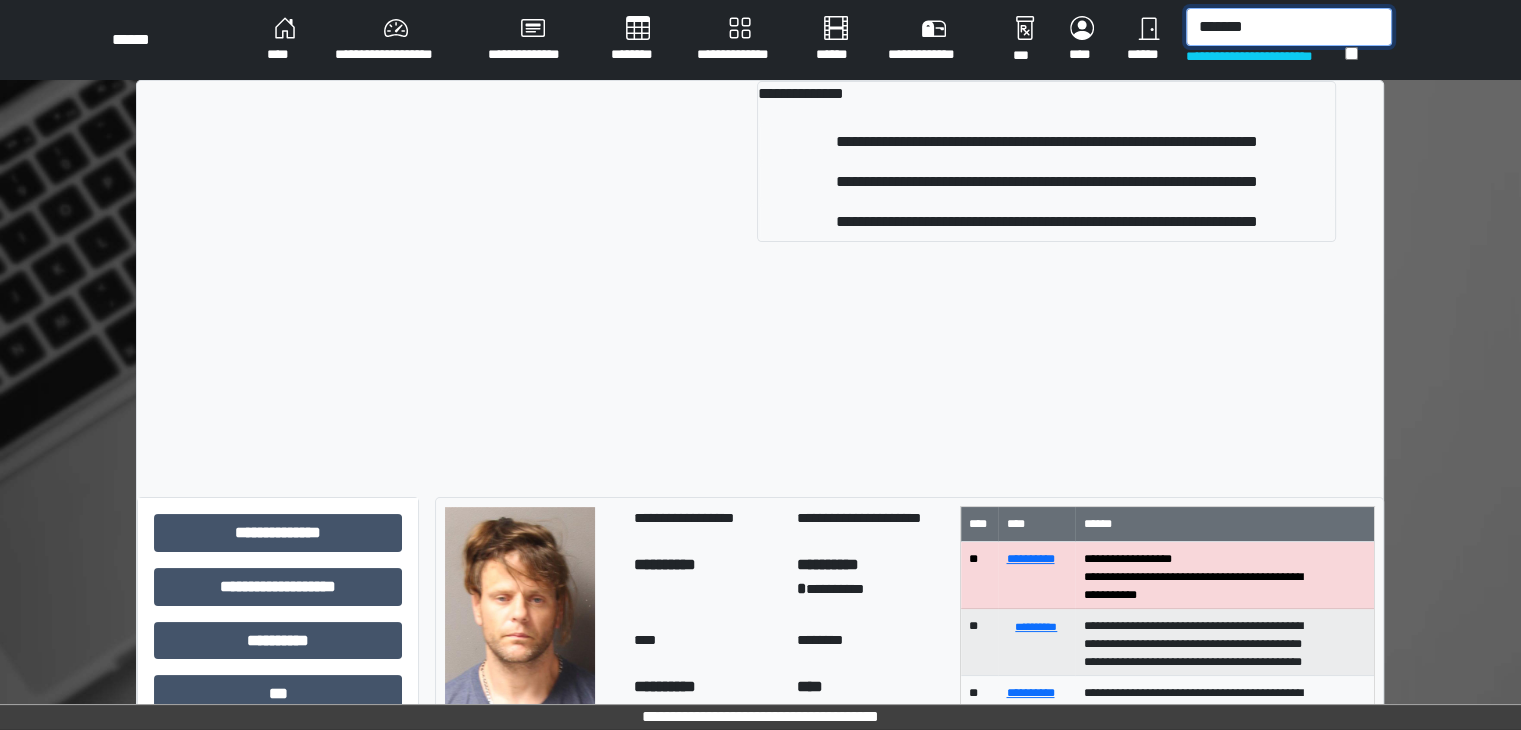 drag, startPoint x: 1231, startPoint y: 27, endPoint x: 1076, endPoint y: 38, distance: 155.38983 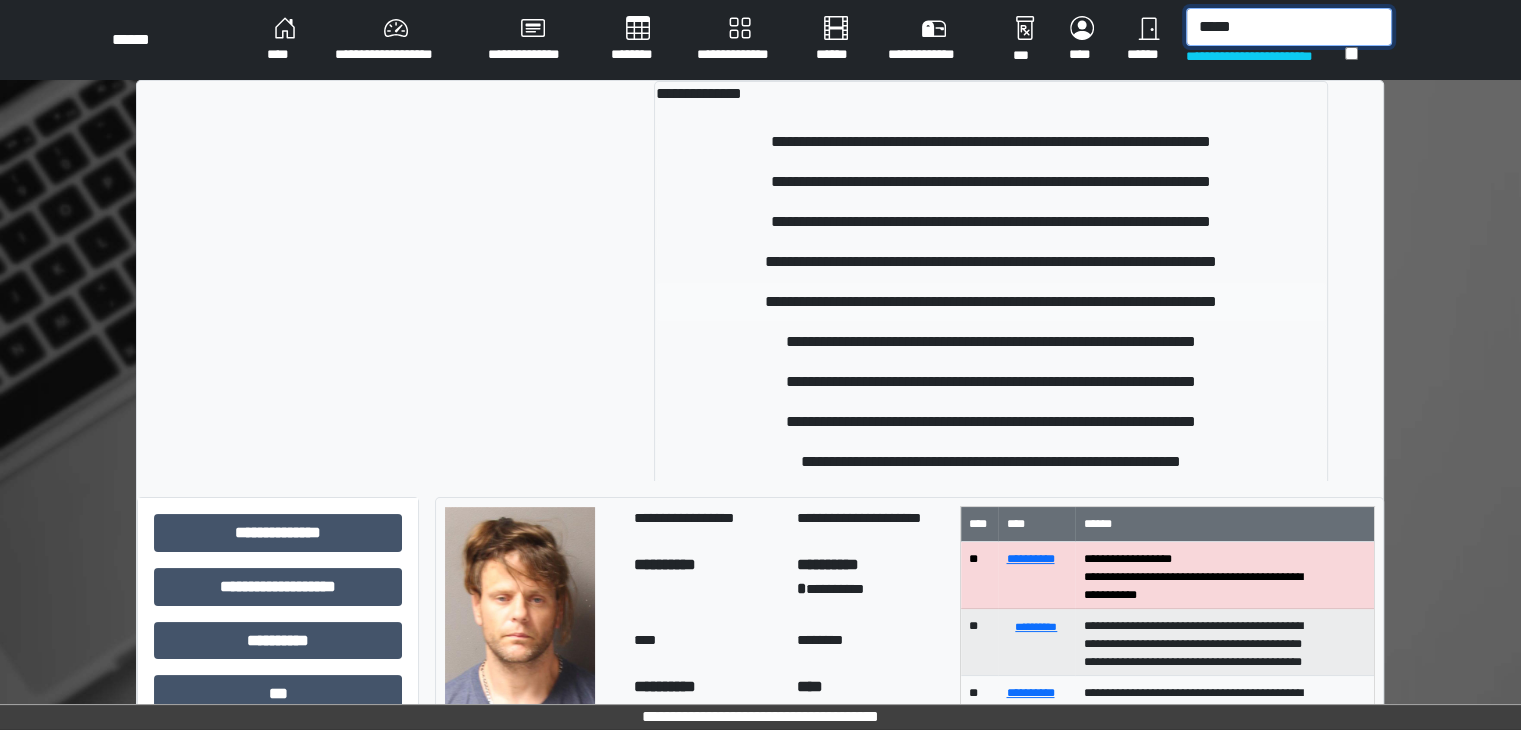 type on "*****" 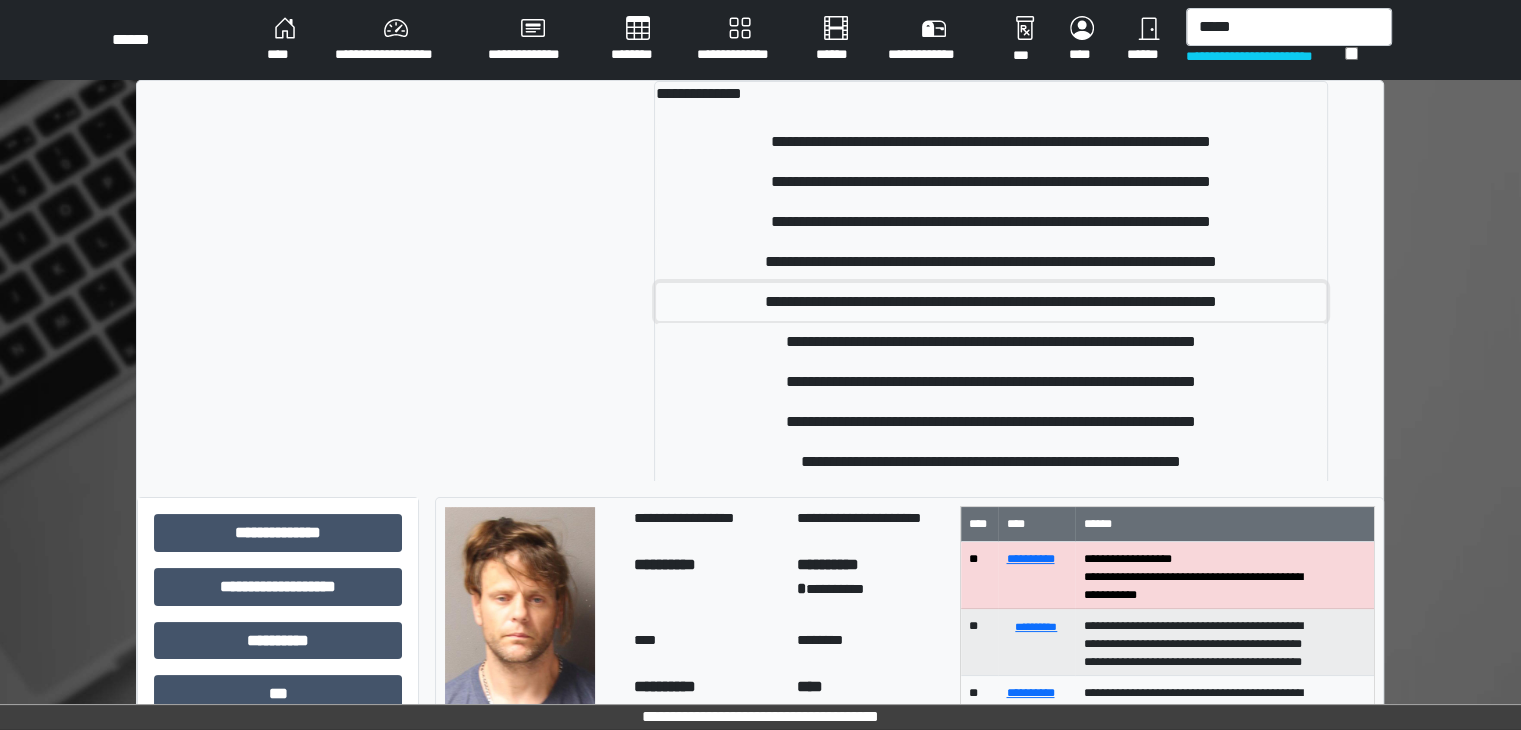 click on "**********" at bounding box center (991, 302) 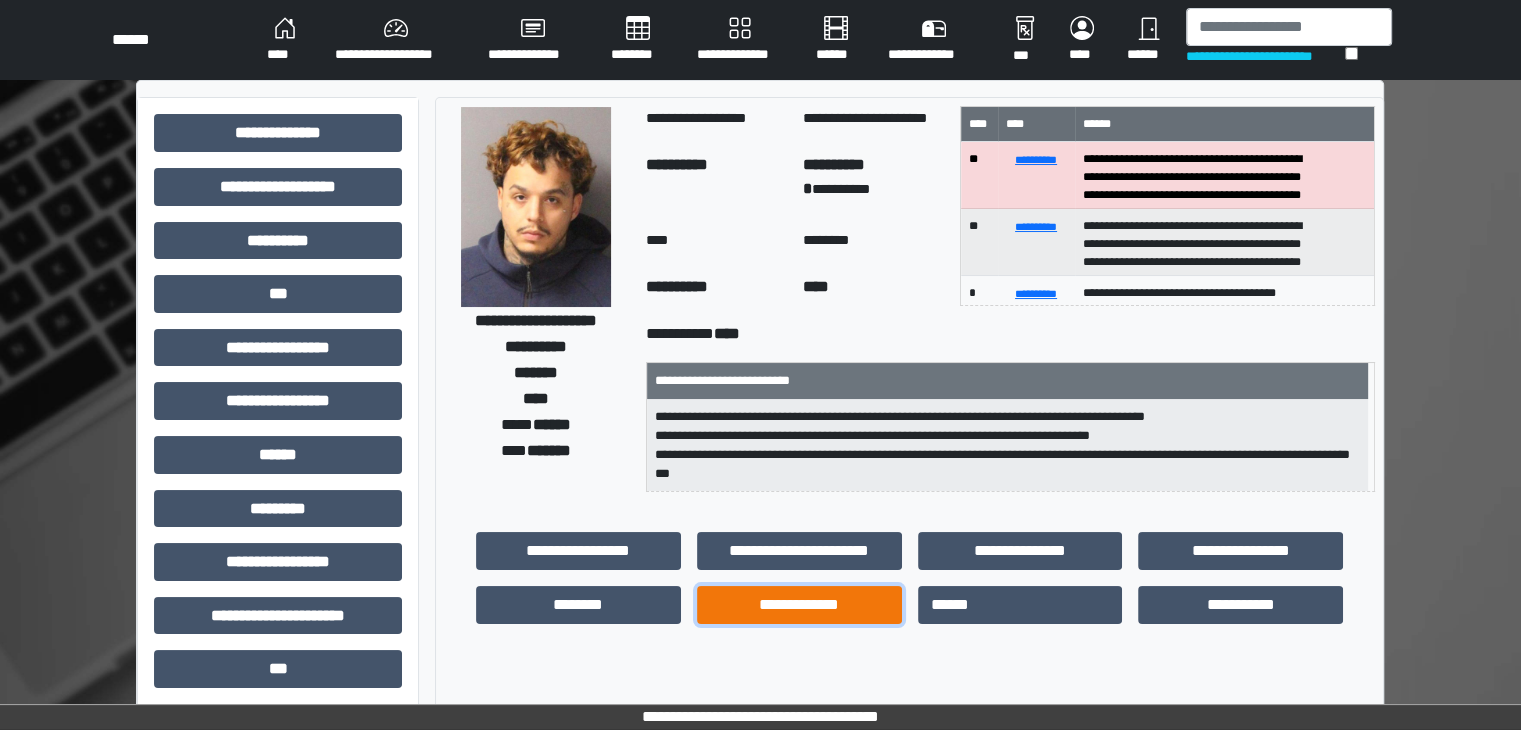click on "**********" at bounding box center (799, 605) 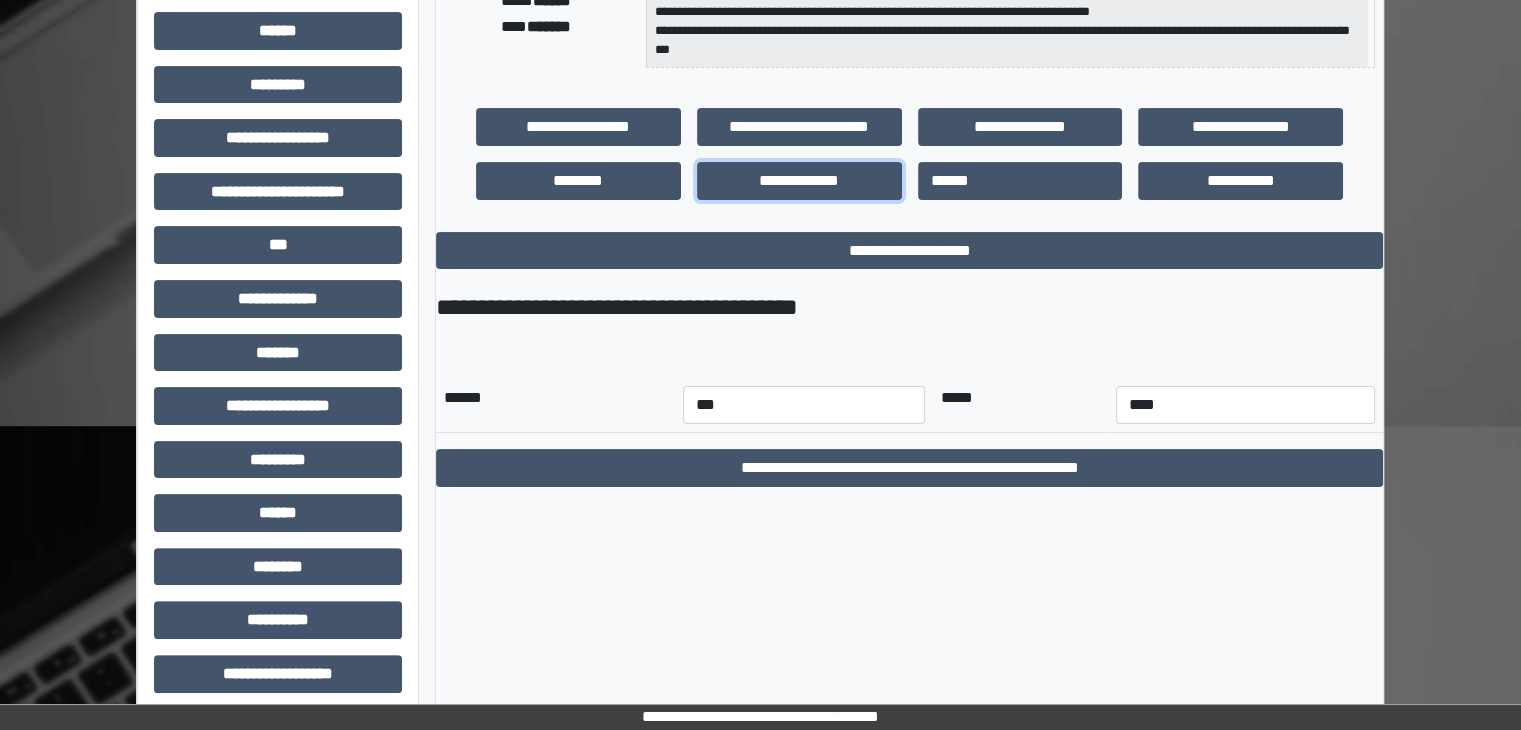 scroll, scrollTop: 436, scrollLeft: 0, axis: vertical 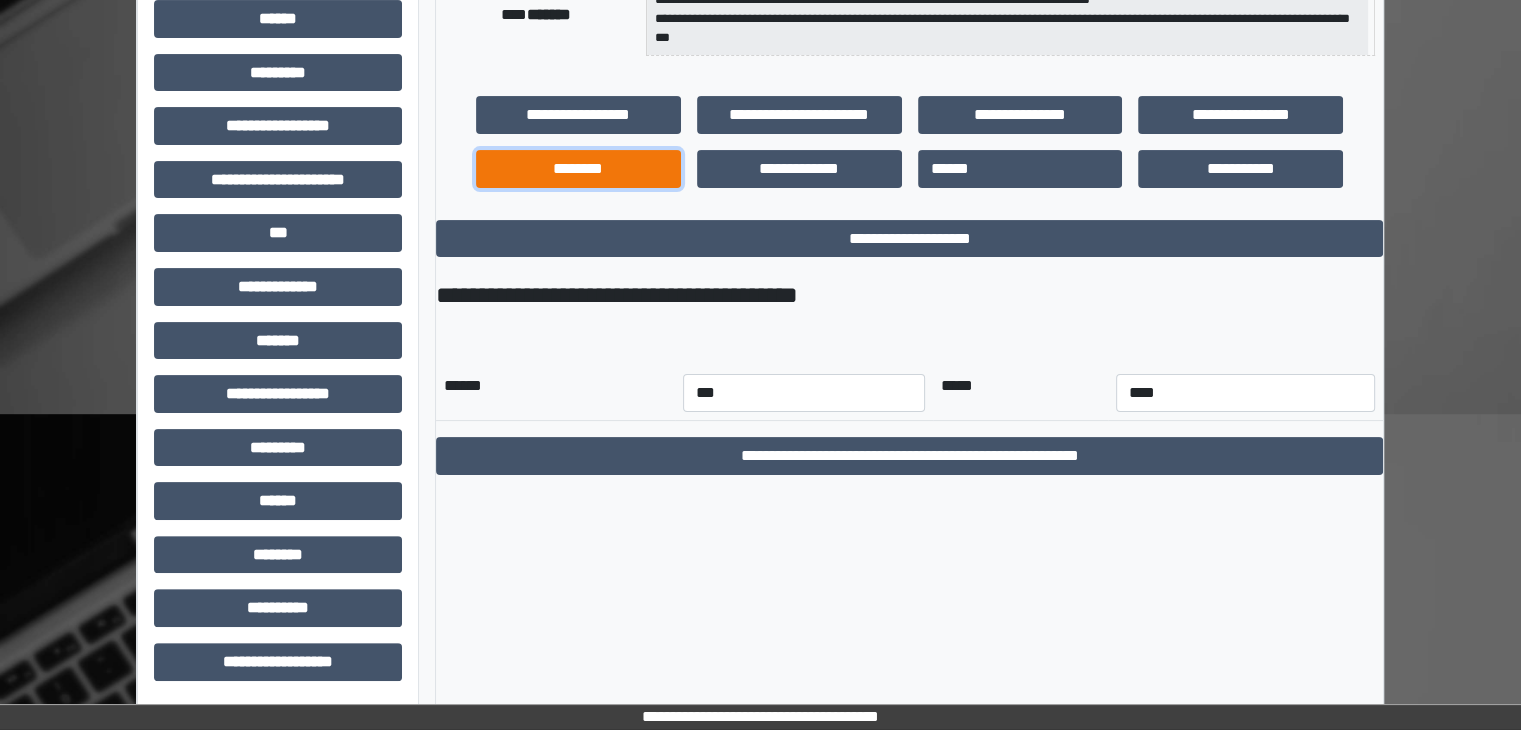 click on "********" at bounding box center (578, 169) 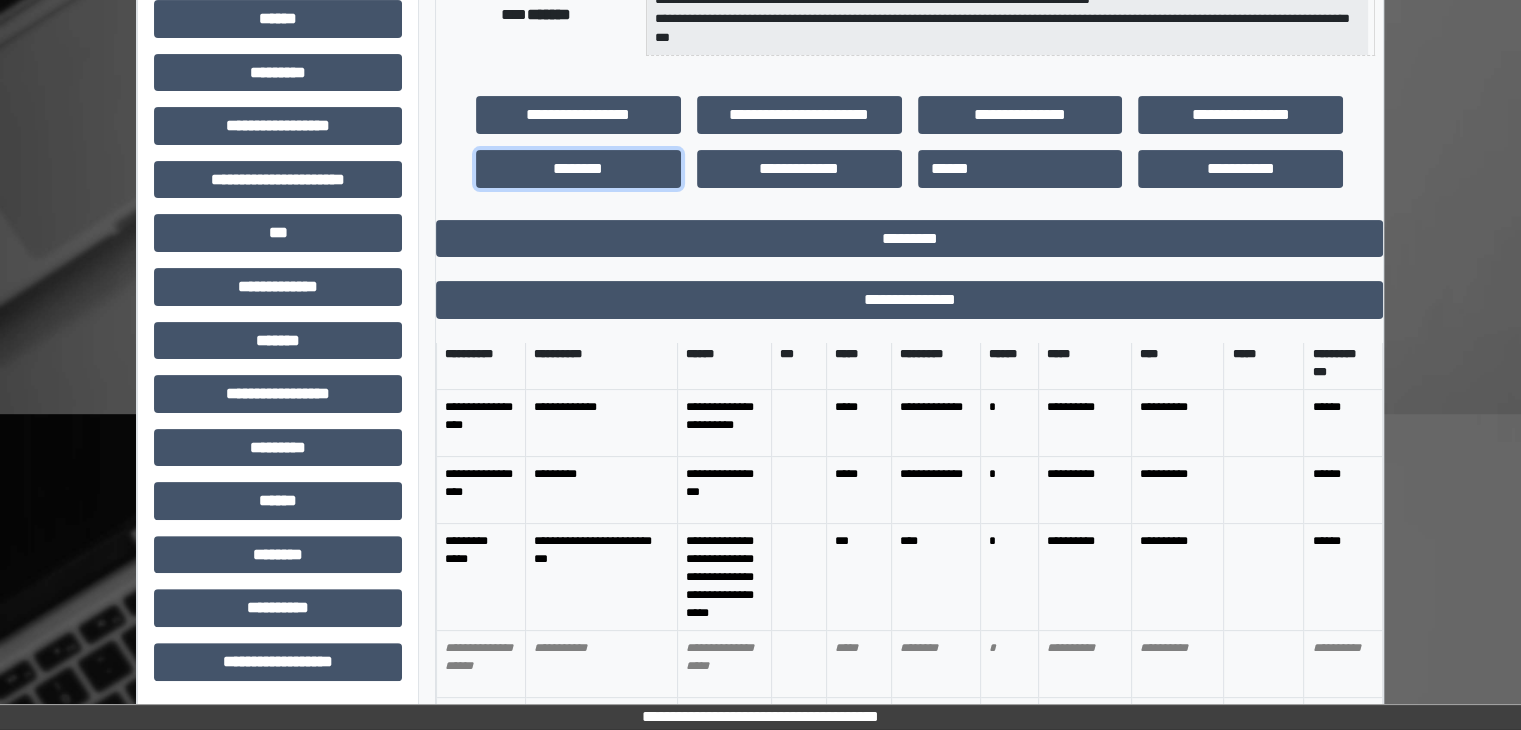 scroll, scrollTop: 0, scrollLeft: 0, axis: both 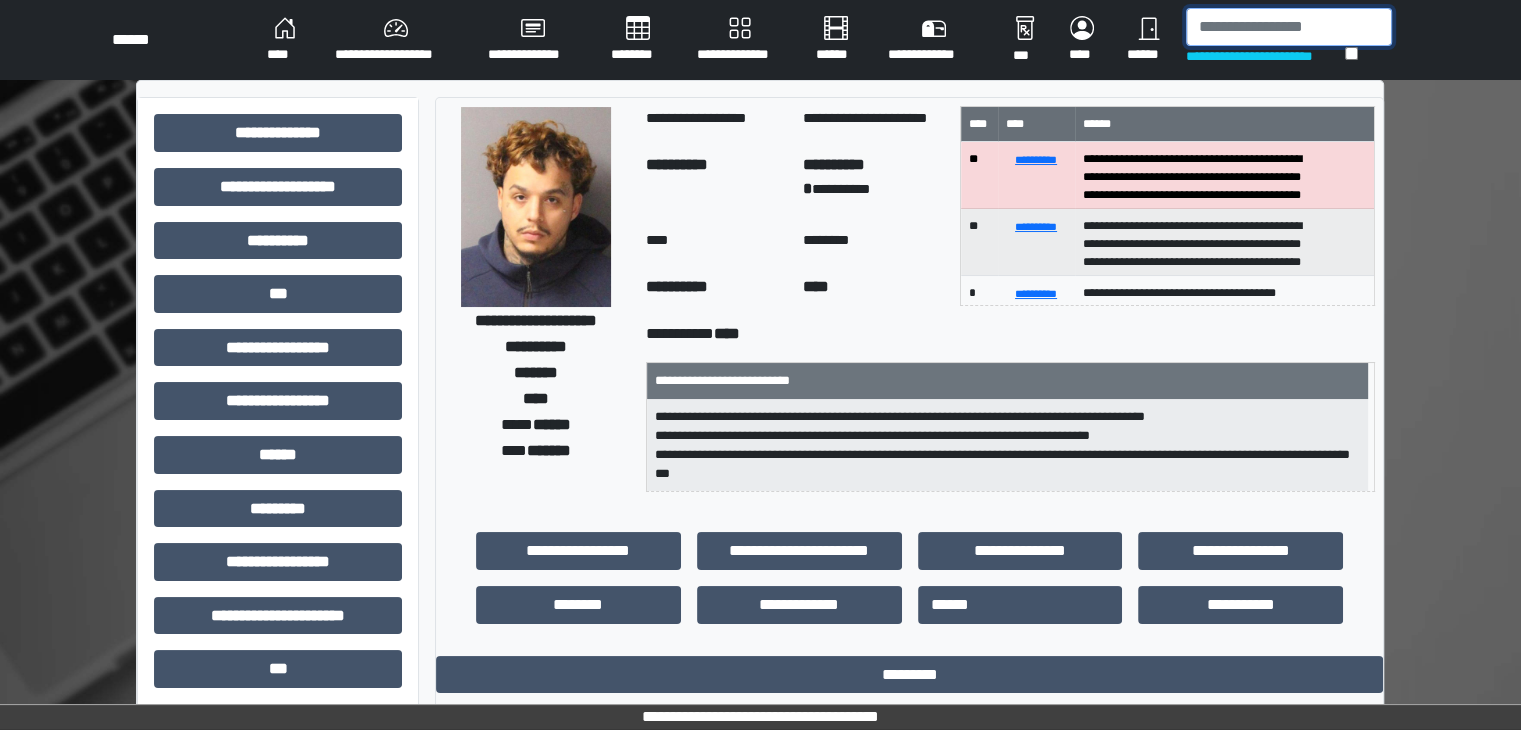 click at bounding box center (1289, 27) 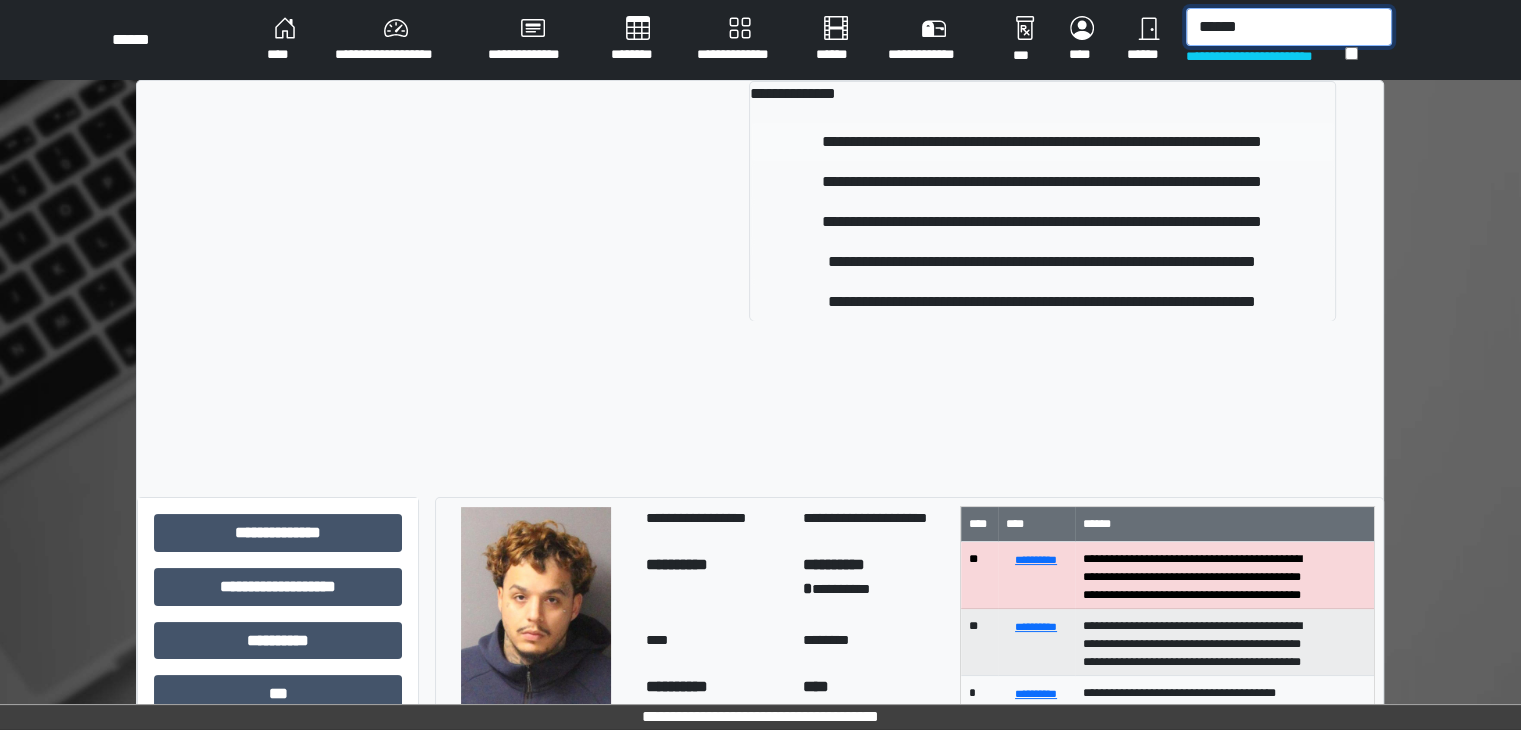 type on "******" 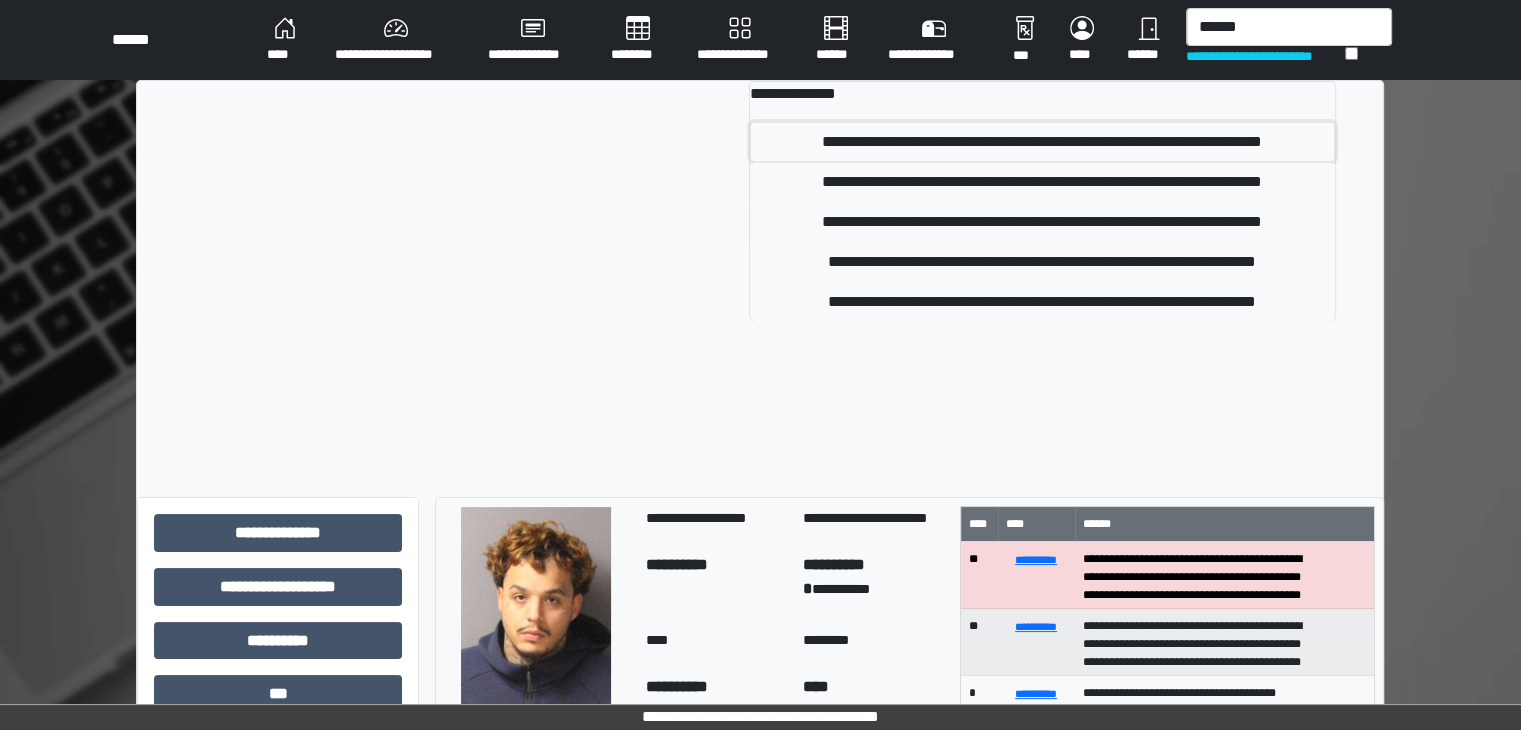 click on "**********" at bounding box center [1042, 142] 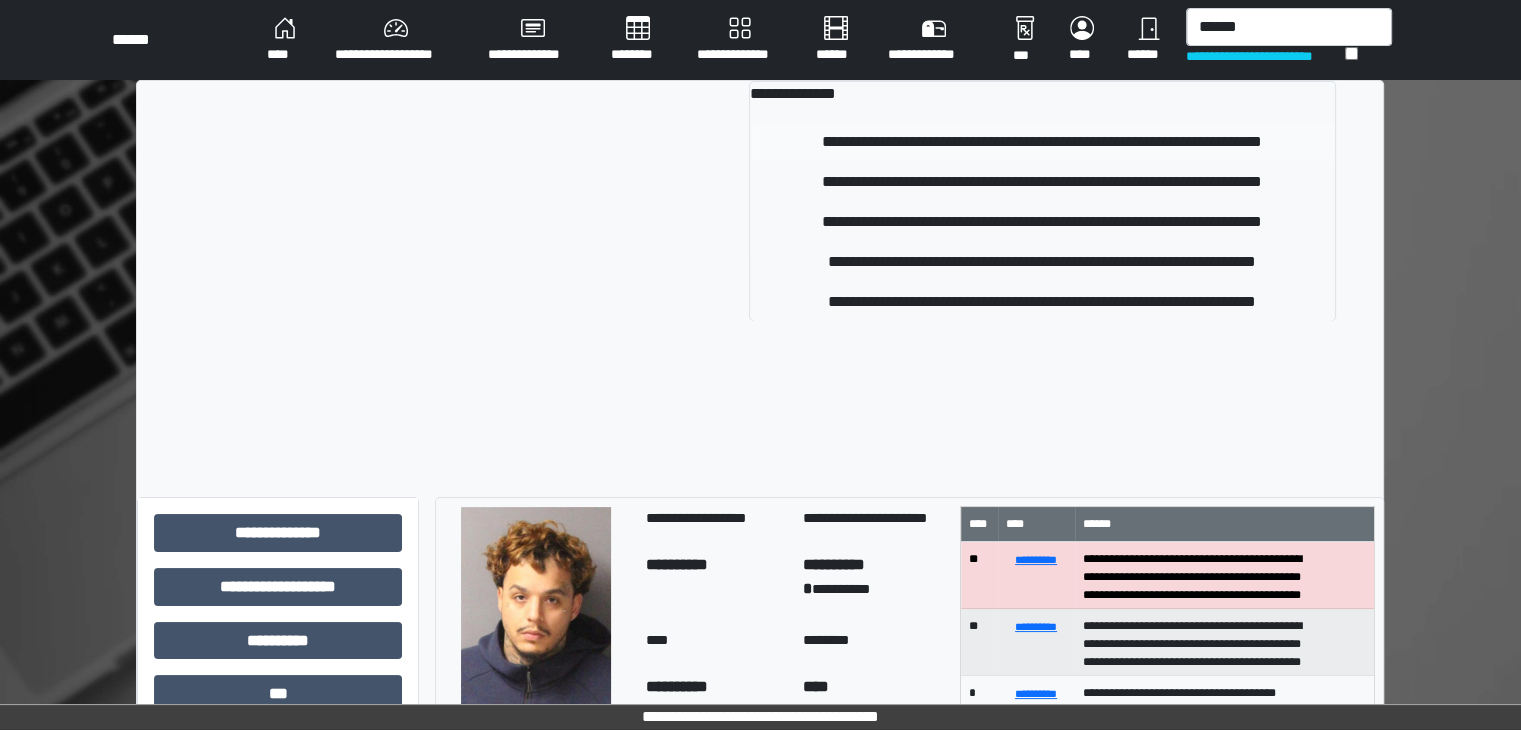 type 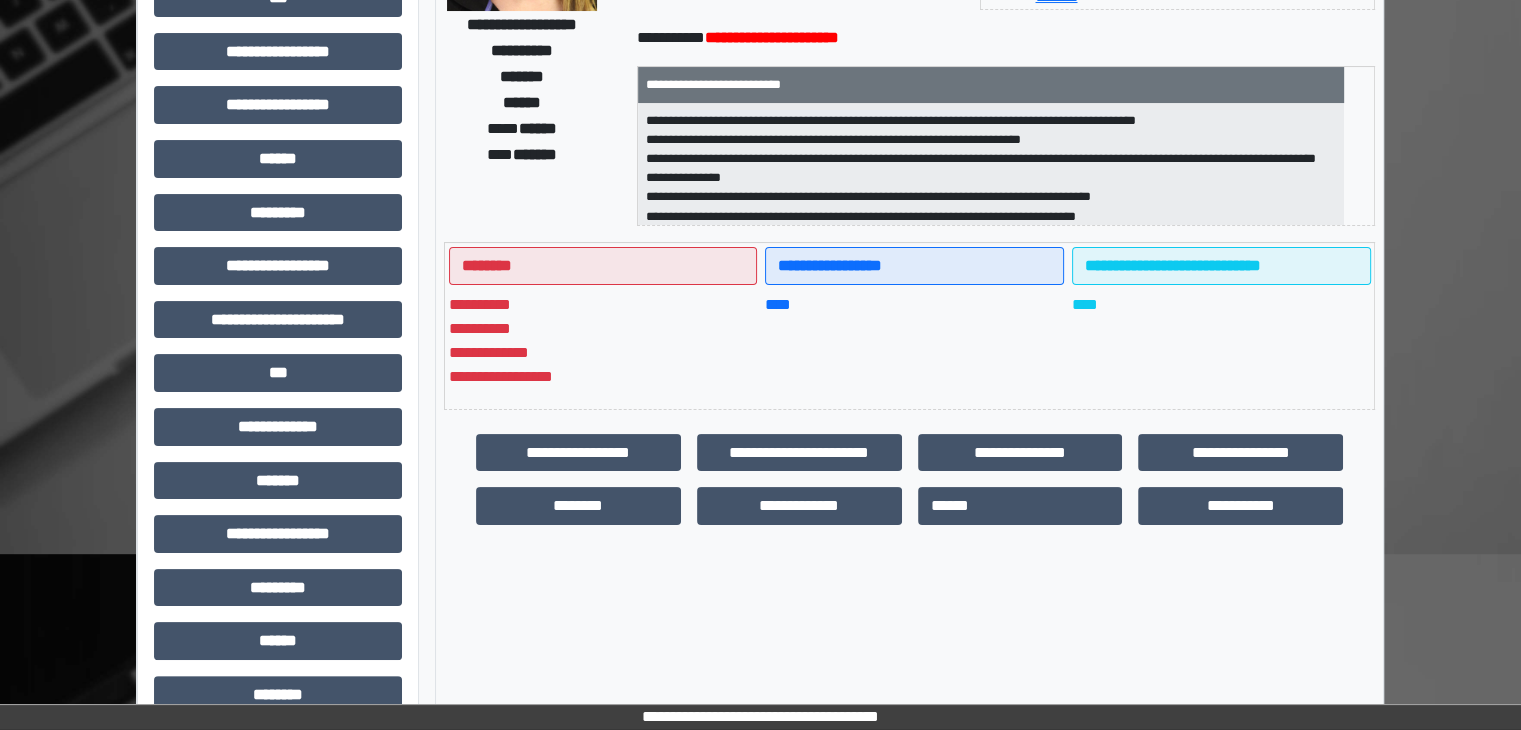 scroll, scrollTop: 300, scrollLeft: 0, axis: vertical 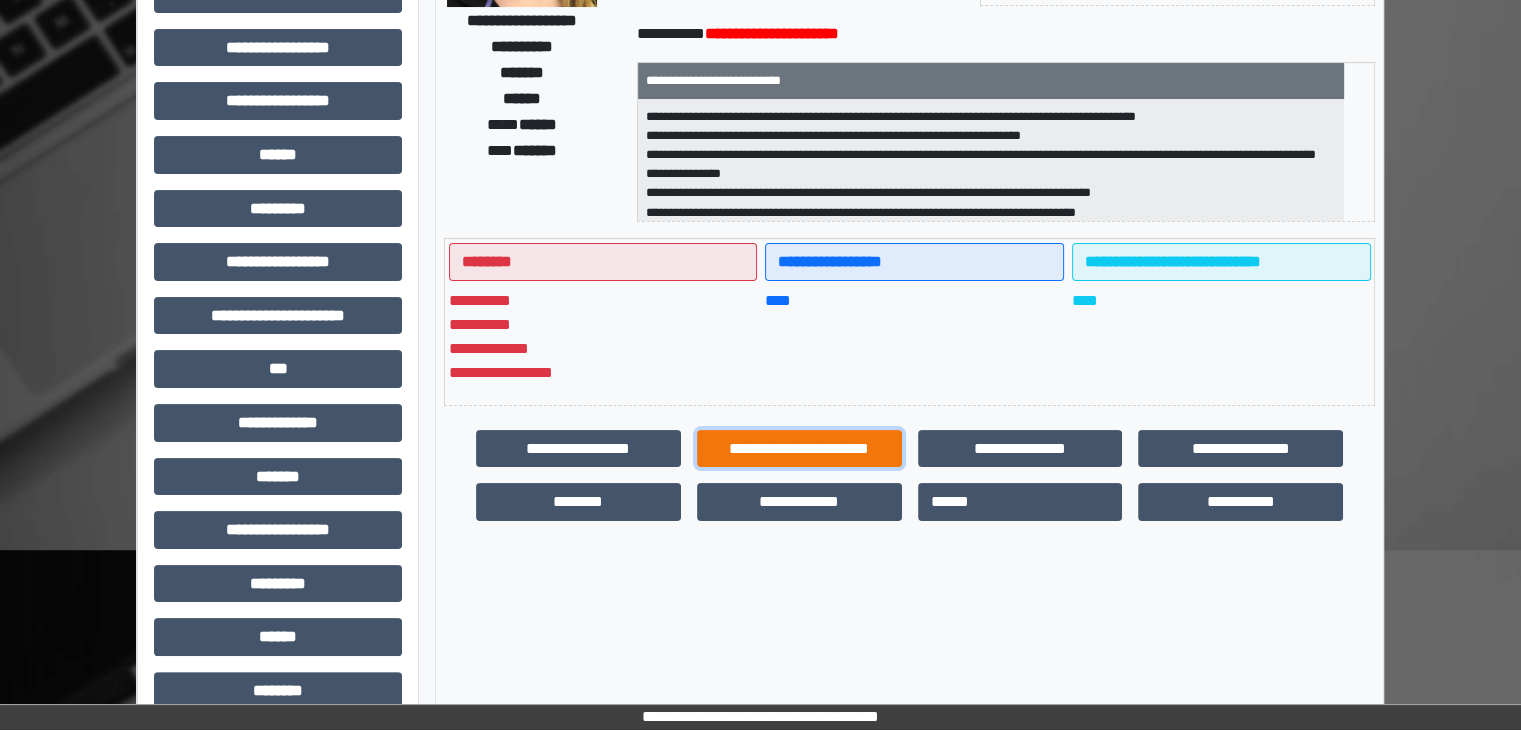 click on "**********" at bounding box center [799, 449] 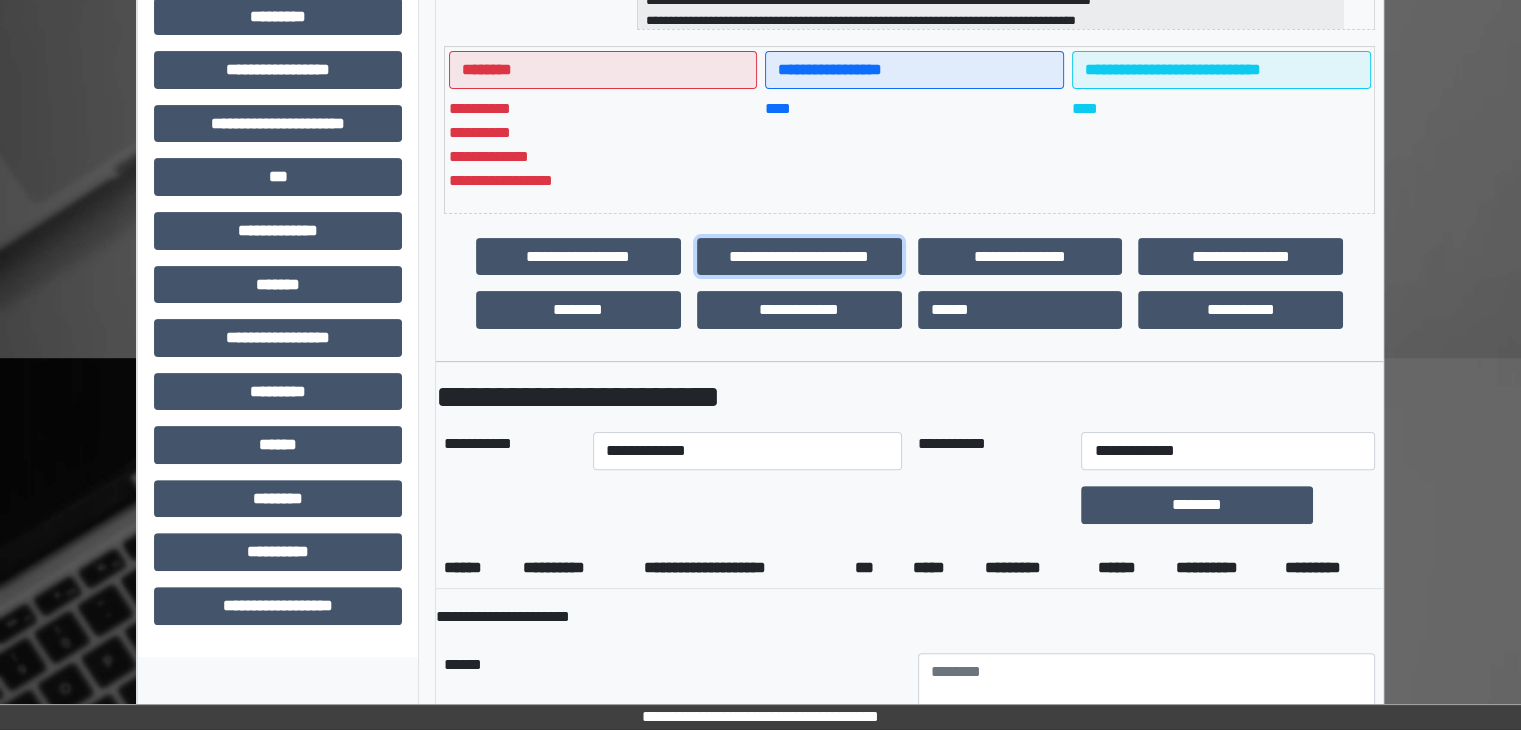 scroll, scrollTop: 500, scrollLeft: 0, axis: vertical 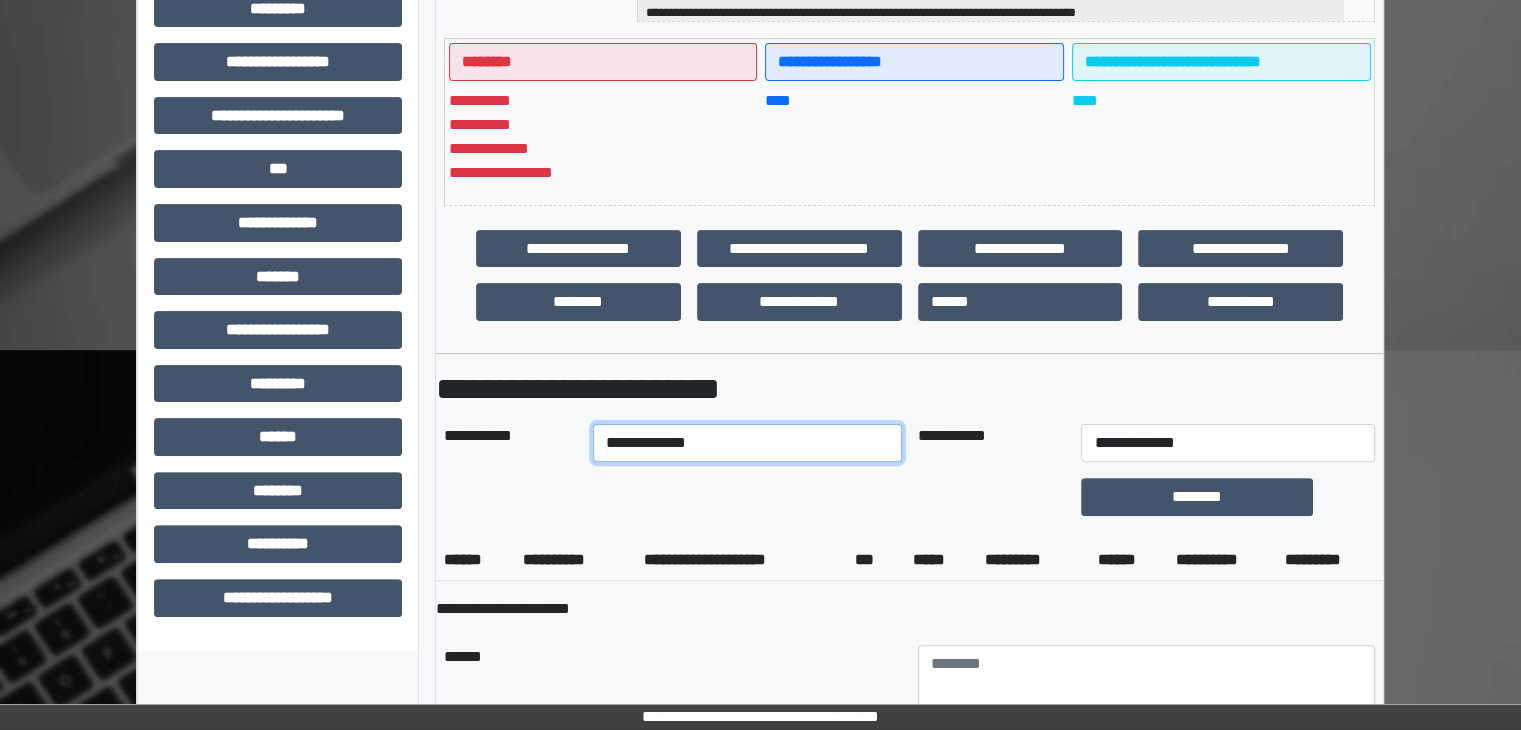 click on "**********" at bounding box center (747, 443) 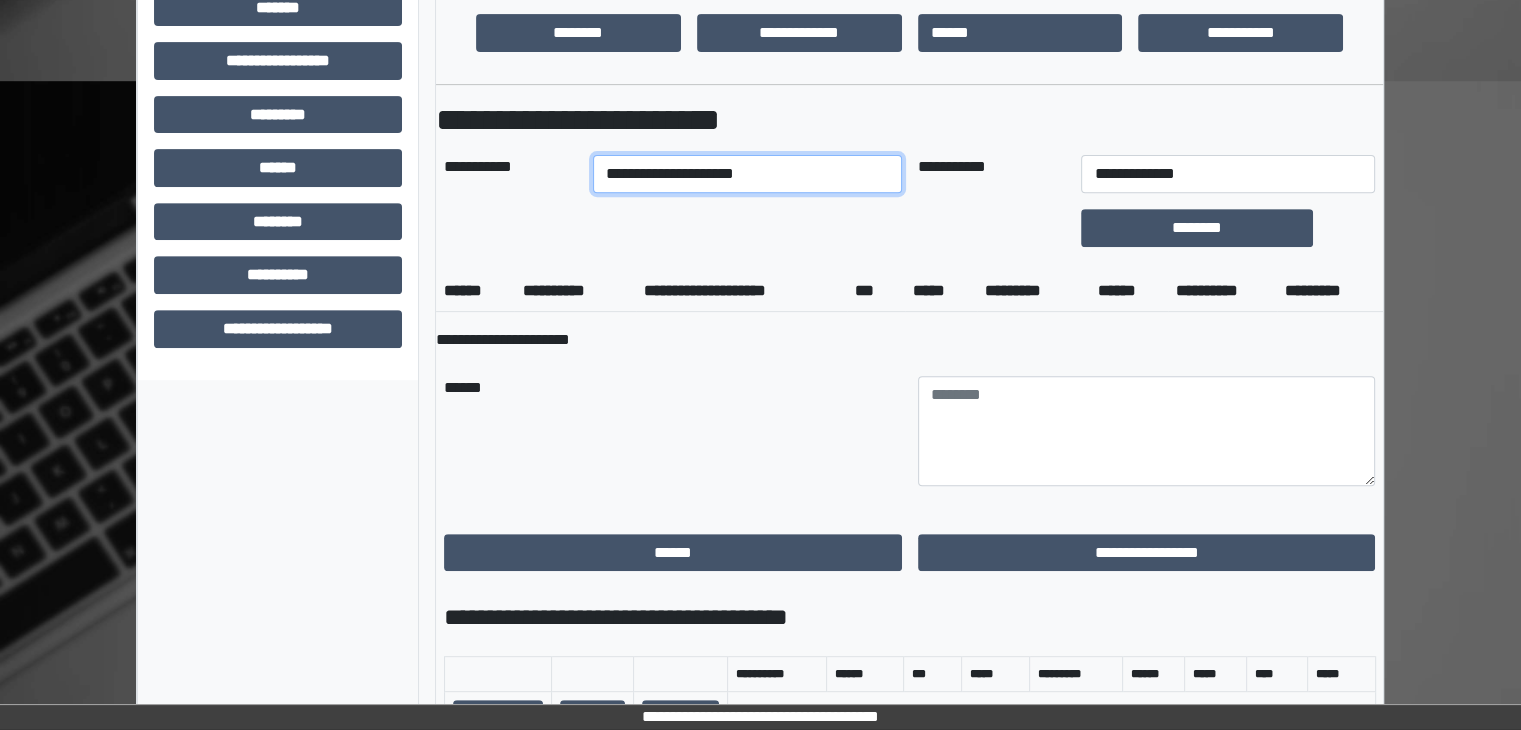 scroll, scrollTop: 800, scrollLeft: 0, axis: vertical 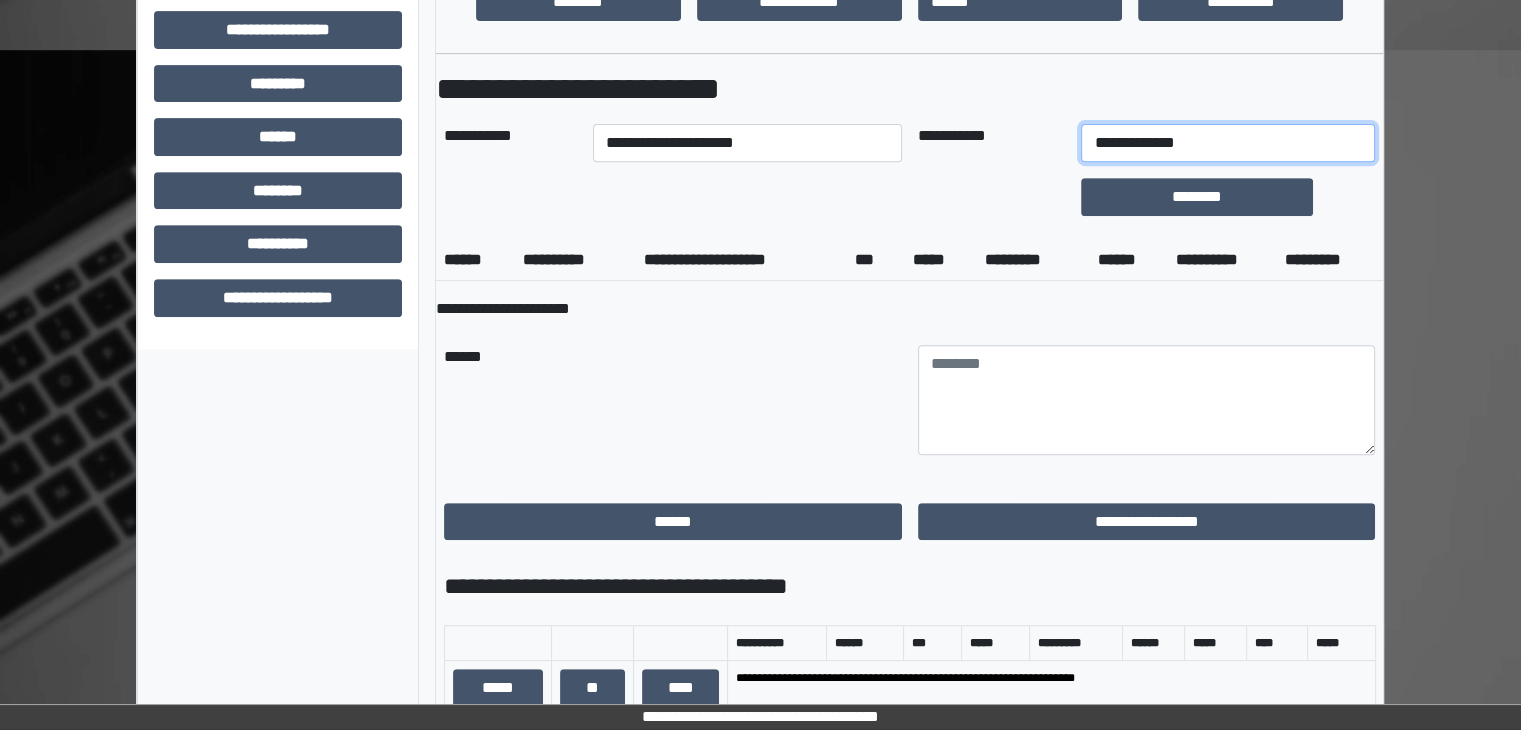 click on "**********" at bounding box center (1227, 143) 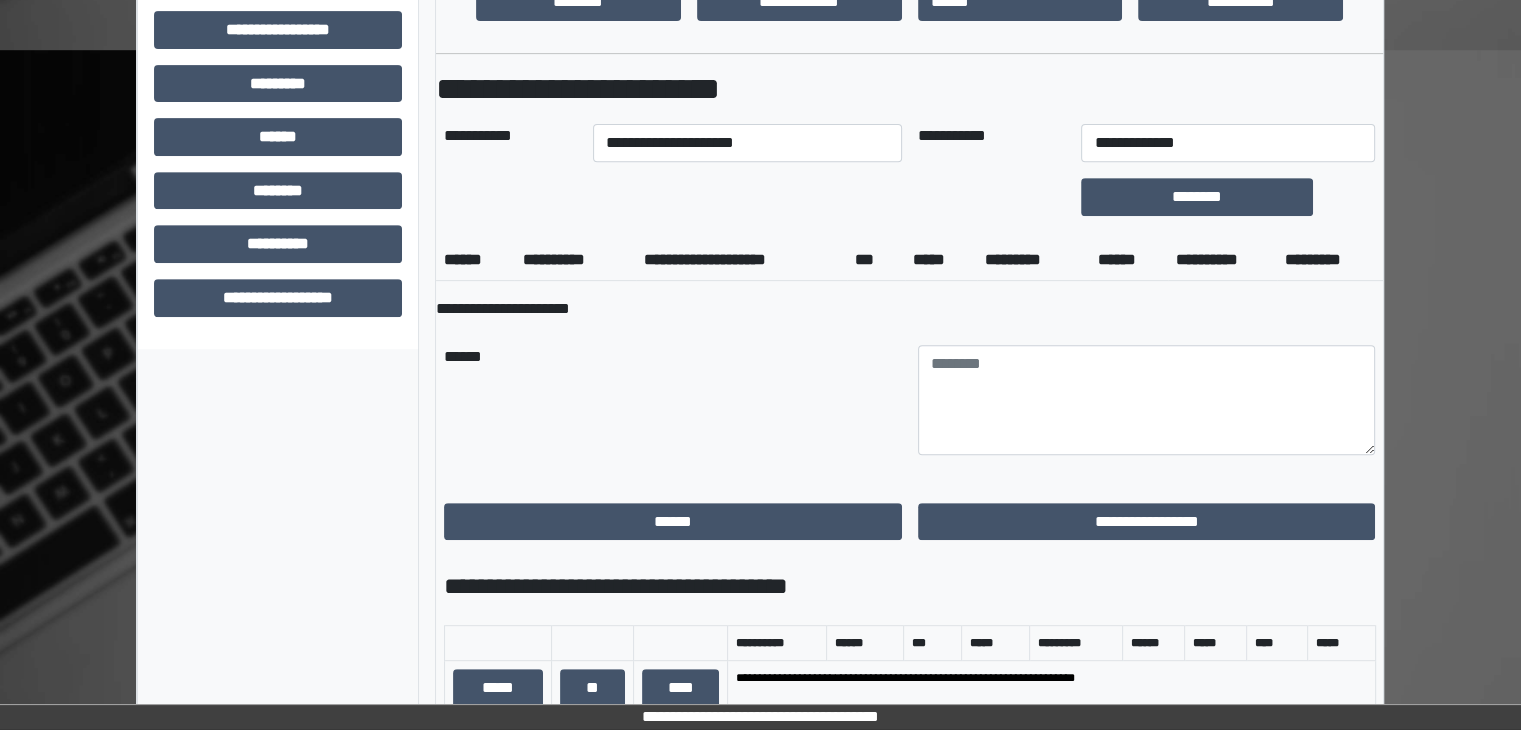 drag, startPoint x: 640, startPoint y: 366, endPoint x: 690, endPoint y: 351, distance: 52.201534 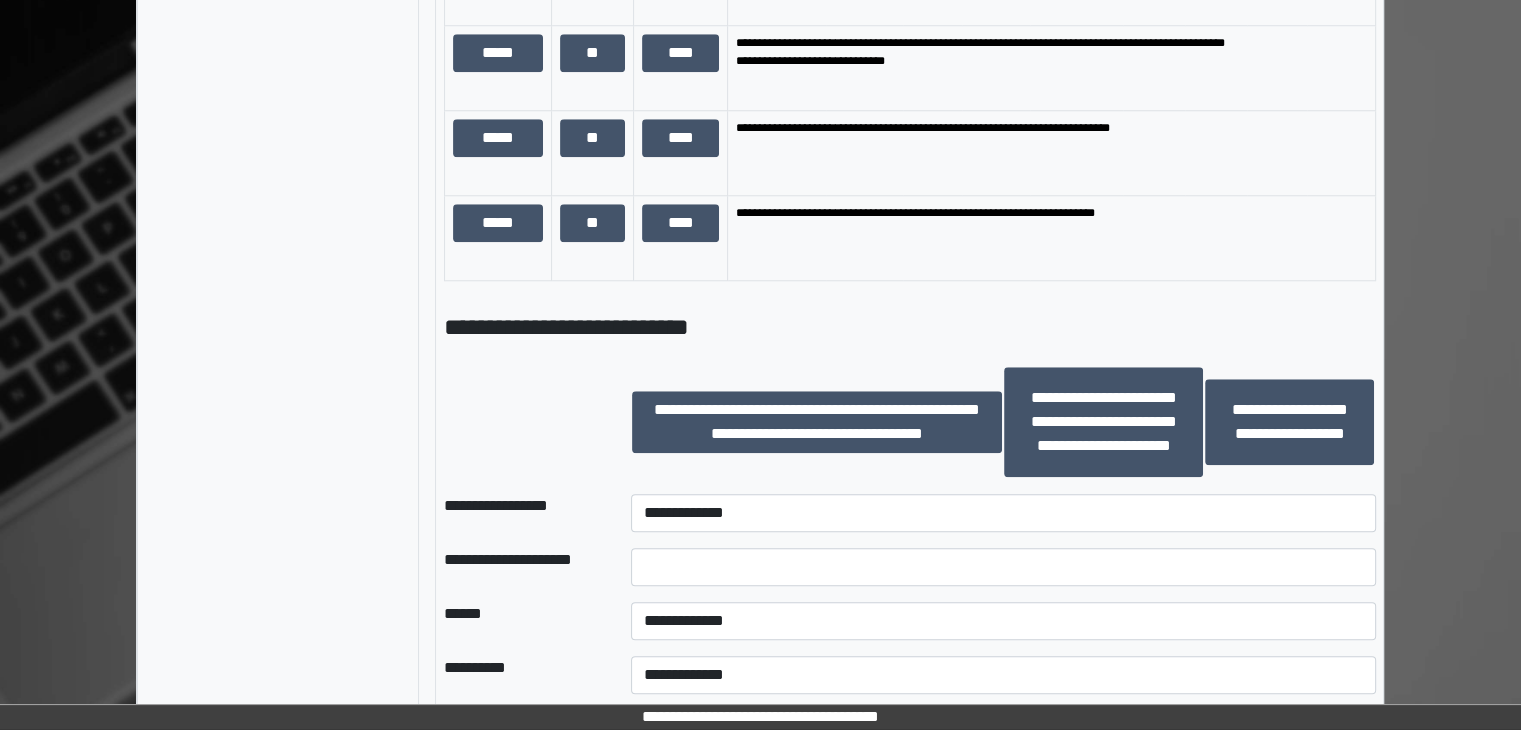 scroll, scrollTop: 1900, scrollLeft: 0, axis: vertical 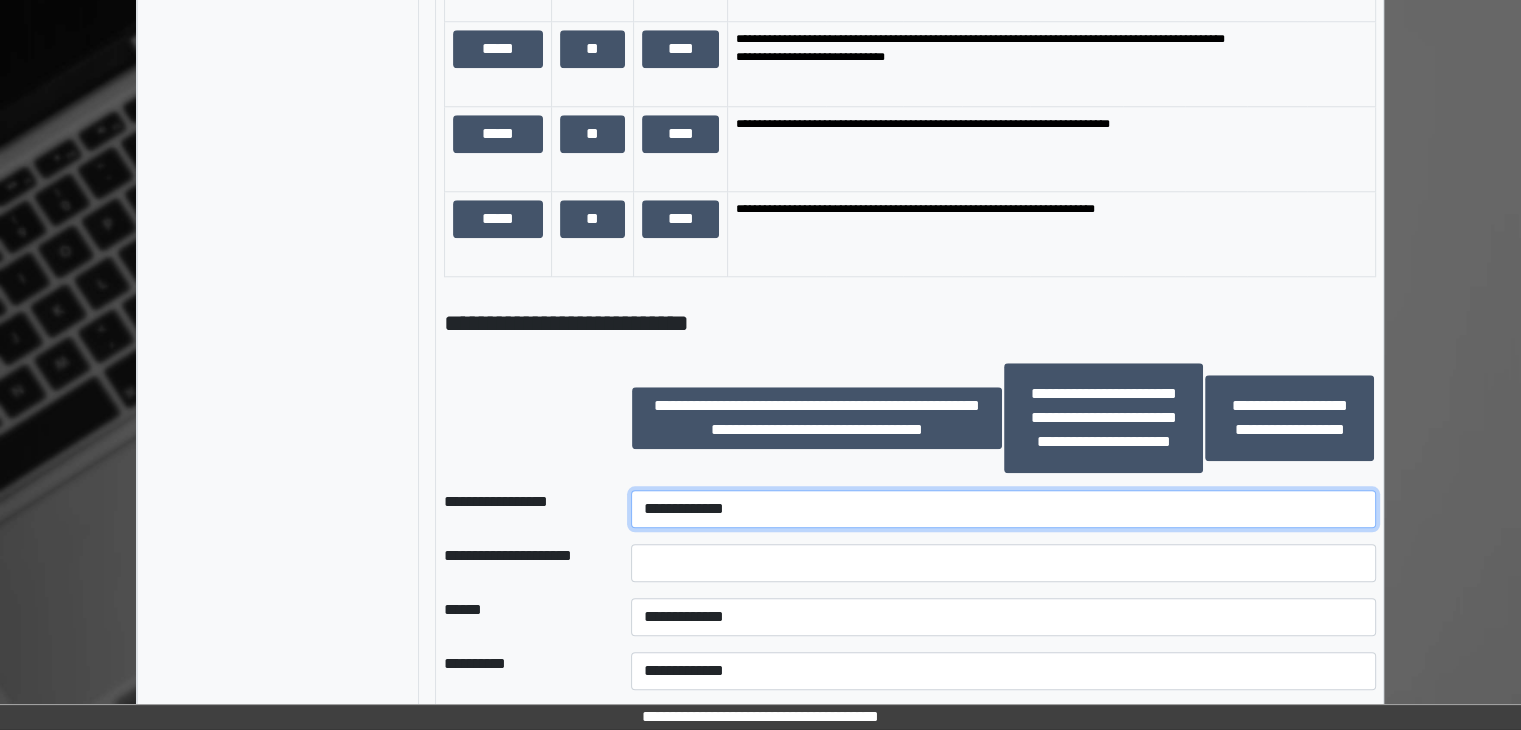 click on "**********" at bounding box center [1003, 509] 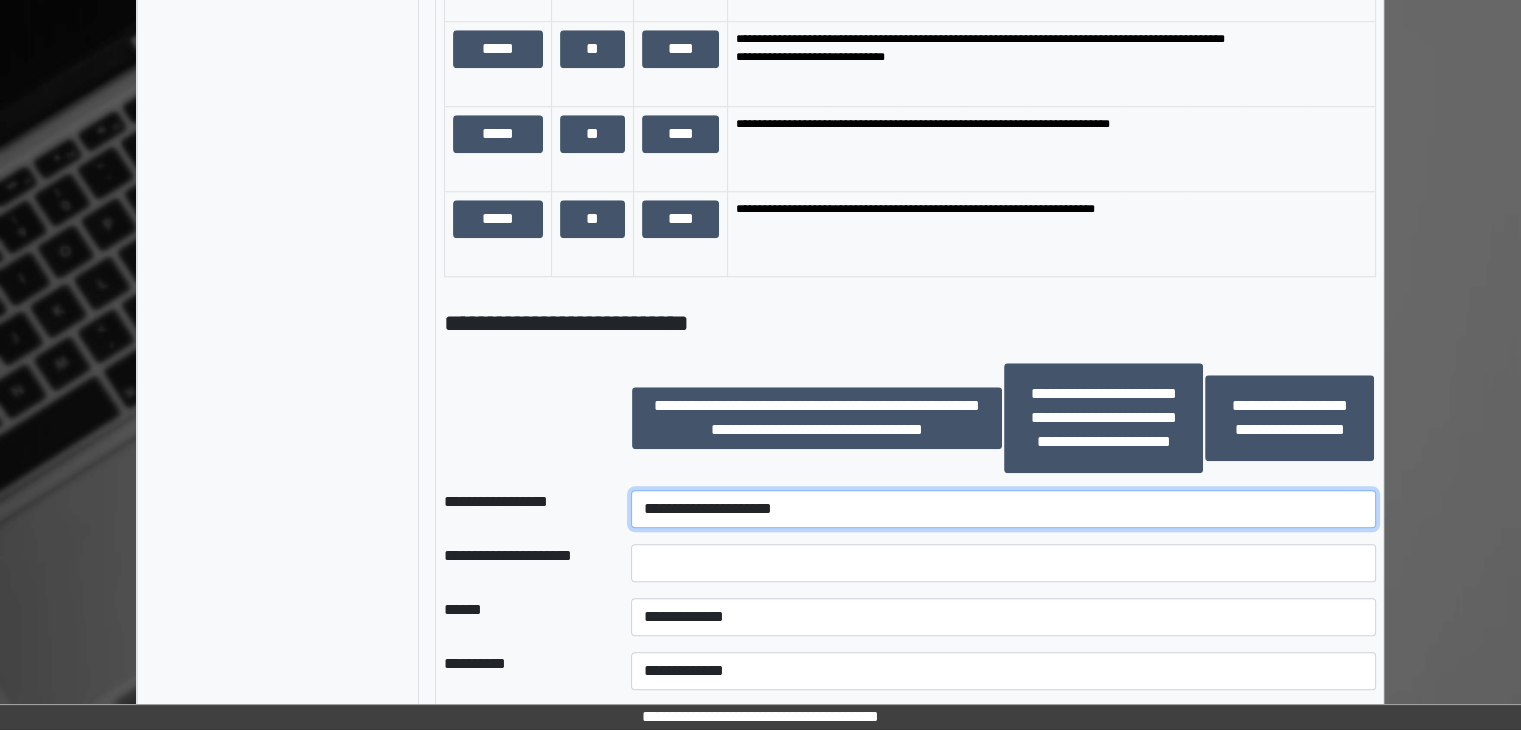 click on "**********" at bounding box center [1003, 509] 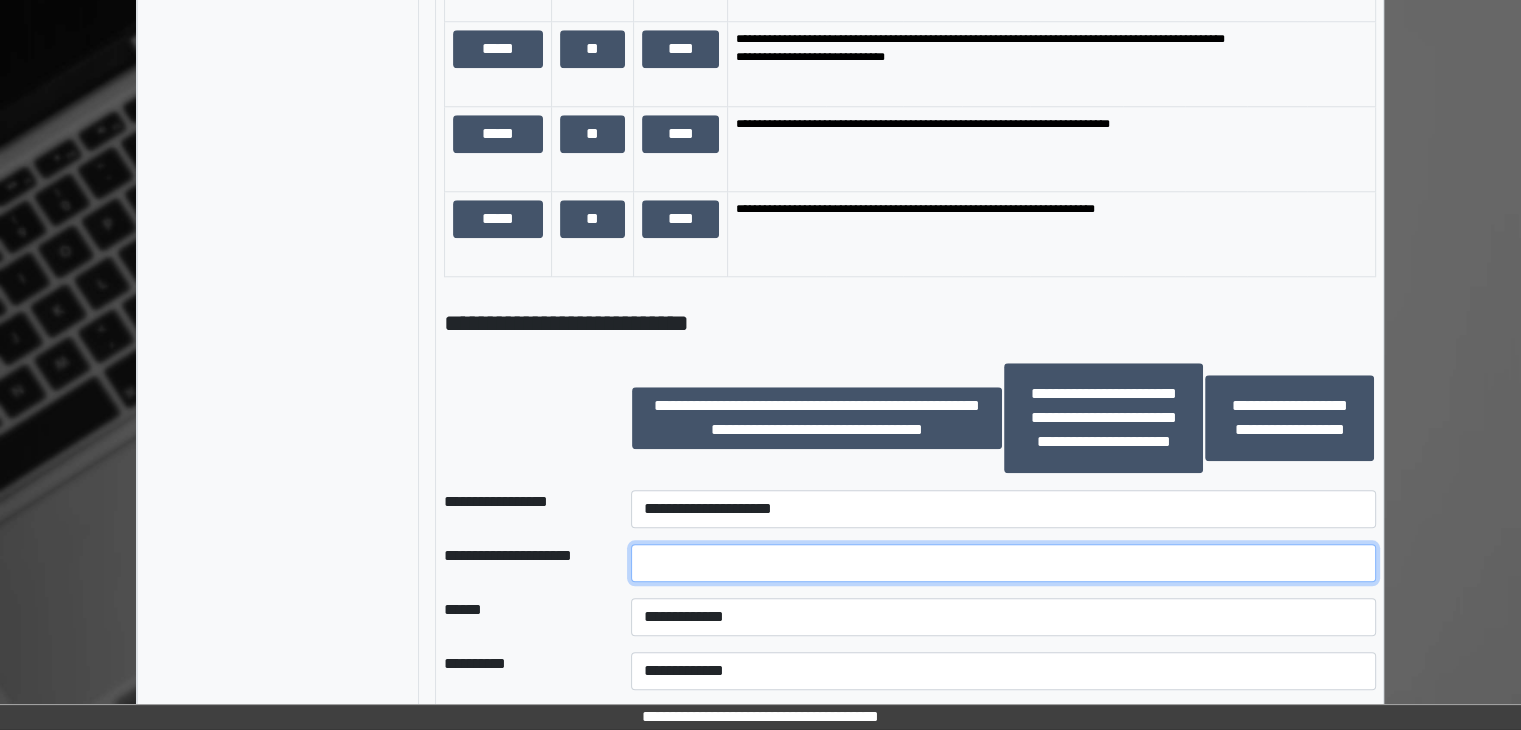 click at bounding box center [1003, 563] 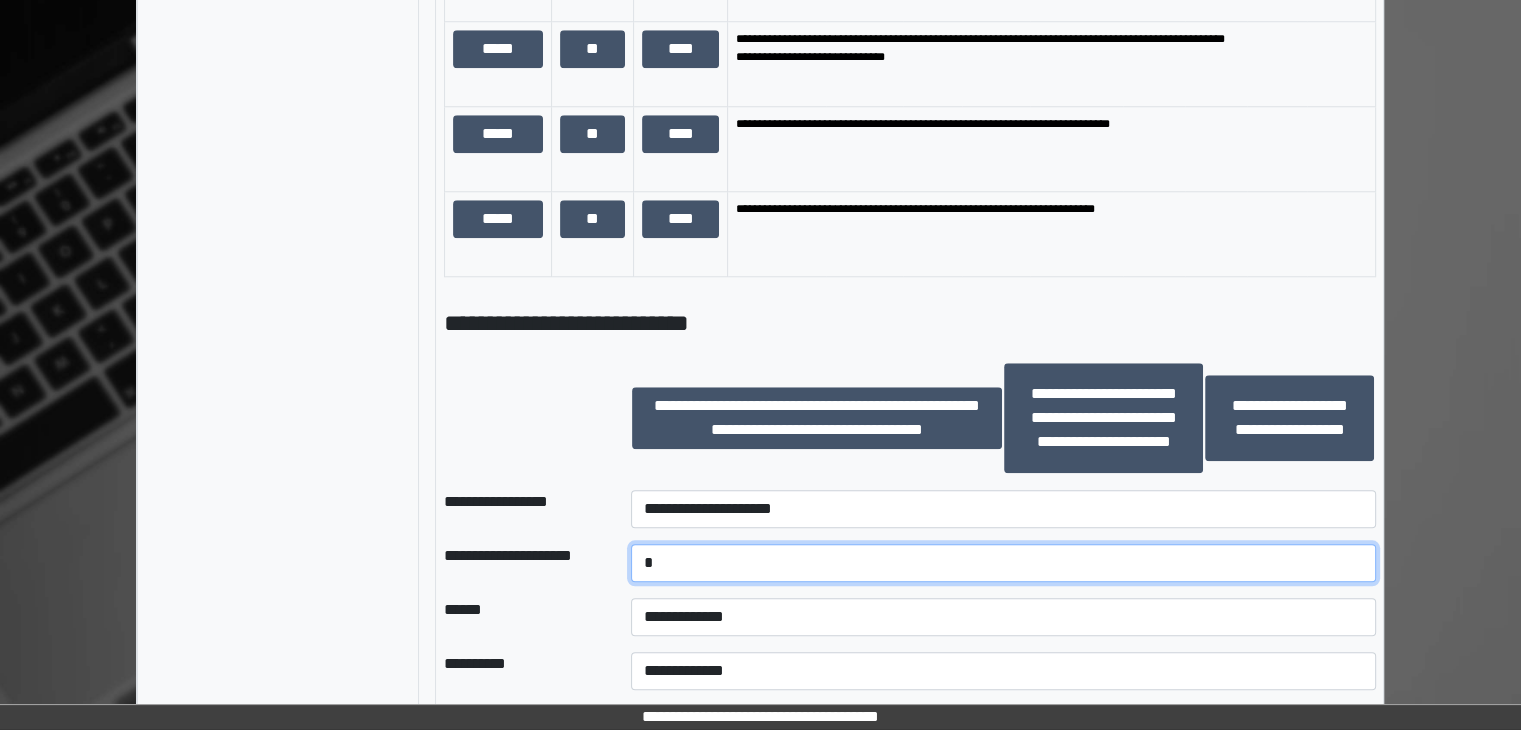 type on "*" 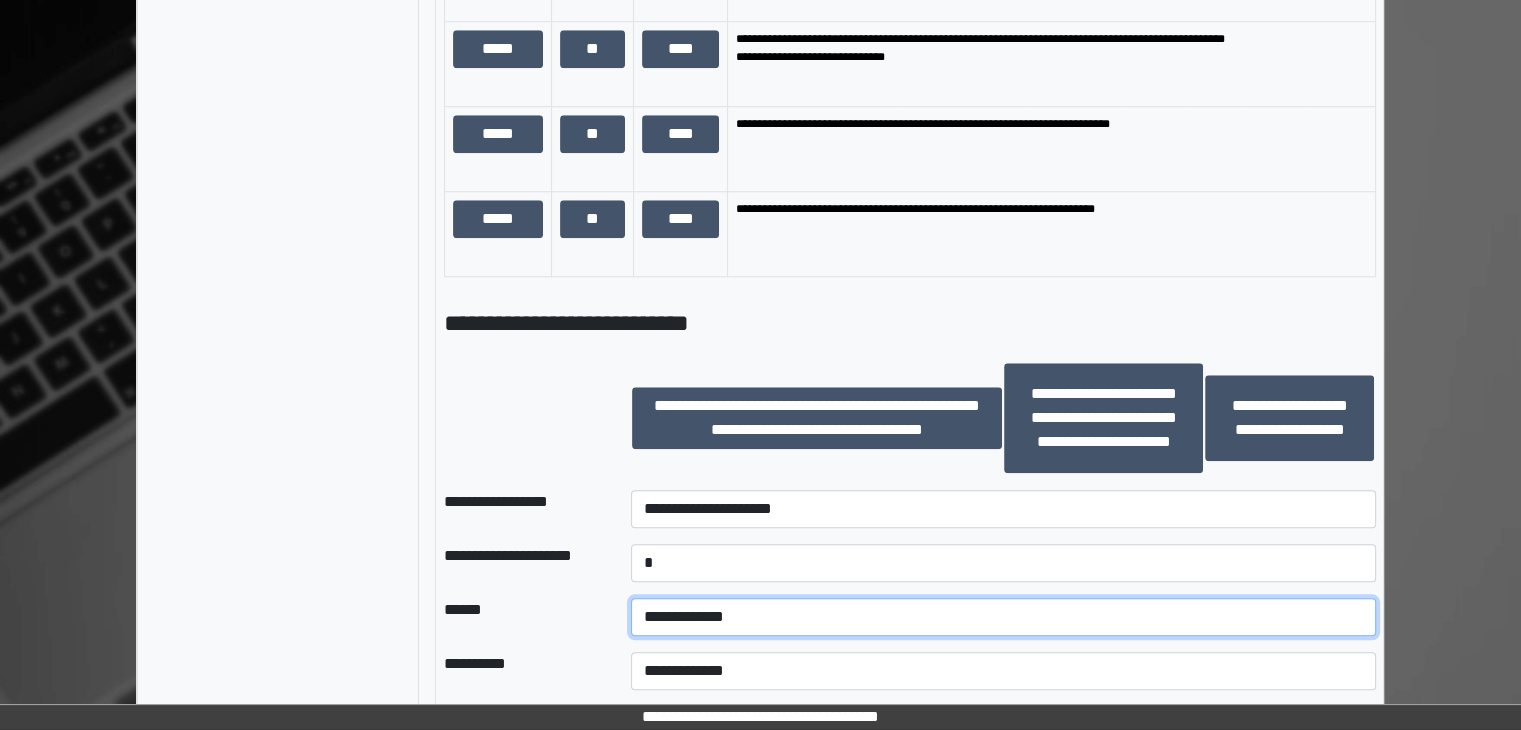 click on "**********" at bounding box center (1003, 617) 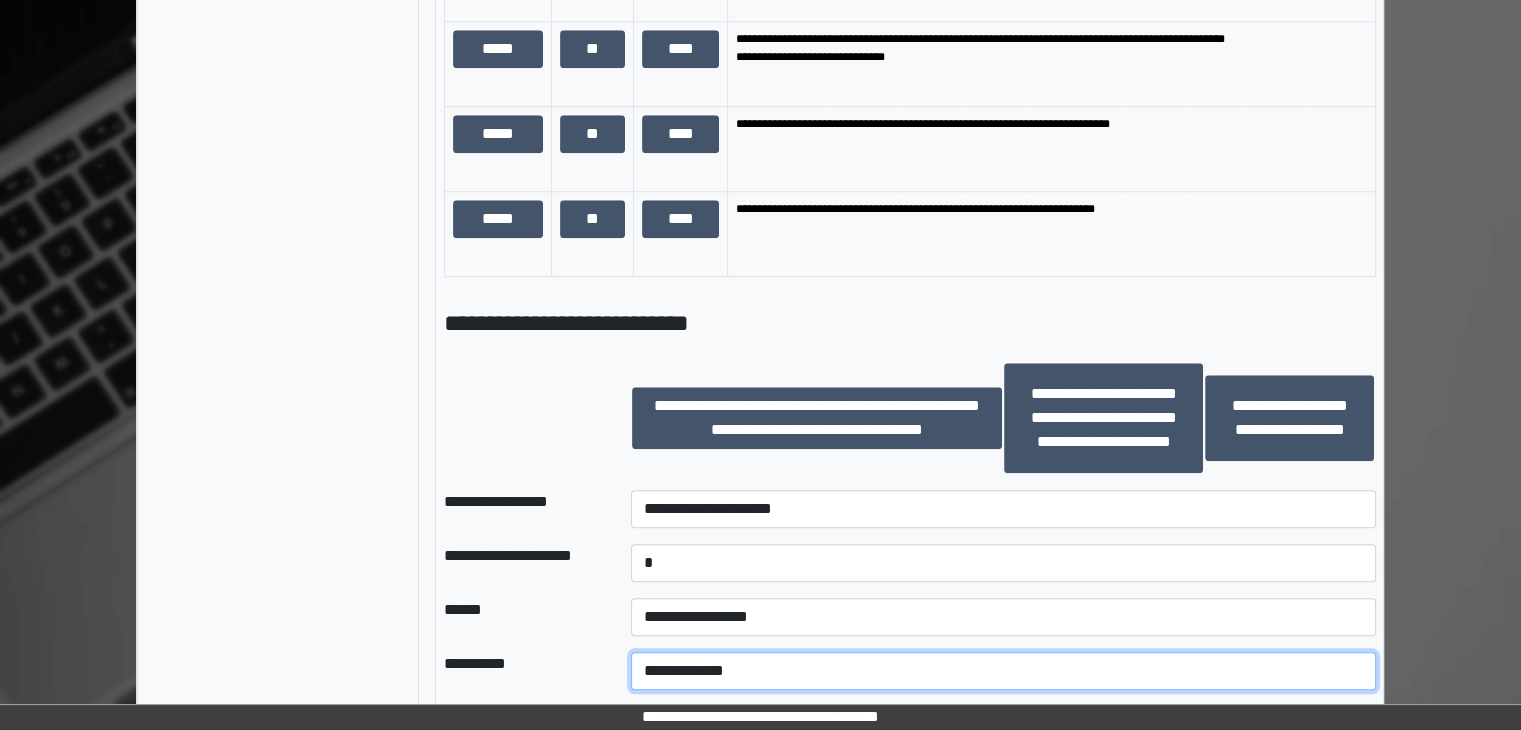click on "**********" at bounding box center (1003, 671) 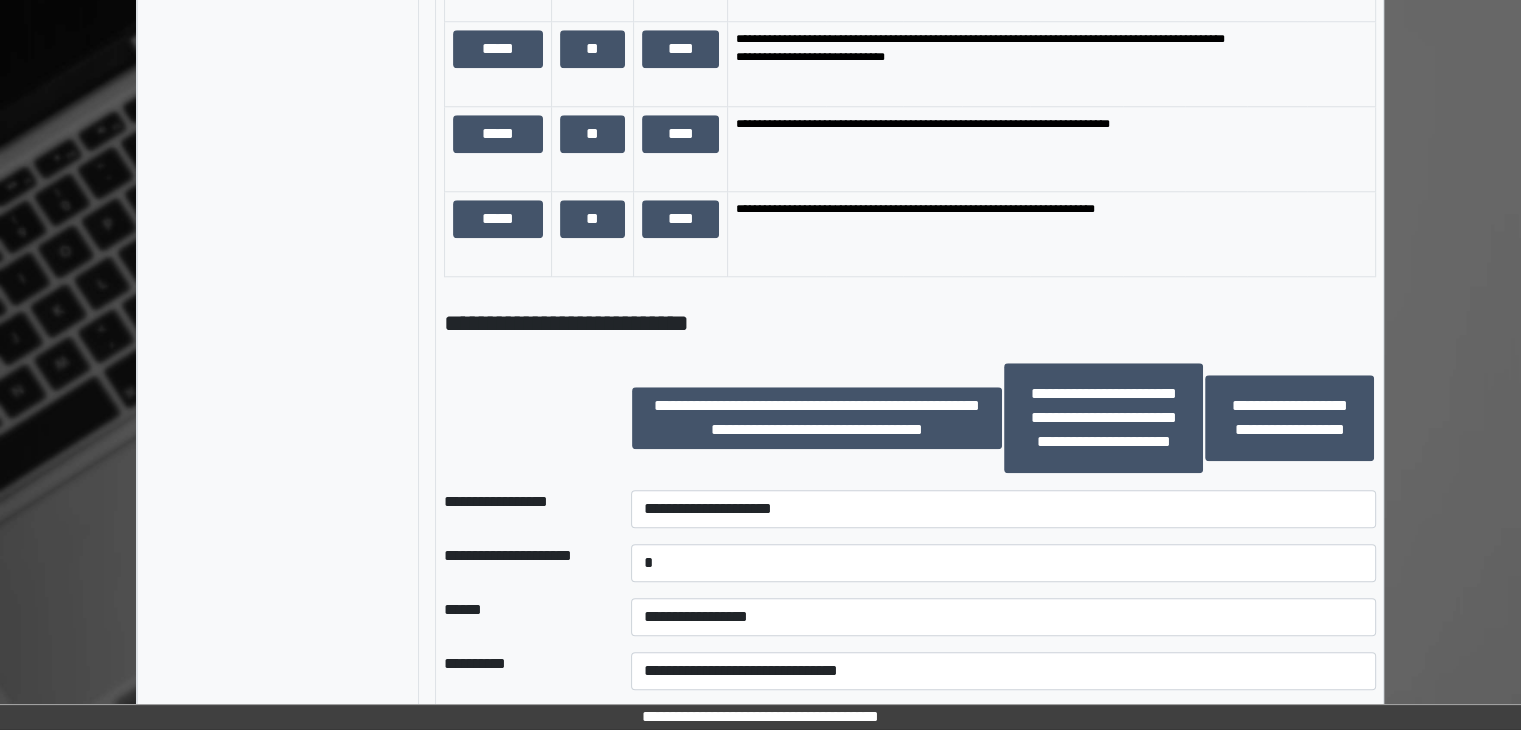 drag, startPoint x: 570, startPoint y: 638, endPoint x: 585, endPoint y: 614, distance: 28.301943 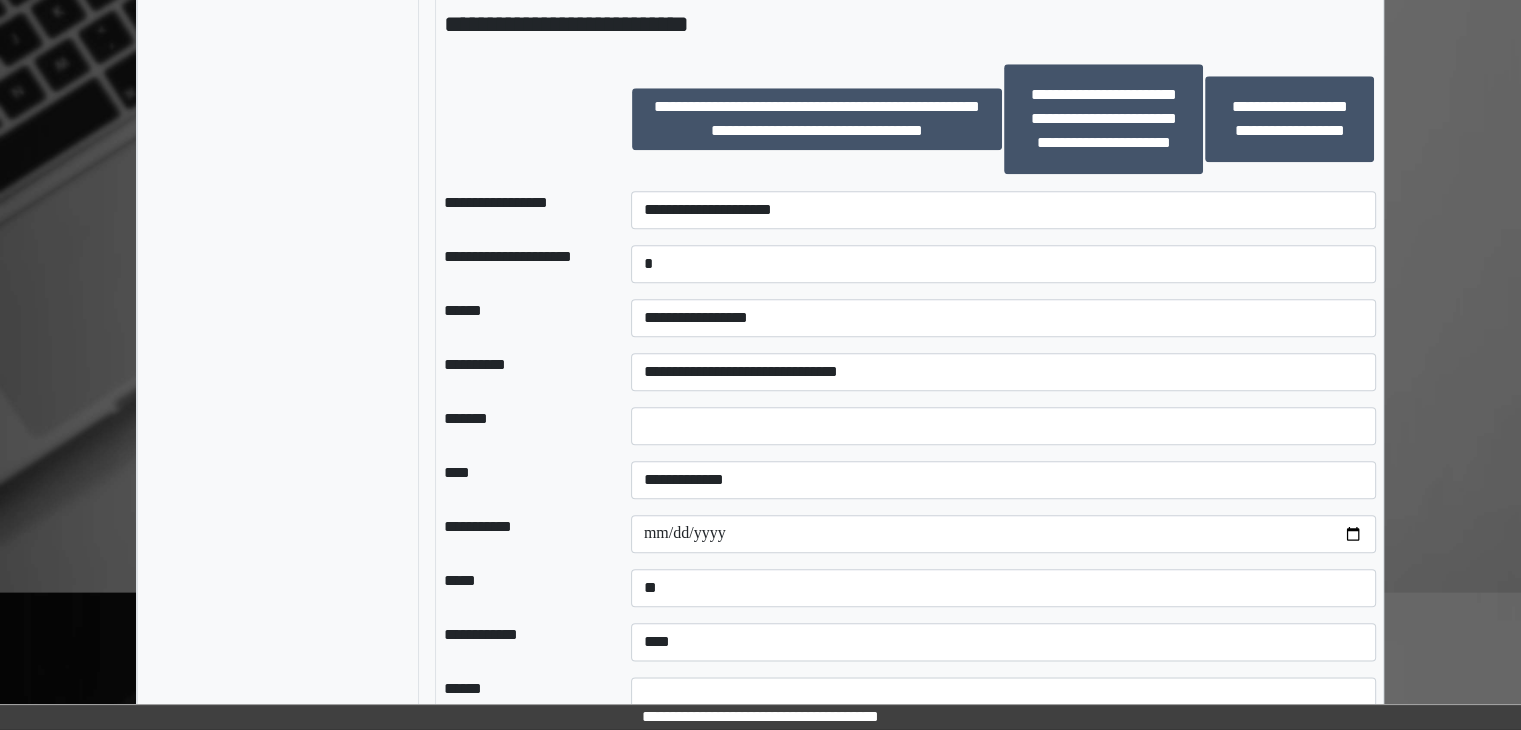 scroll, scrollTop: 2200, scrollLeft: 0, axis: vertical 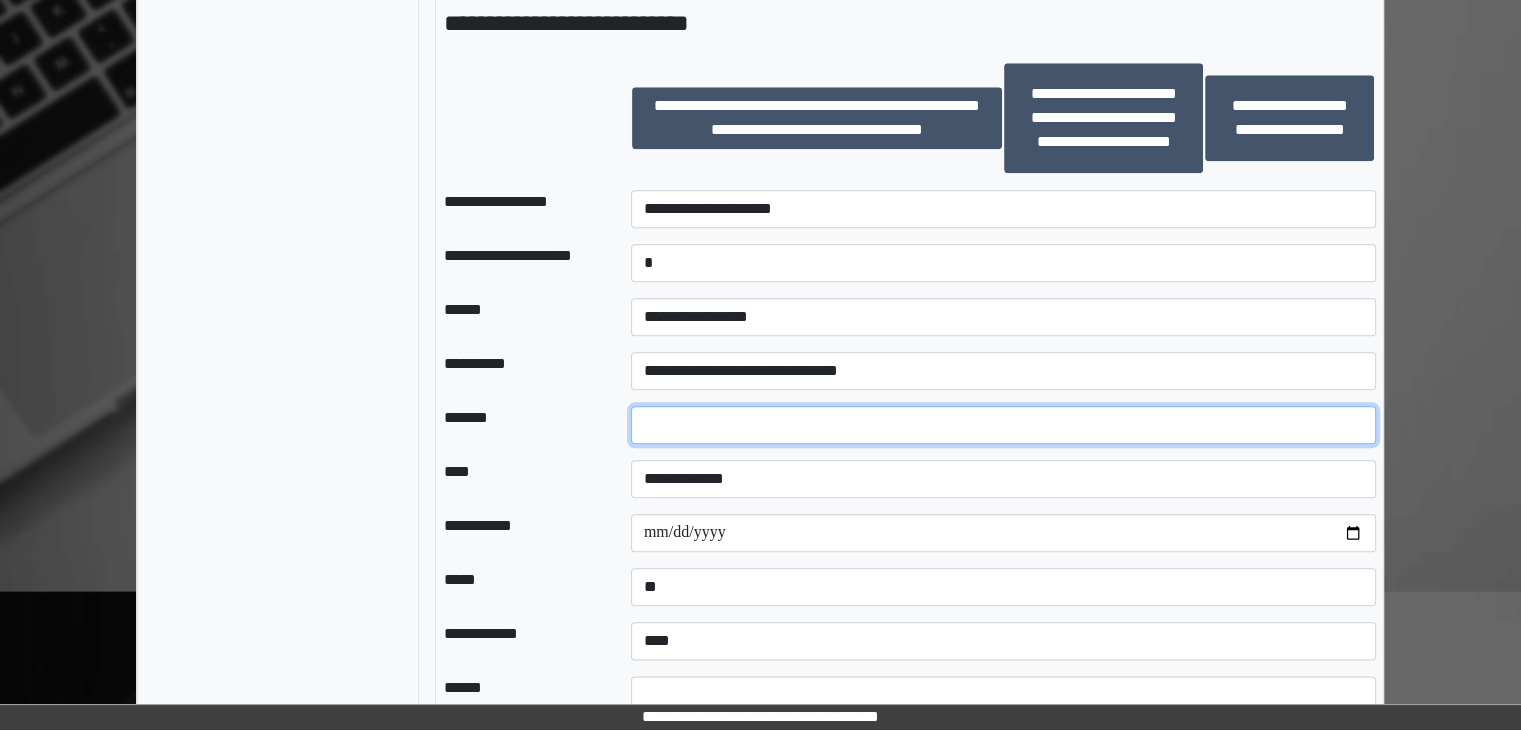 click at bounding box center [1003, 425] 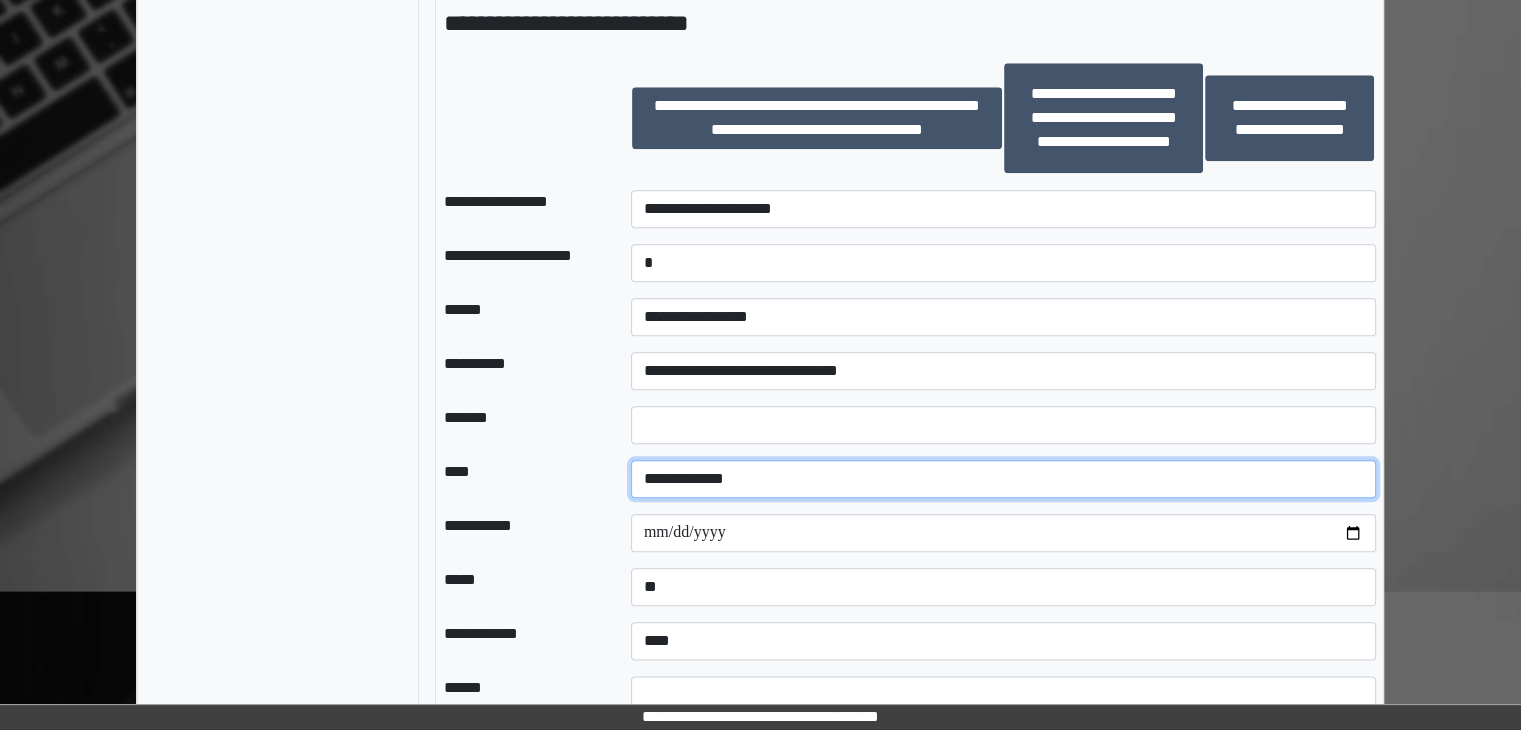 click on "**********" at bounding box center (1003, 479) 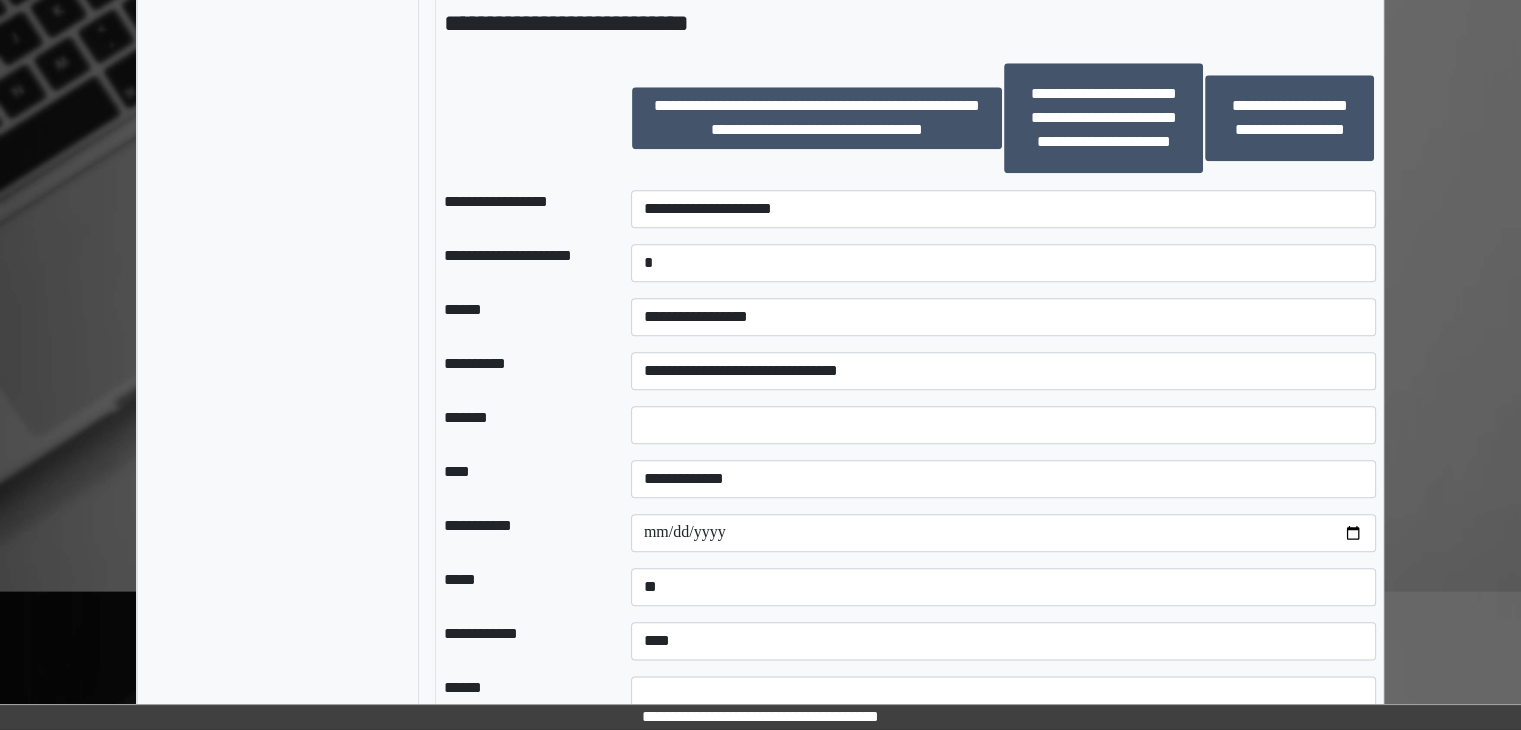 click at bounding box center (615, 533) 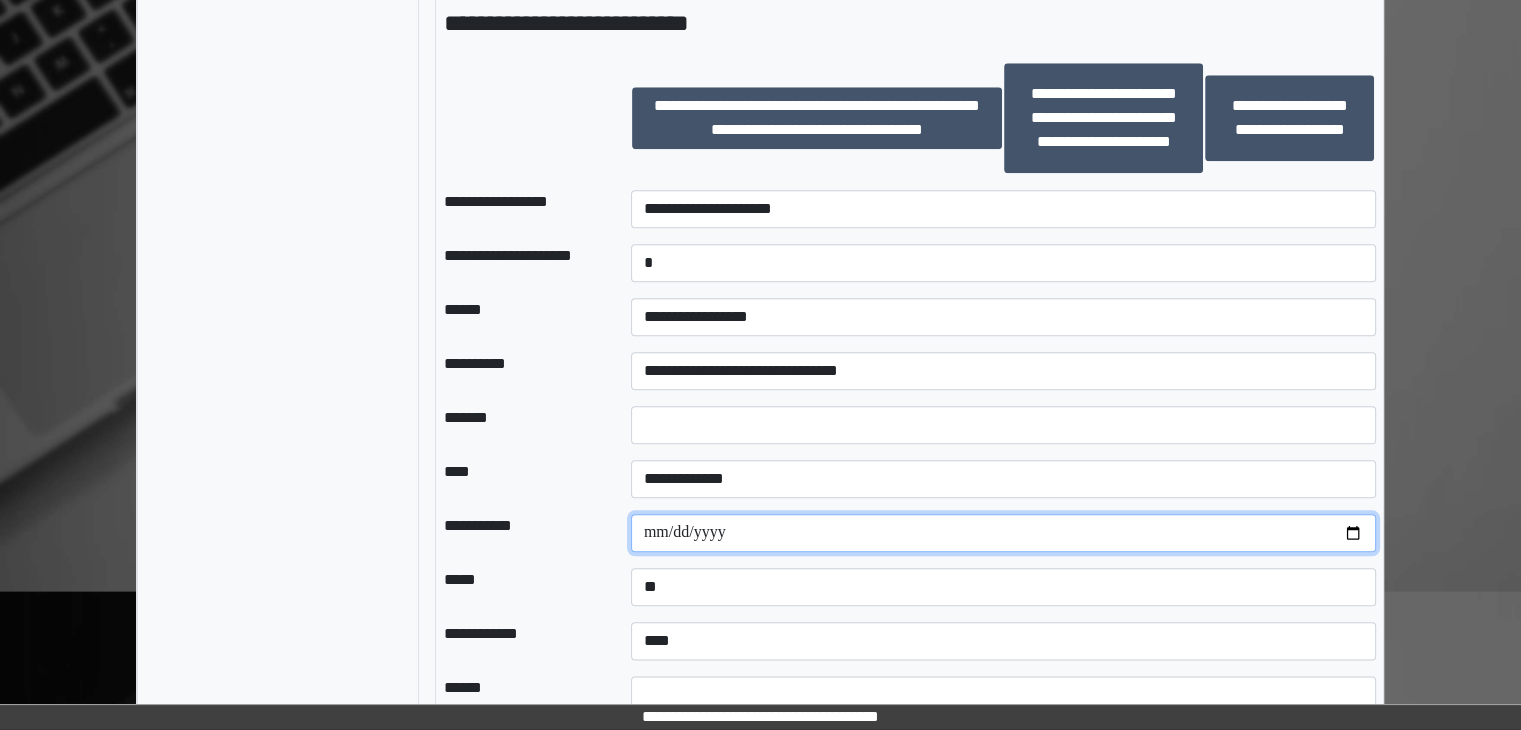 click at bounding box center [1003, 533] 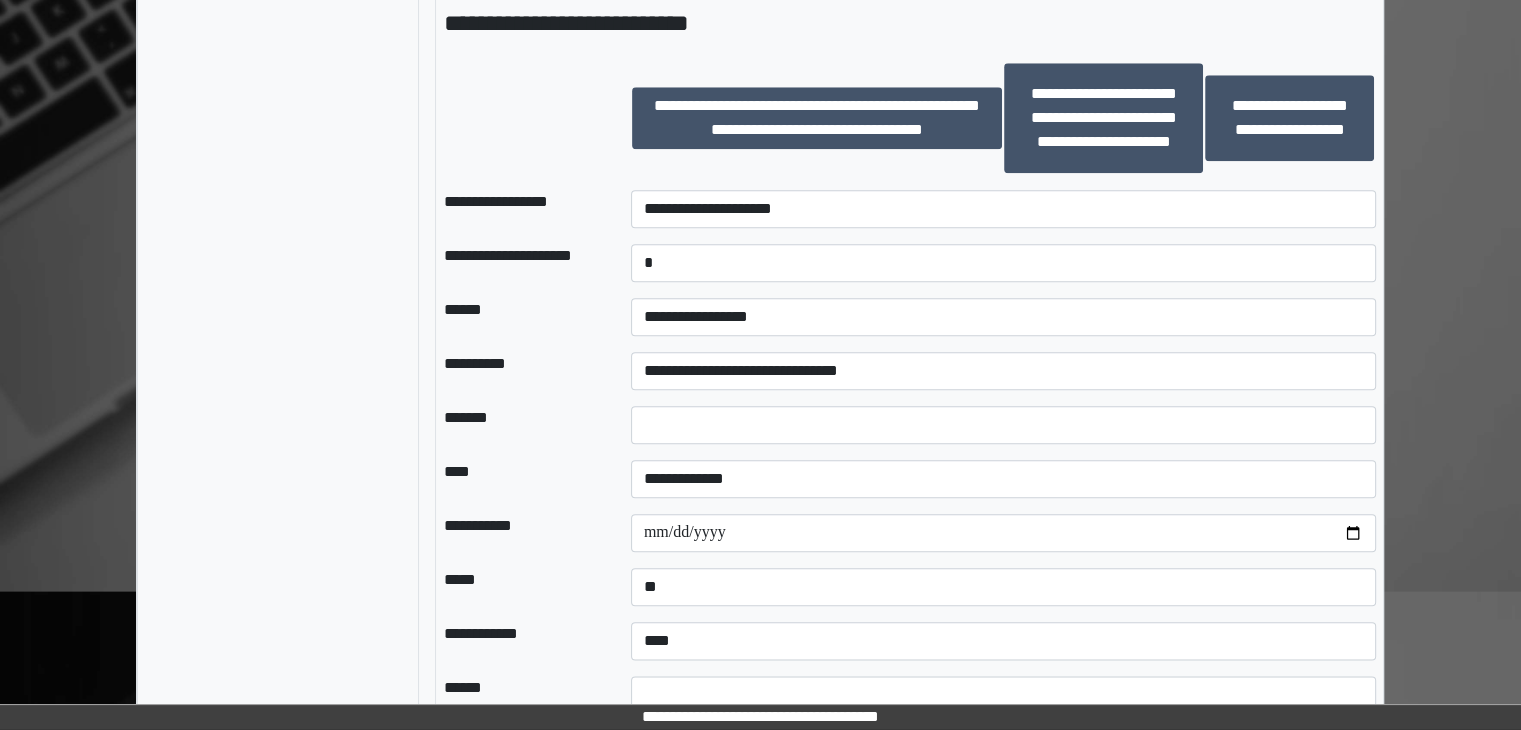 click on "**********" at bounding box center [521, 533] 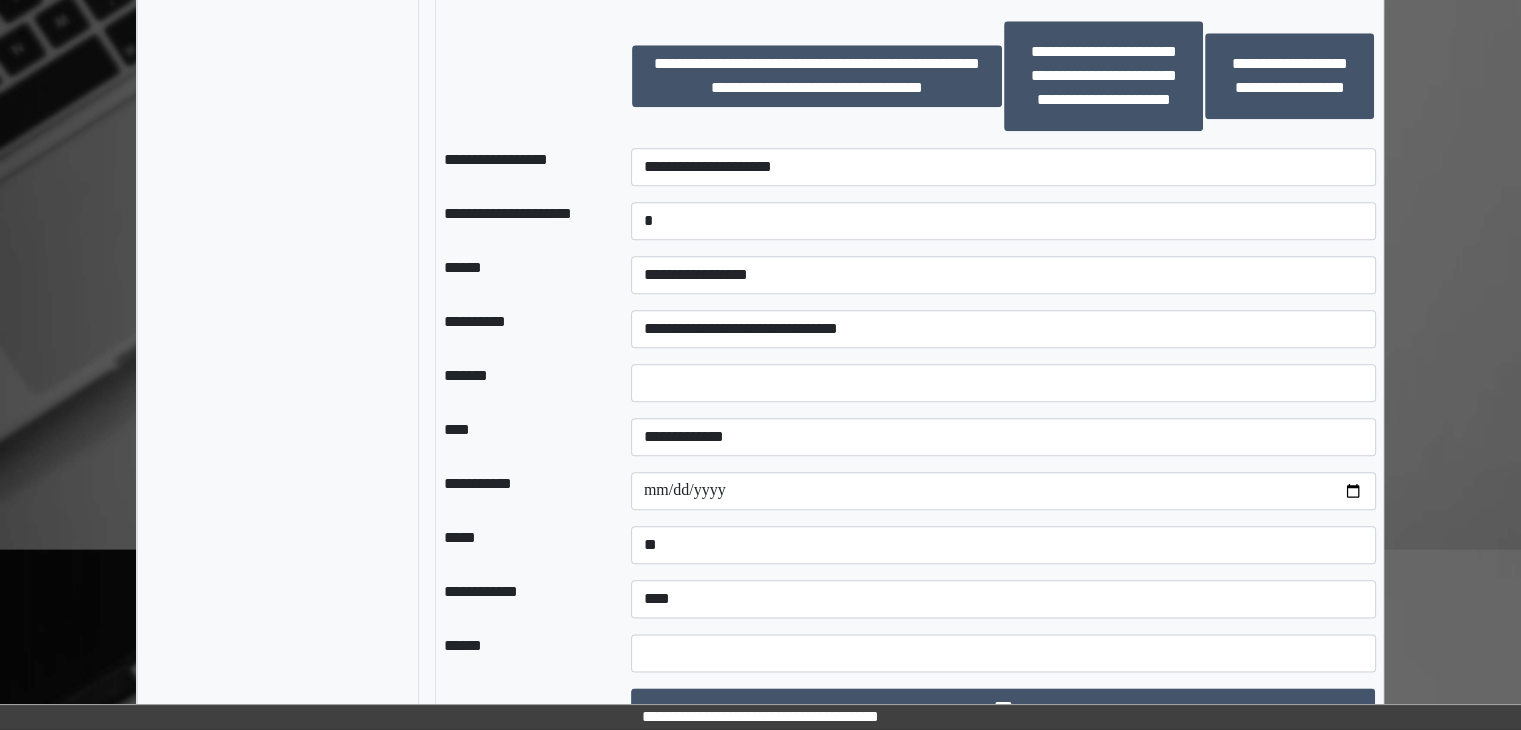 scroll, scrollTop: 2272, scrollLeft: 0, axis: vertical 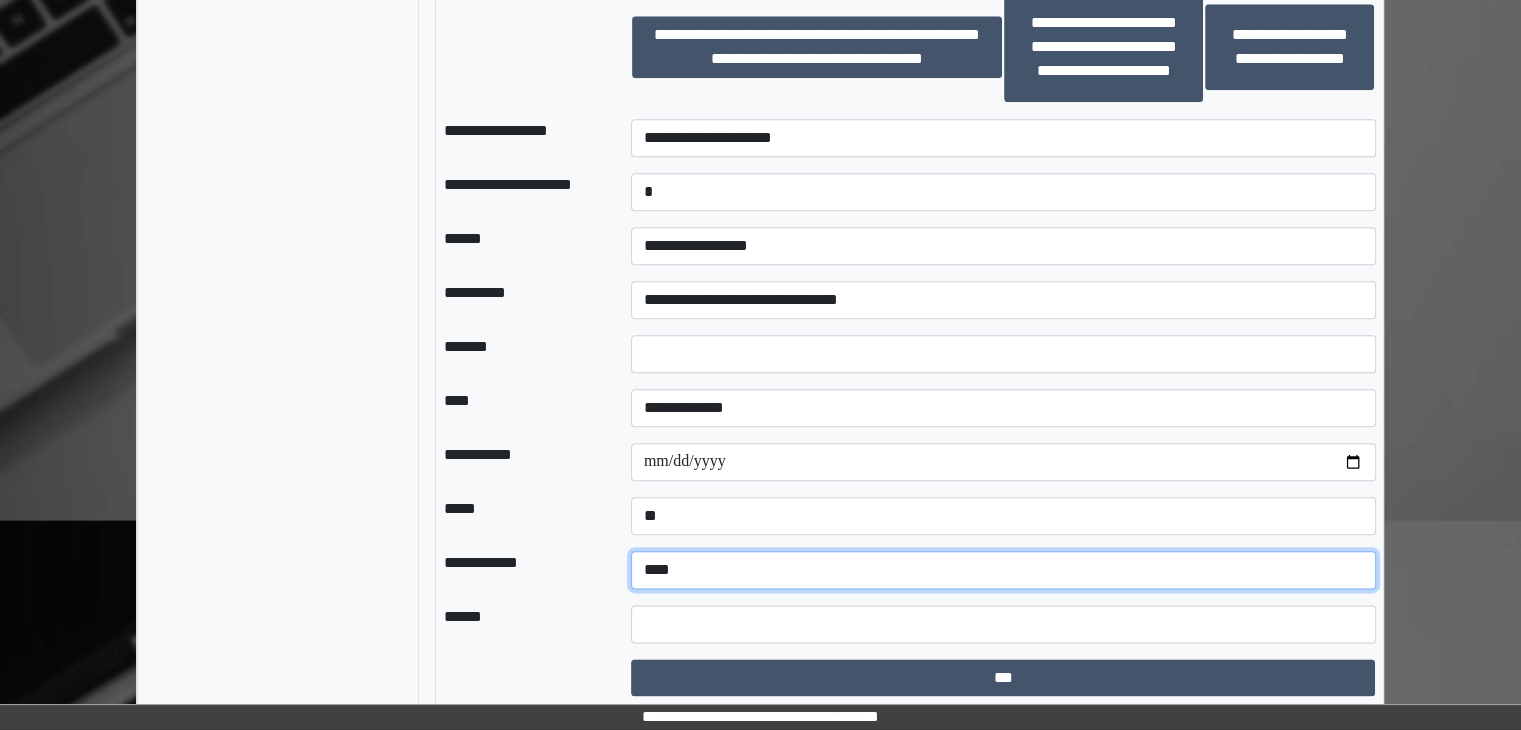 click on "**********" at bounding box center [1003, 570] 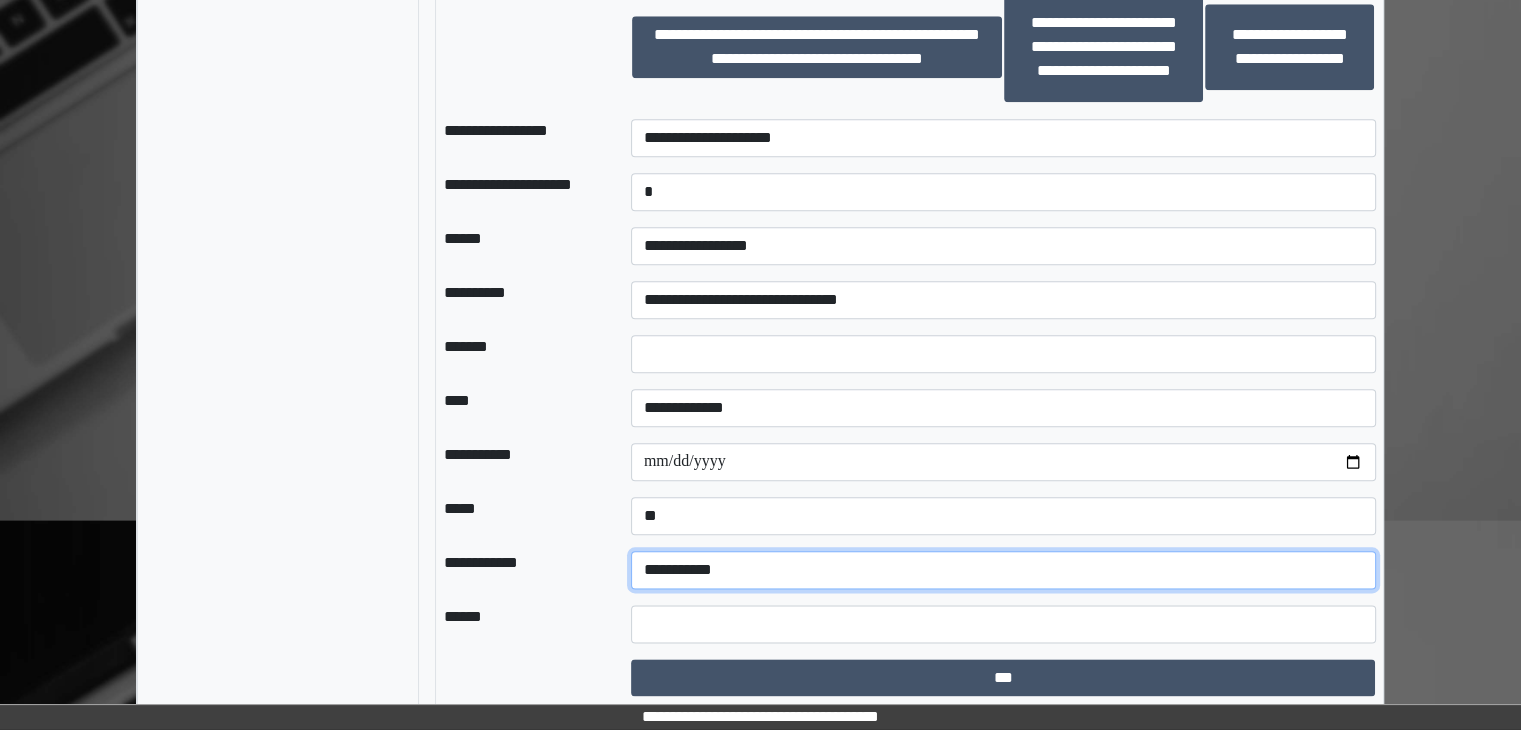 click on "**********" at bounding box center [1003, 570] 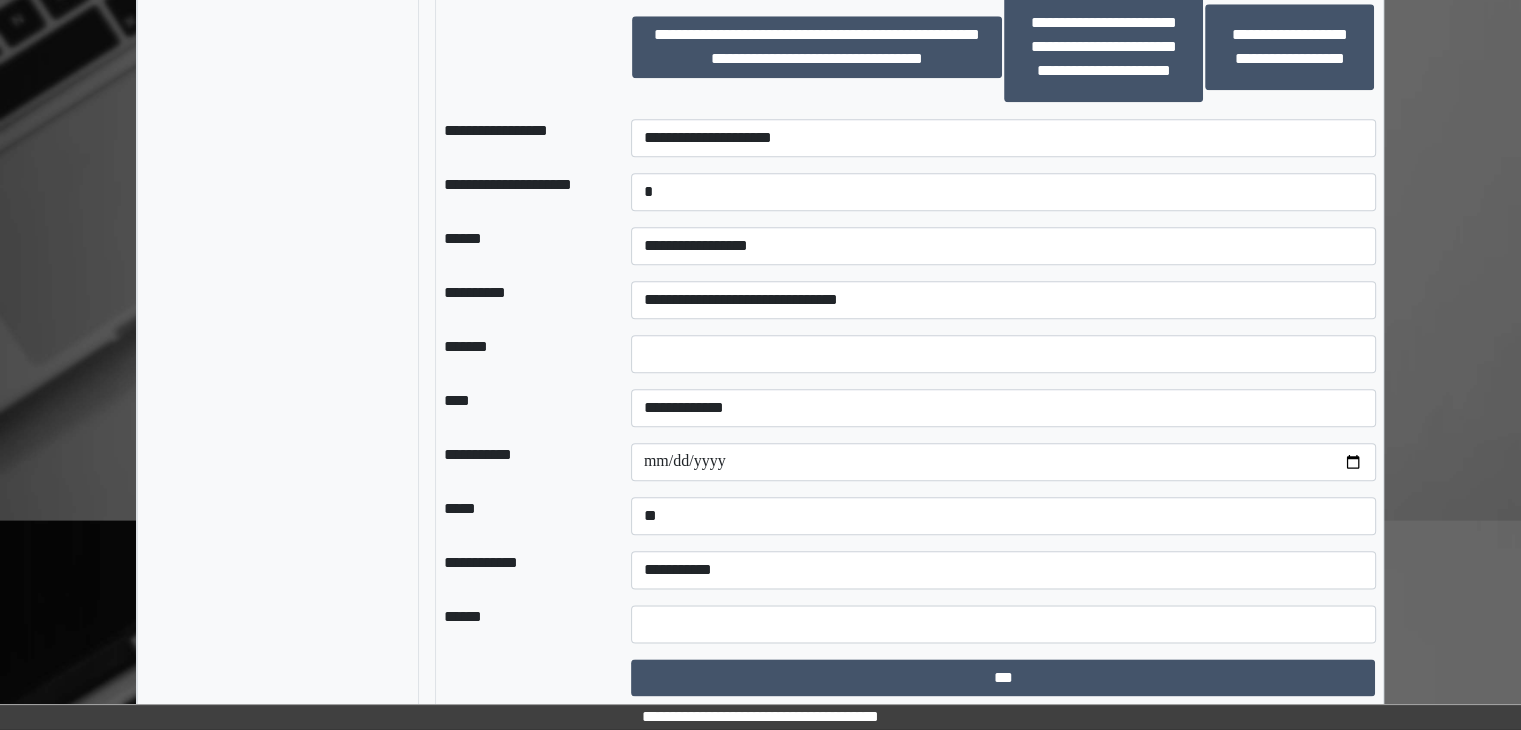 click on "*****" at bounding box center [521, 516] 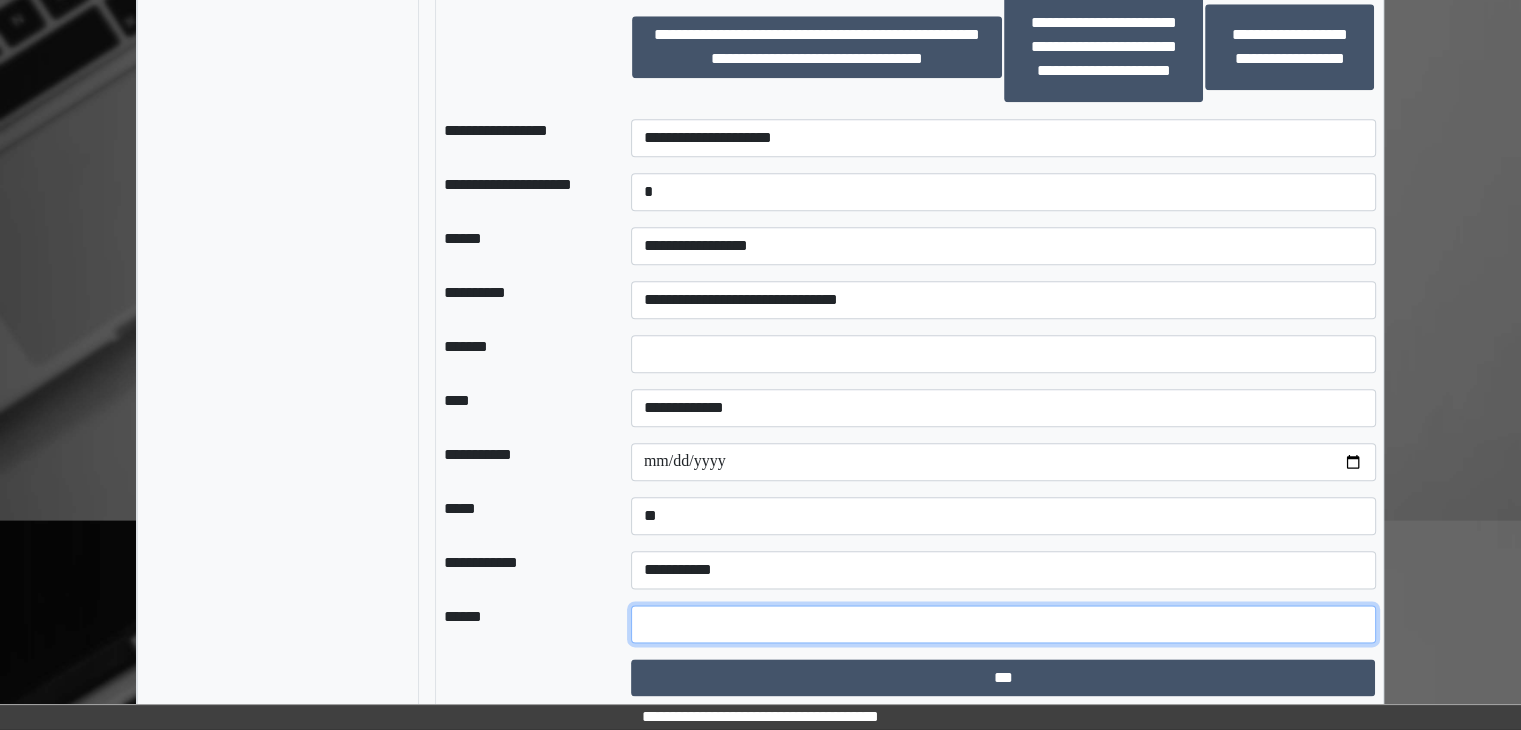 click at bounding box center [1003, 624] 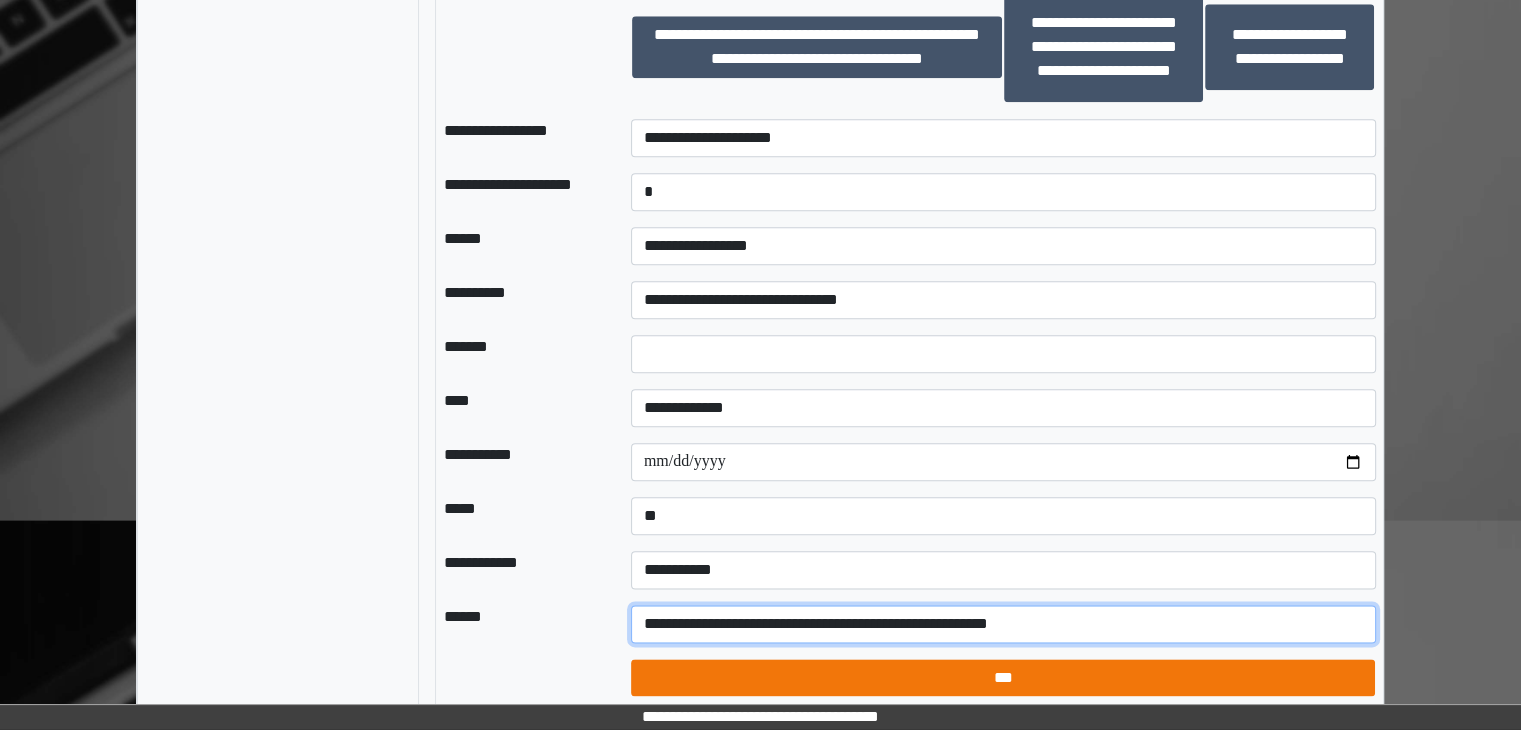 type on "**********" 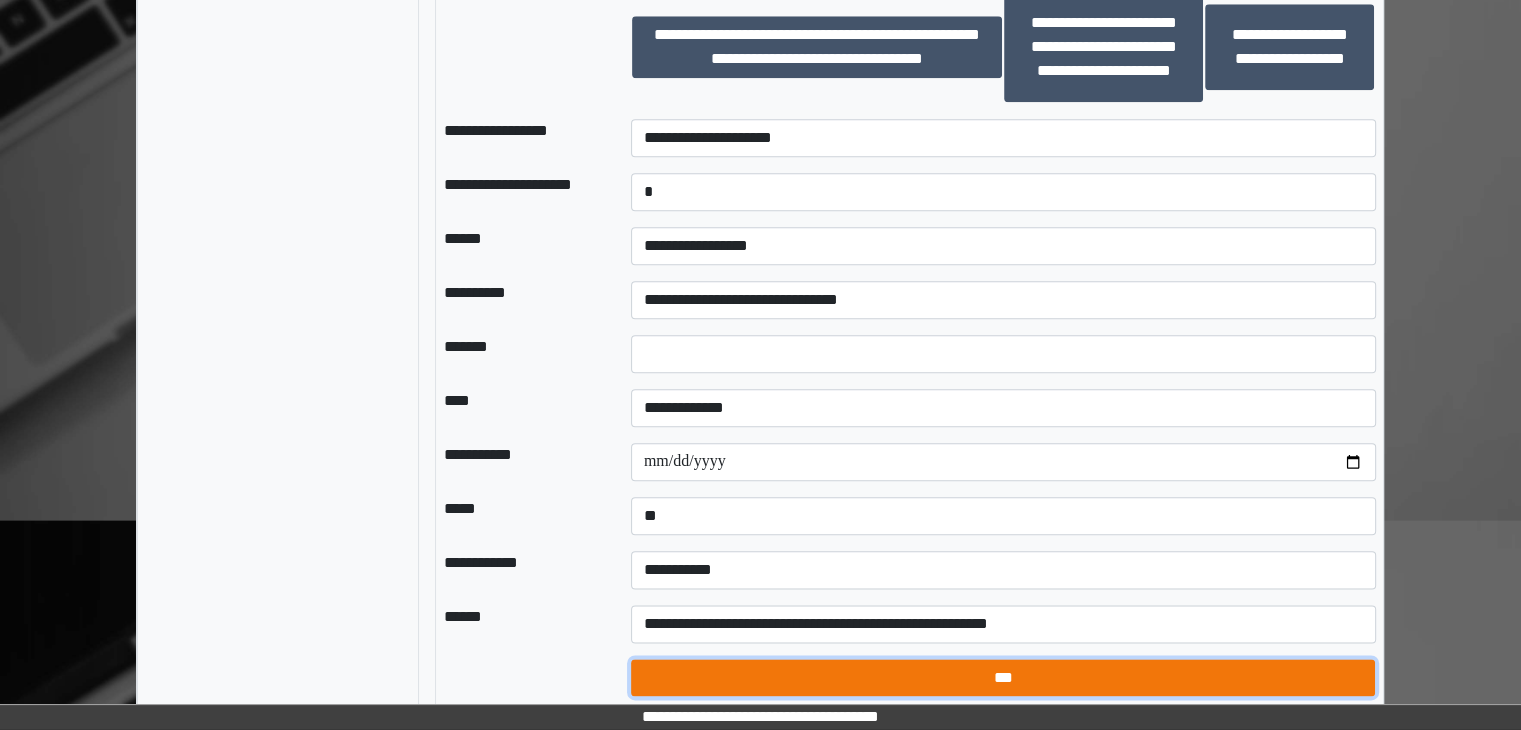 click on "***" at bounding box center [1003, 678] 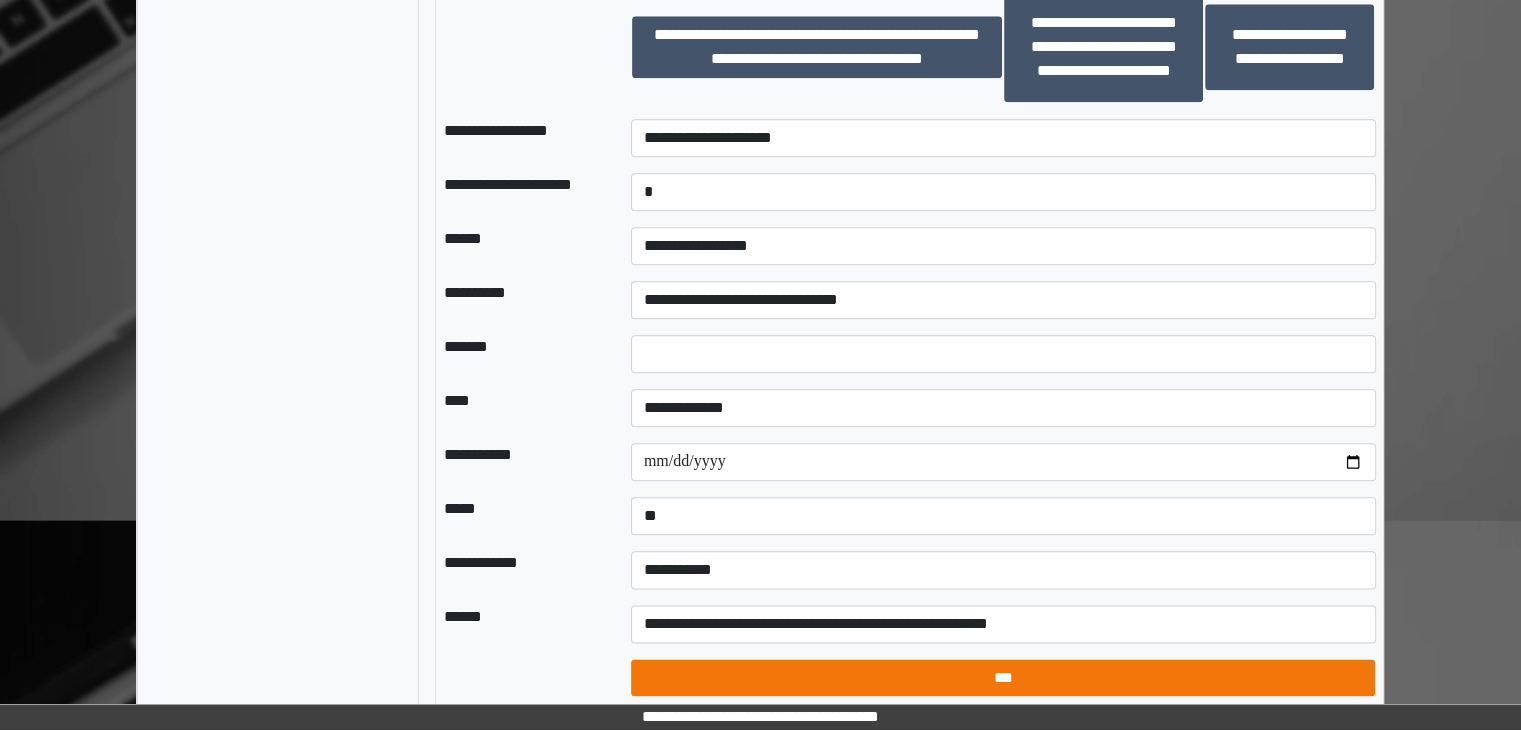 select on "*" 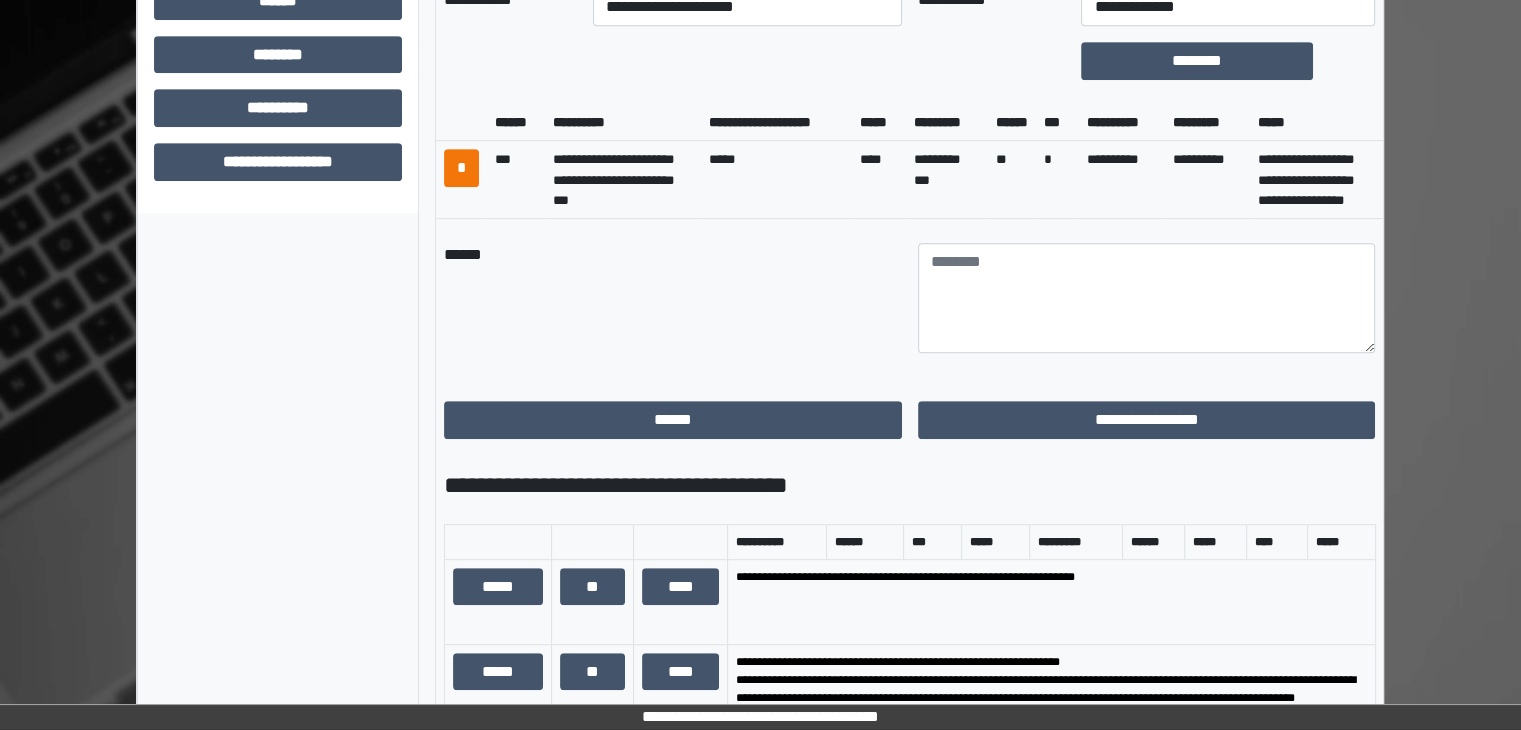 scroll, scrollTop: 672, scrollLeft: 0, axis: vertical 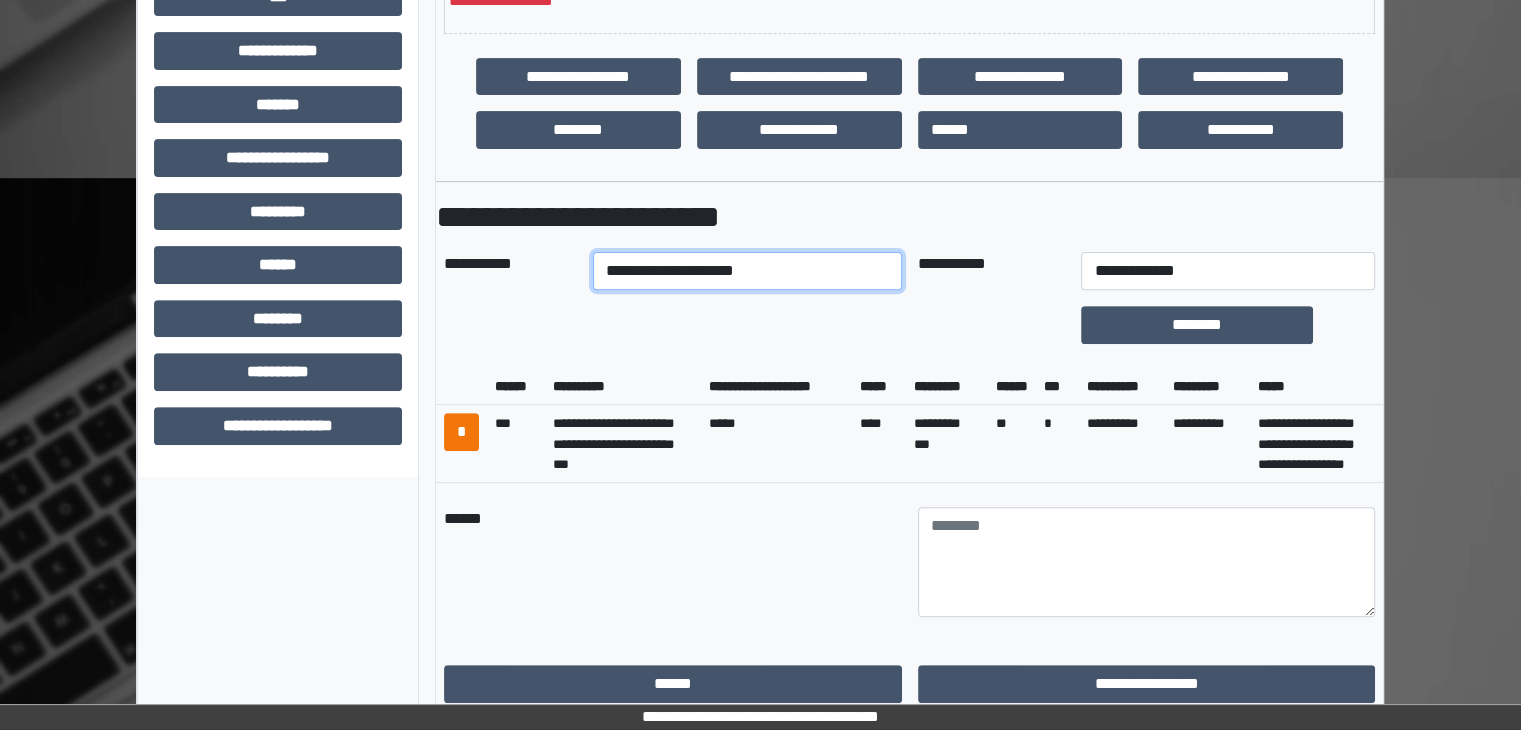 click on "**********" at bounding box center (747, 271) 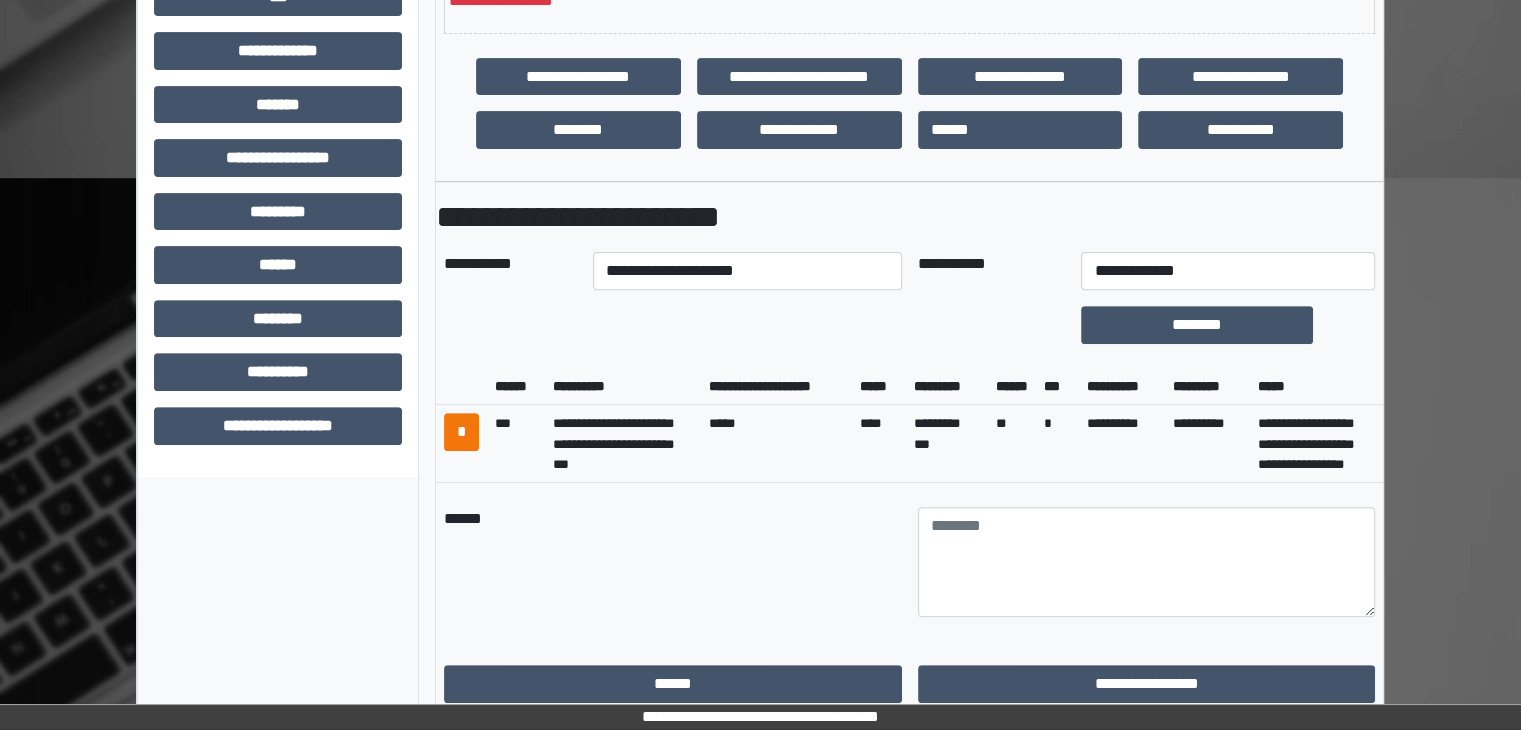 drag, startPoint x: 495, startPoint y: 299, endPoint x: 508, endPoint y: 304, distance: 13.928389 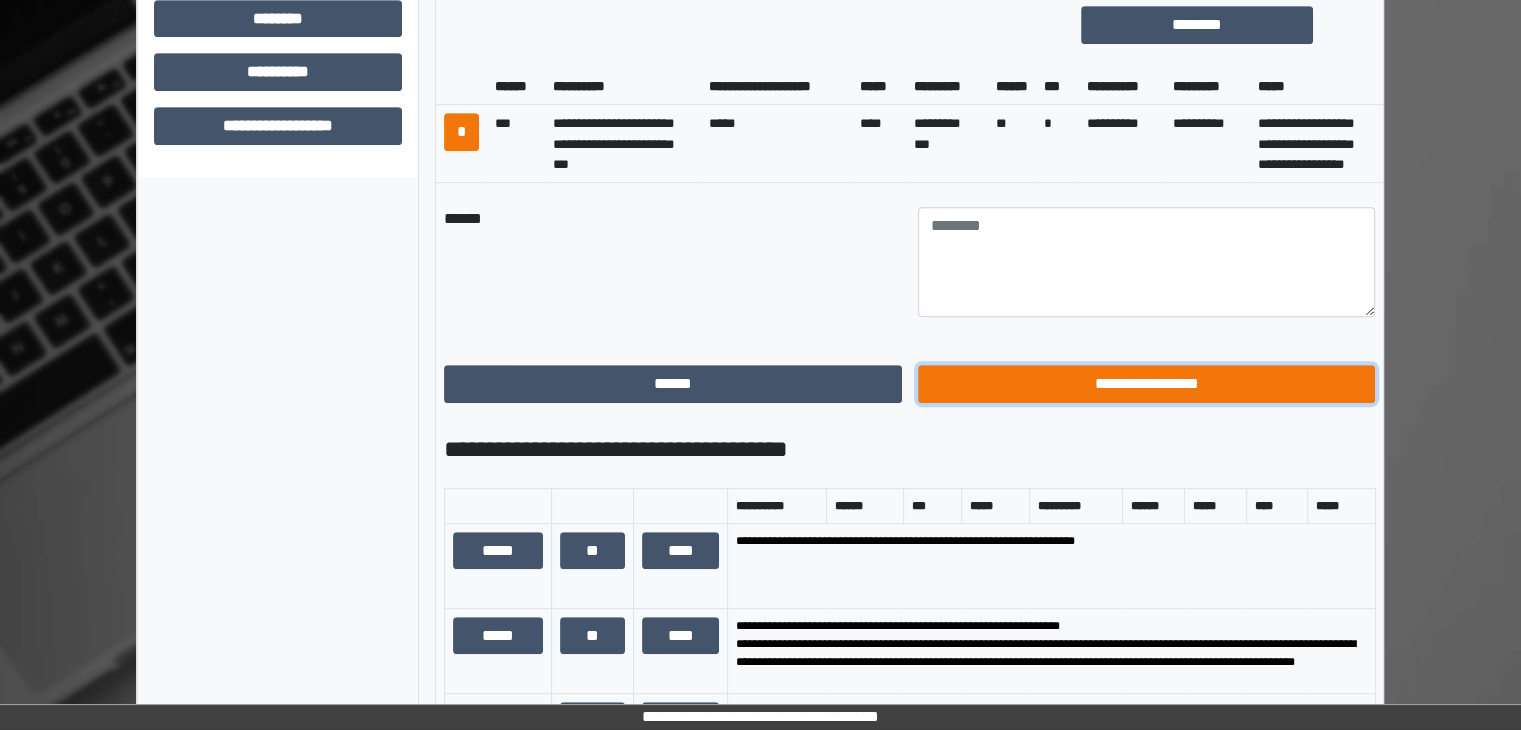 click on "**********" at bounding box center [1147, 384] 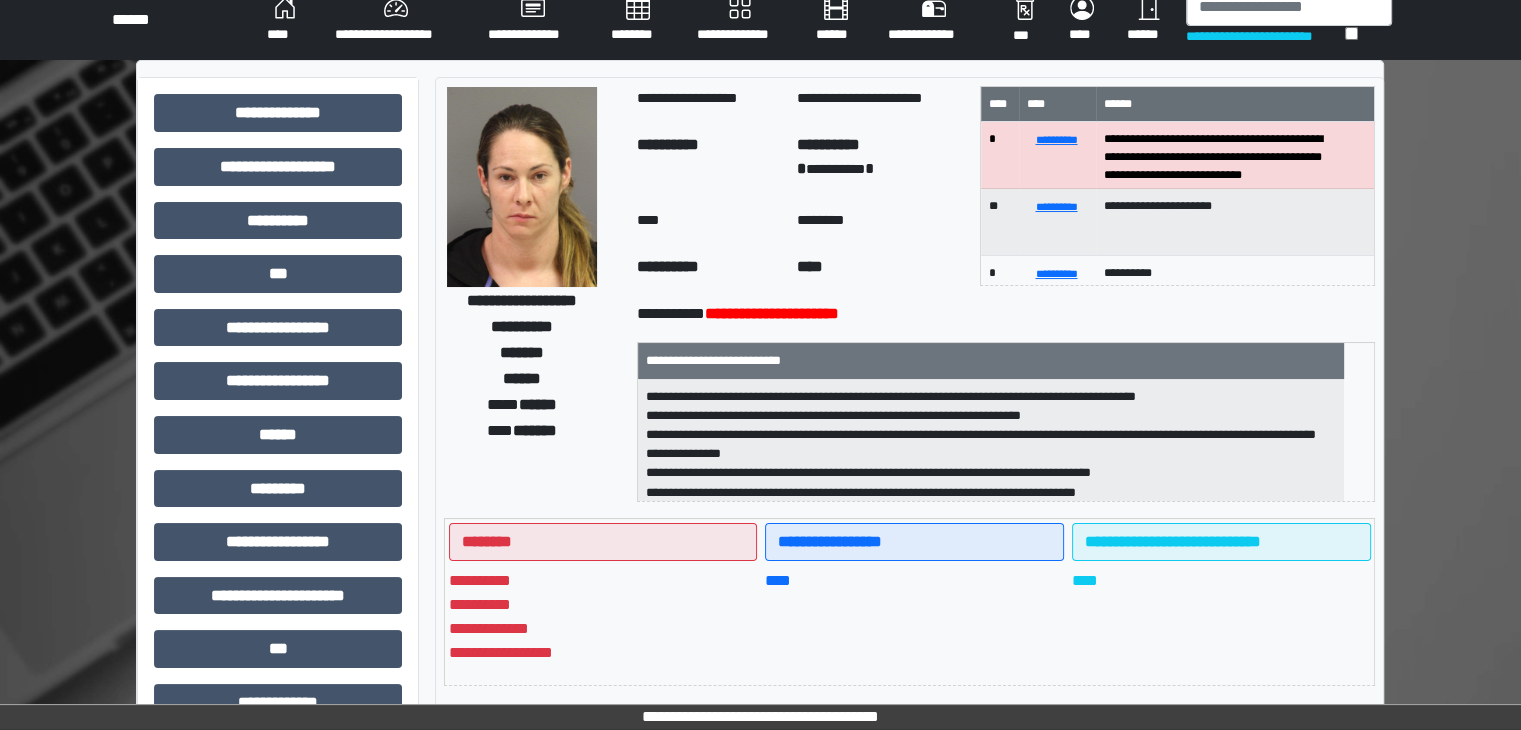 scroll, scrollTop: 0, scrollLeft: 0, axis: both 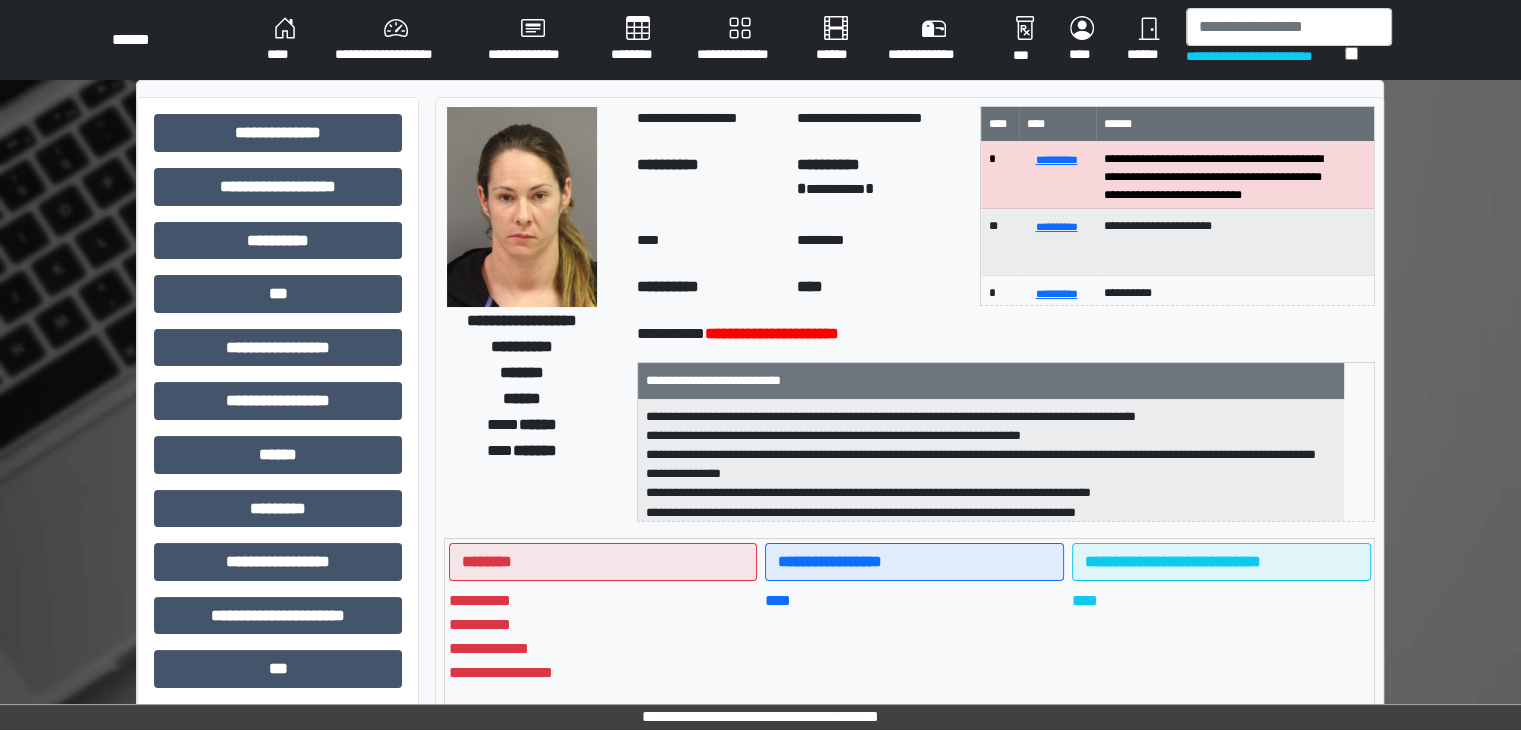 click on "****" at bounding box center (285, 40) 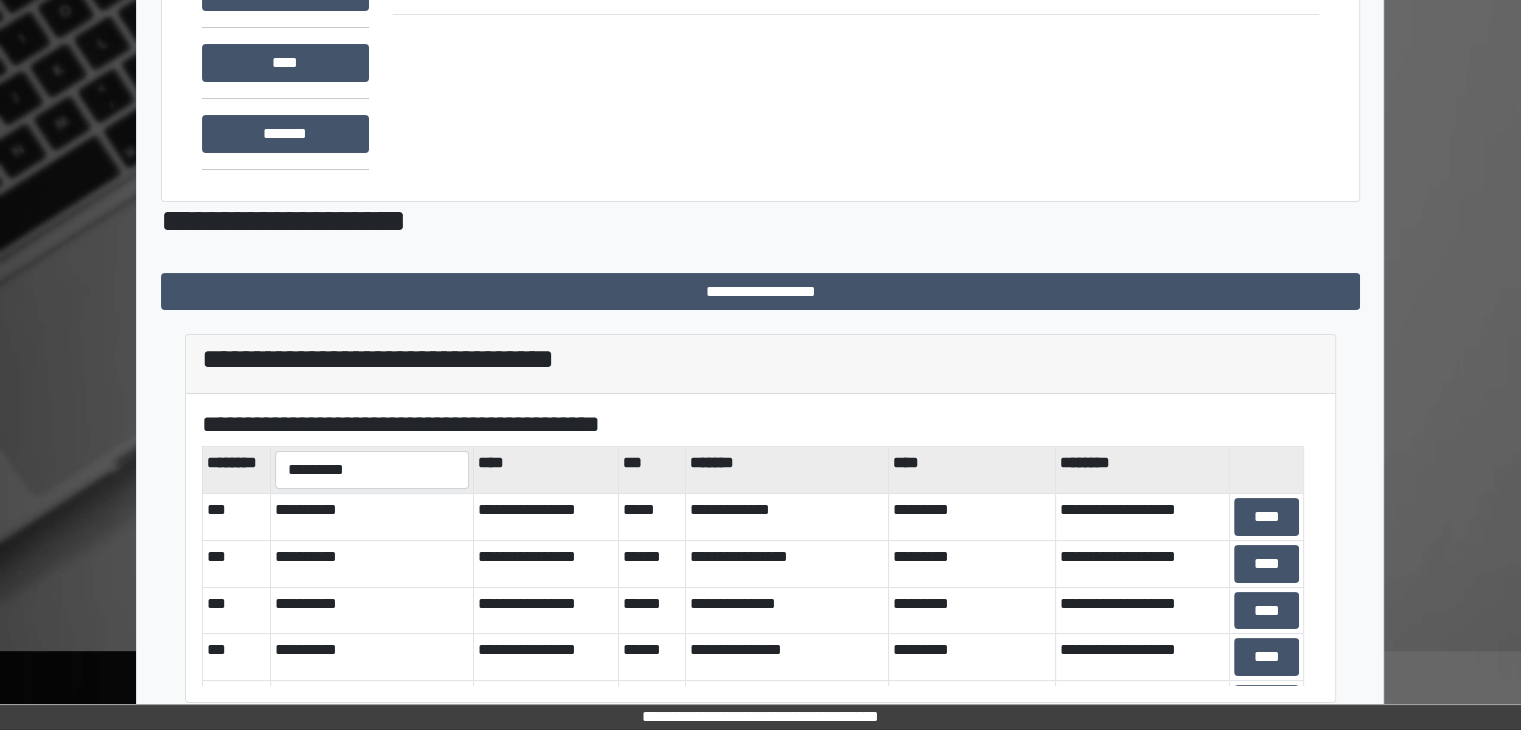 scroll, scrollTop: 212, scrollLeft: 0, axis: vertical 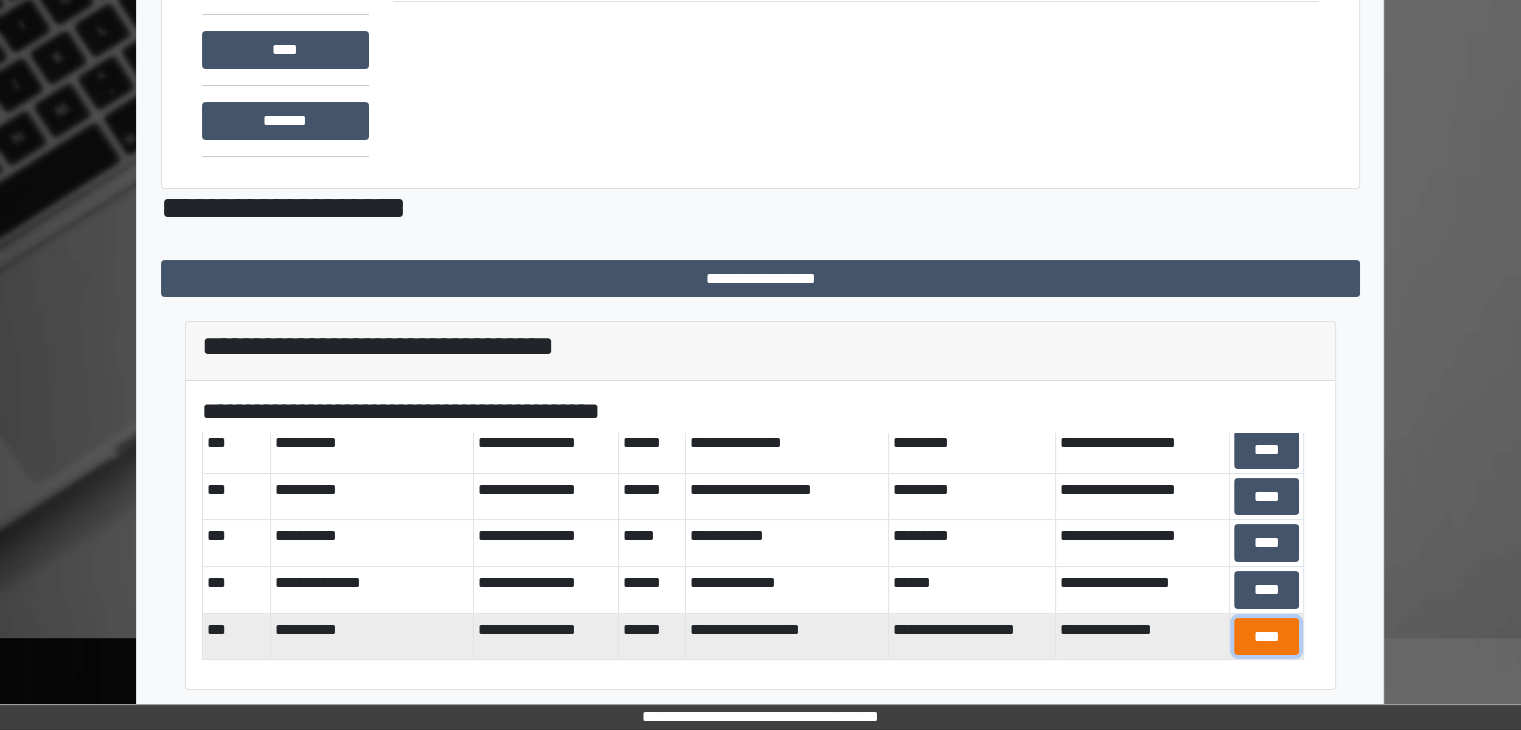click on "****" at bounding box center (1267, 637) 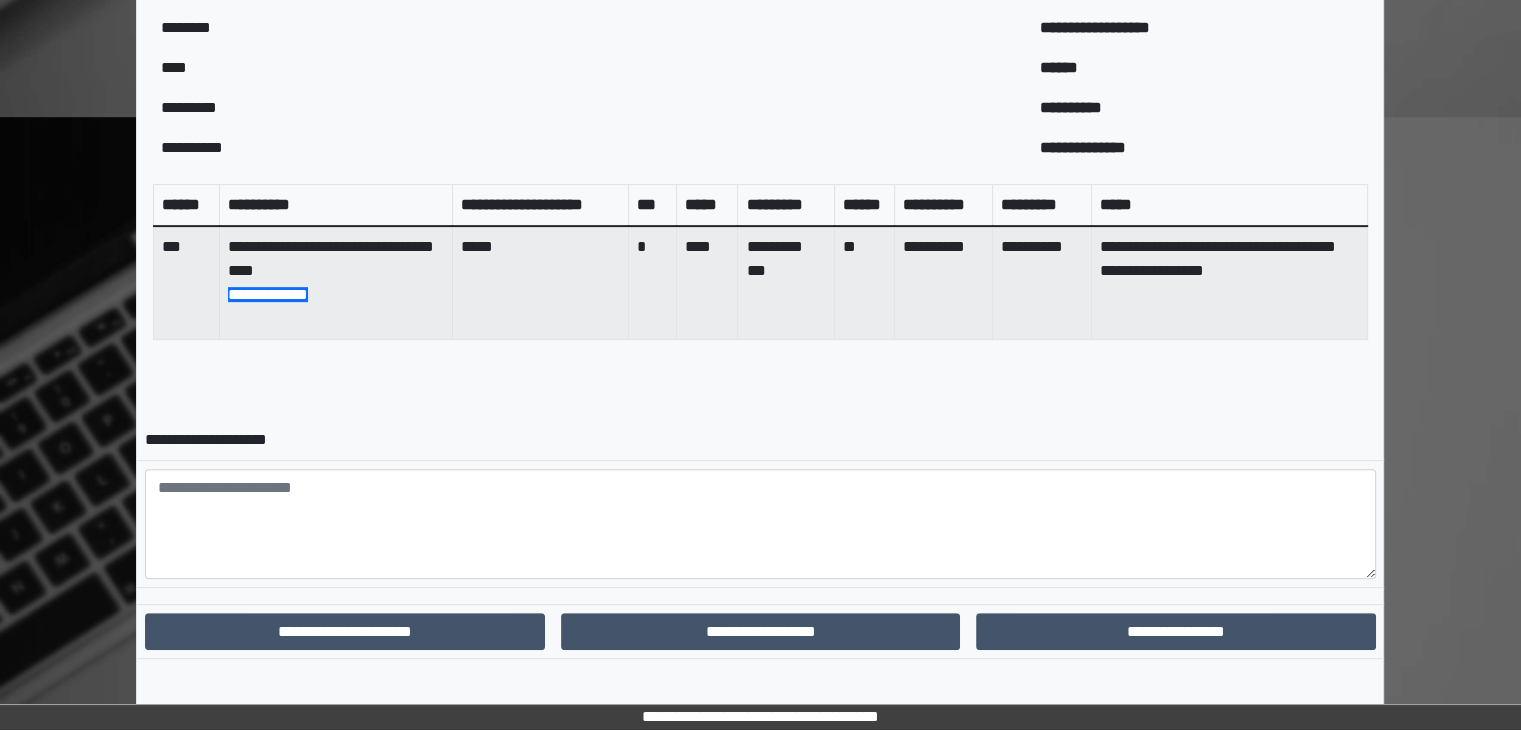 scroll, scrollTop: 742, scrollLeft: 0, axis: vertical 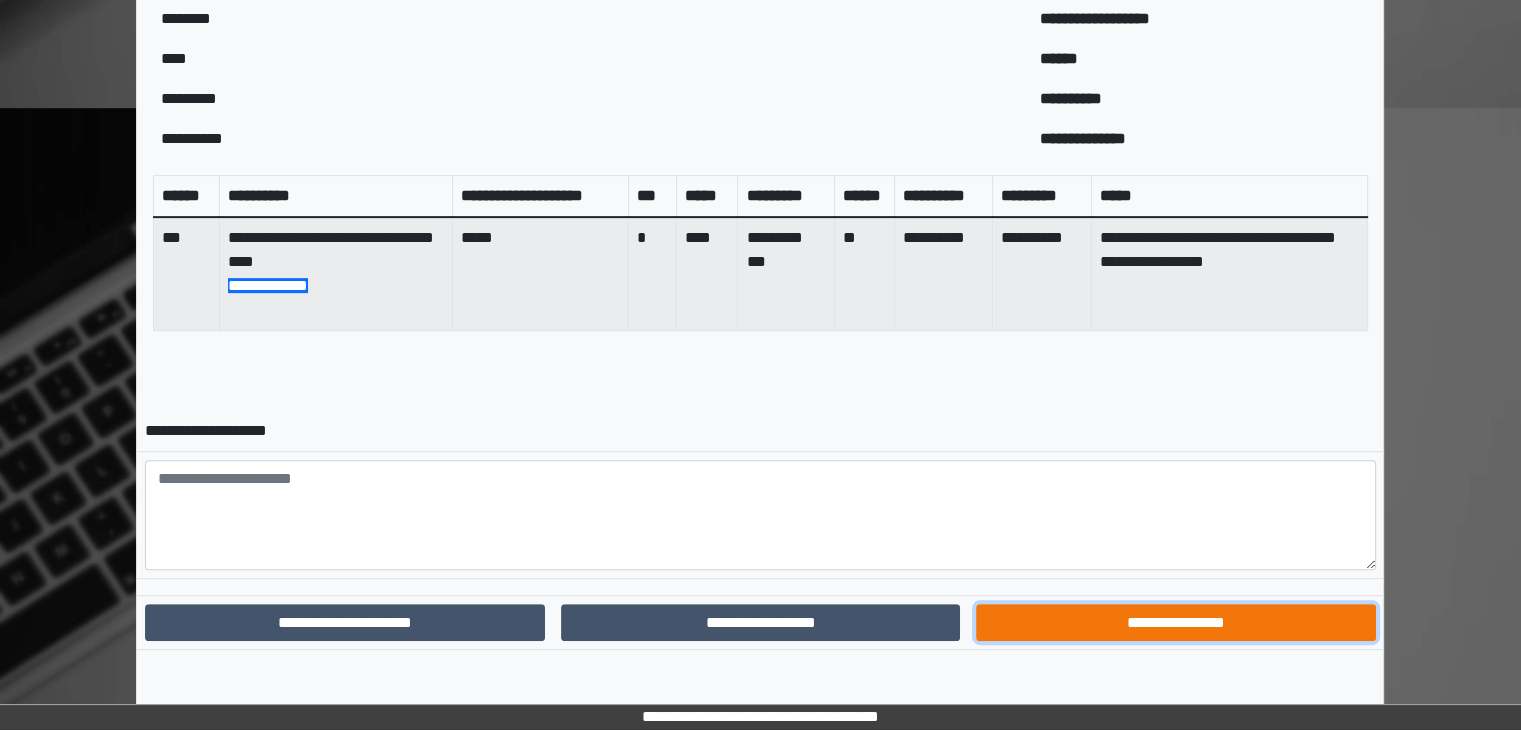 click on "**********" at bounding box center (1175, 623) 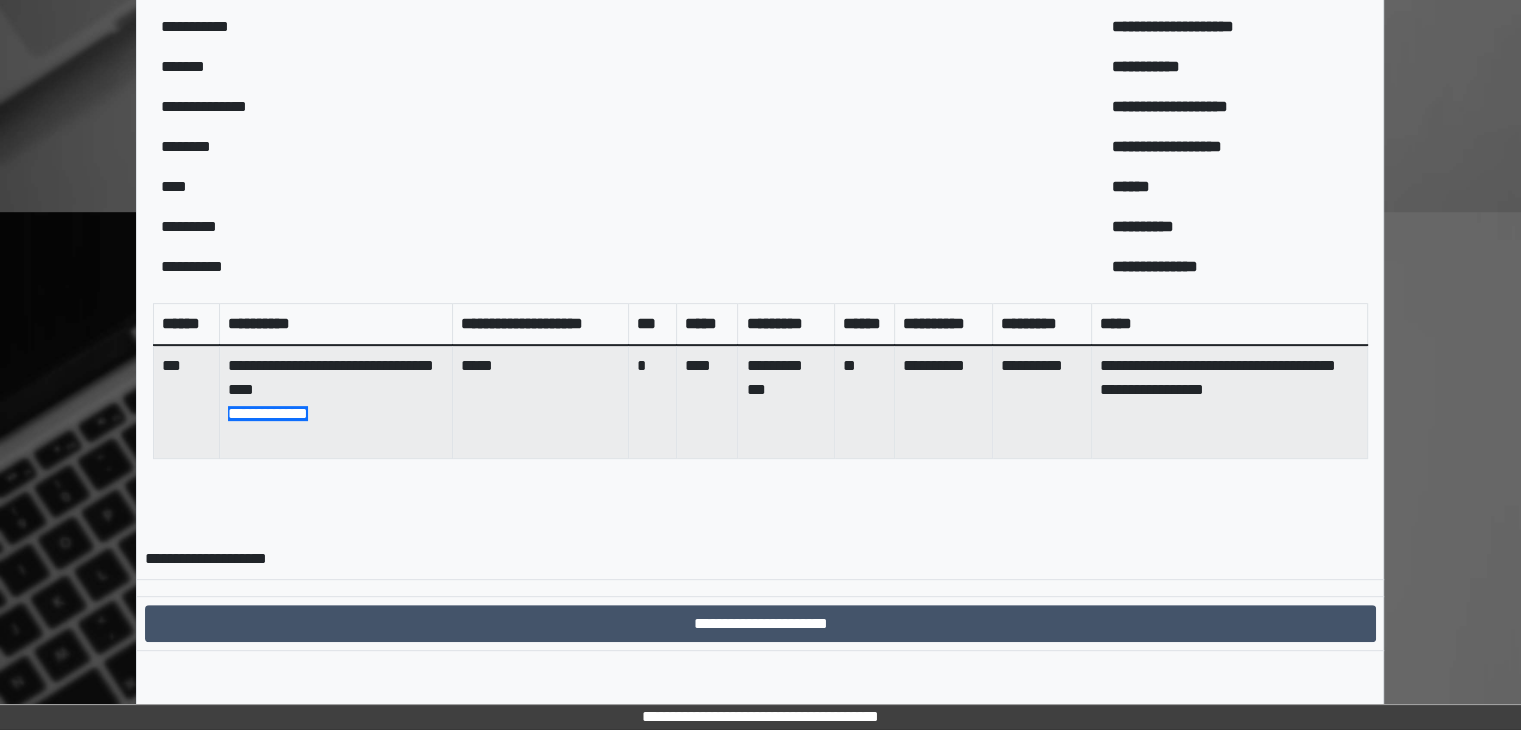 scroll, scrollTop: 640, scrollLeft: 0, axis: vertical 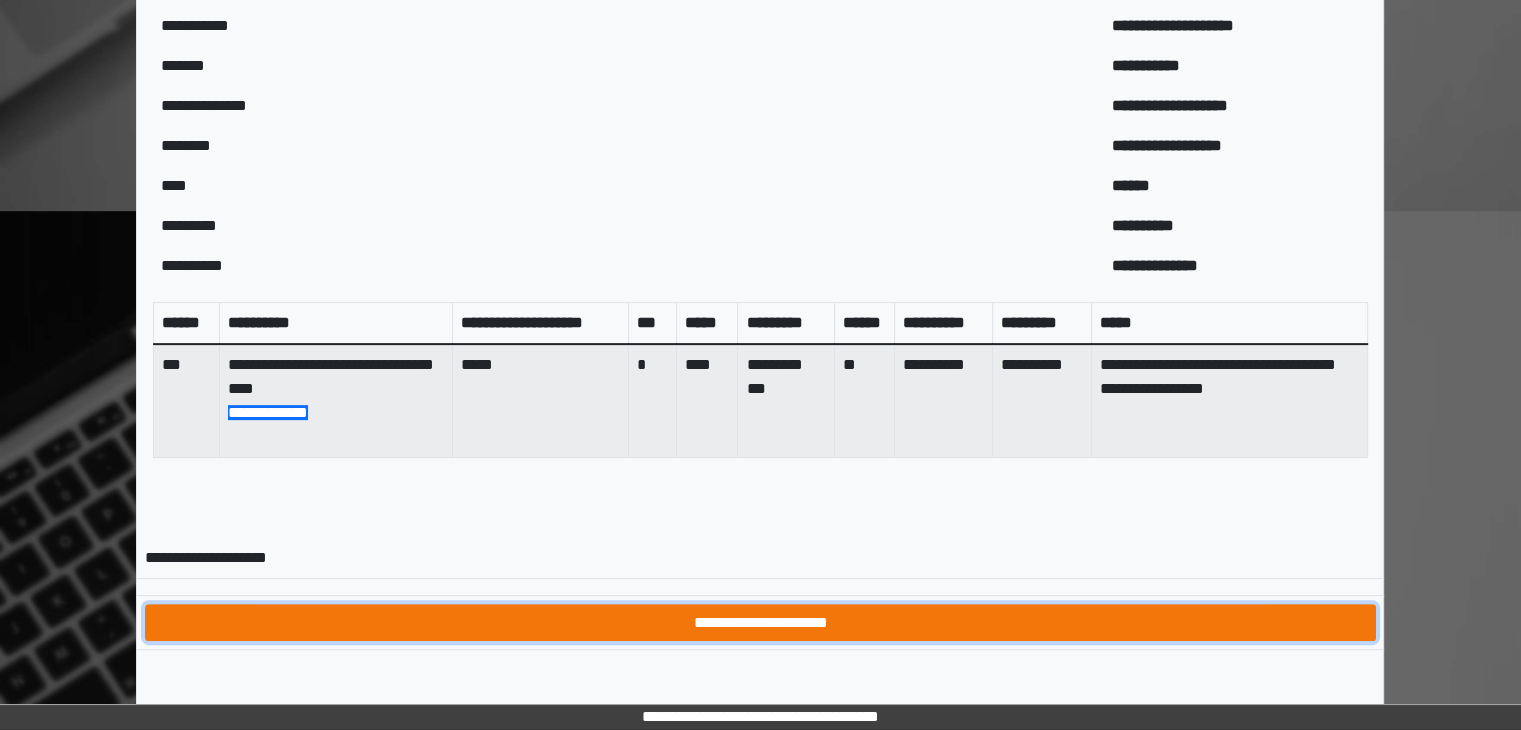 click on "**********" at bounding box center (760, 623) 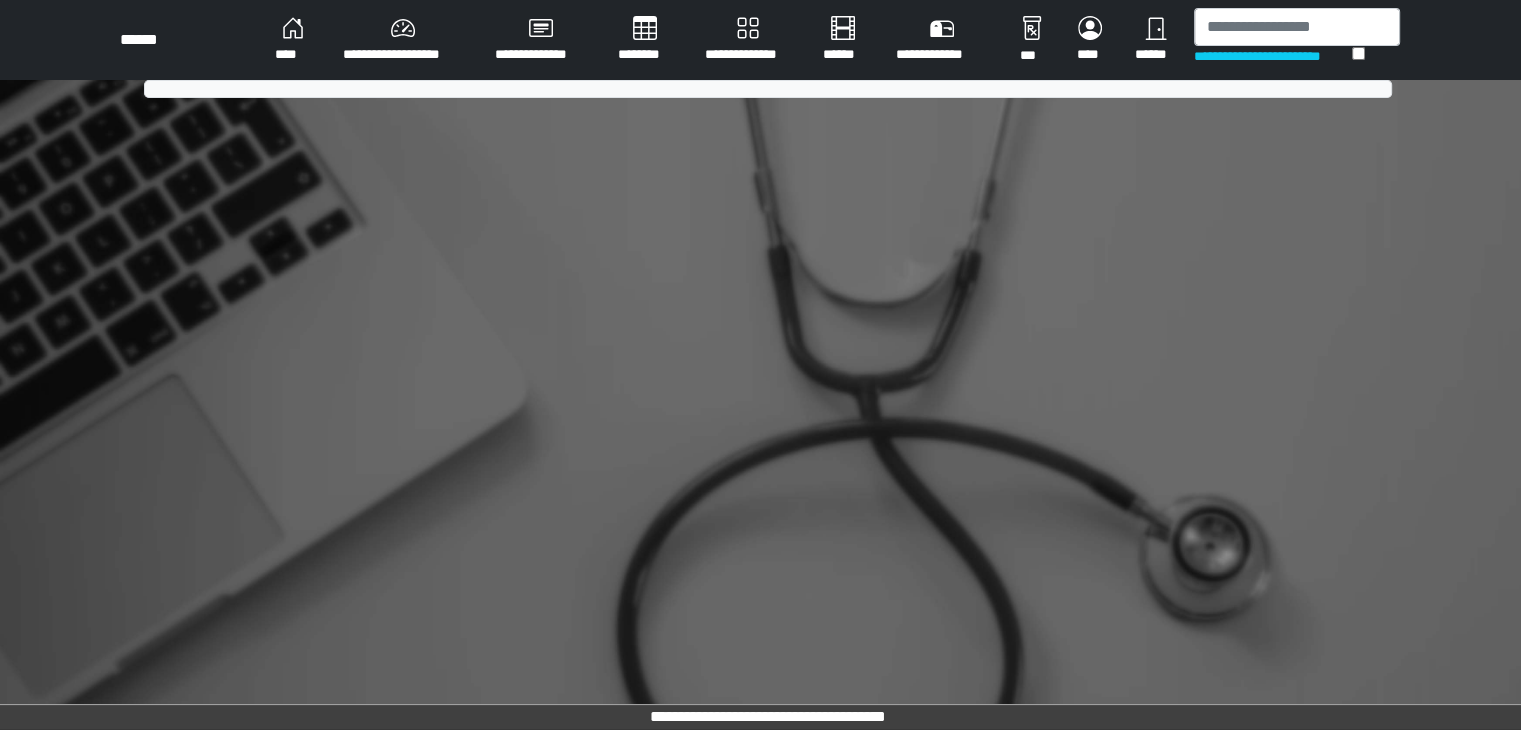 scroll, scrollTop: 0, scrollLeft: 0, axis: both 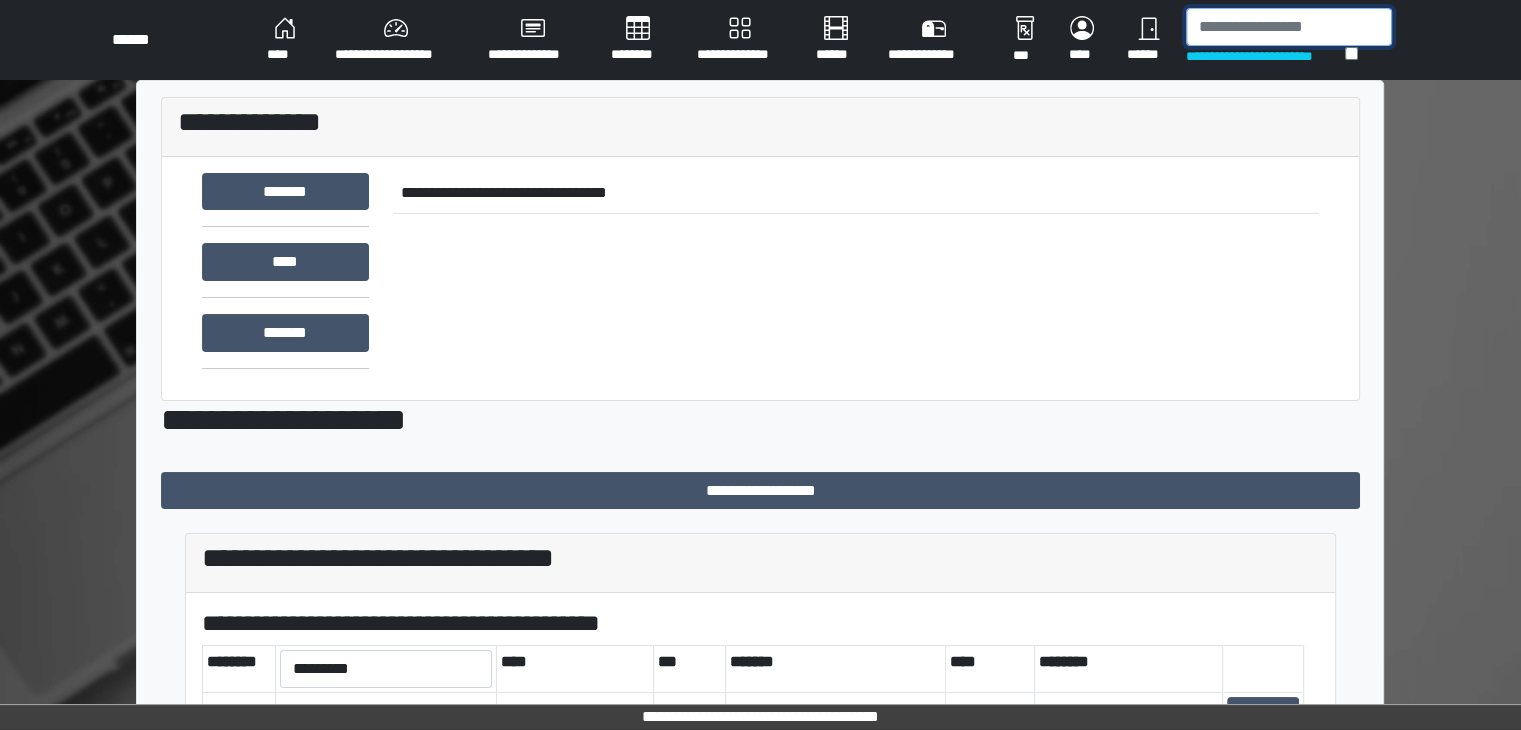 click at bounding box center (1289, 27) 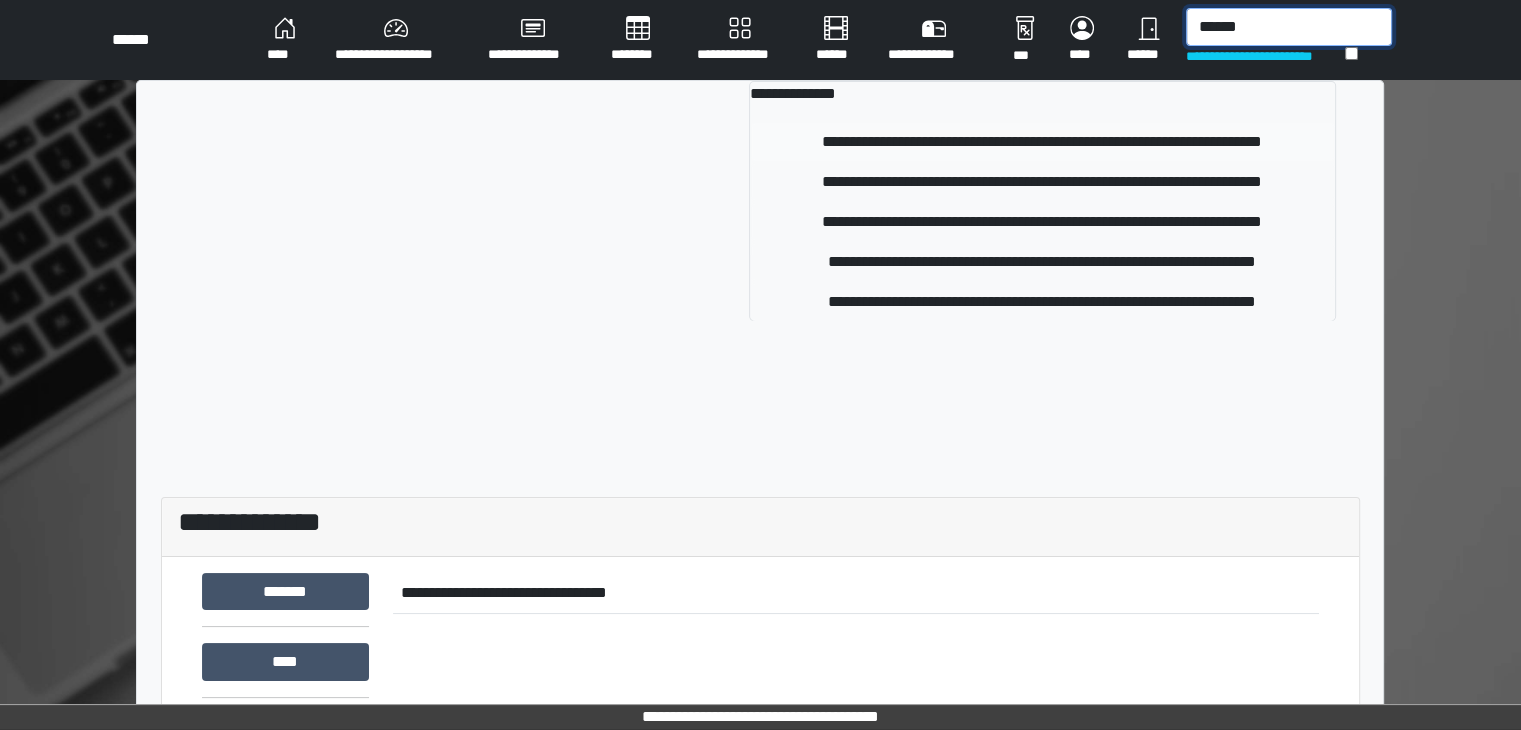 type on "******" 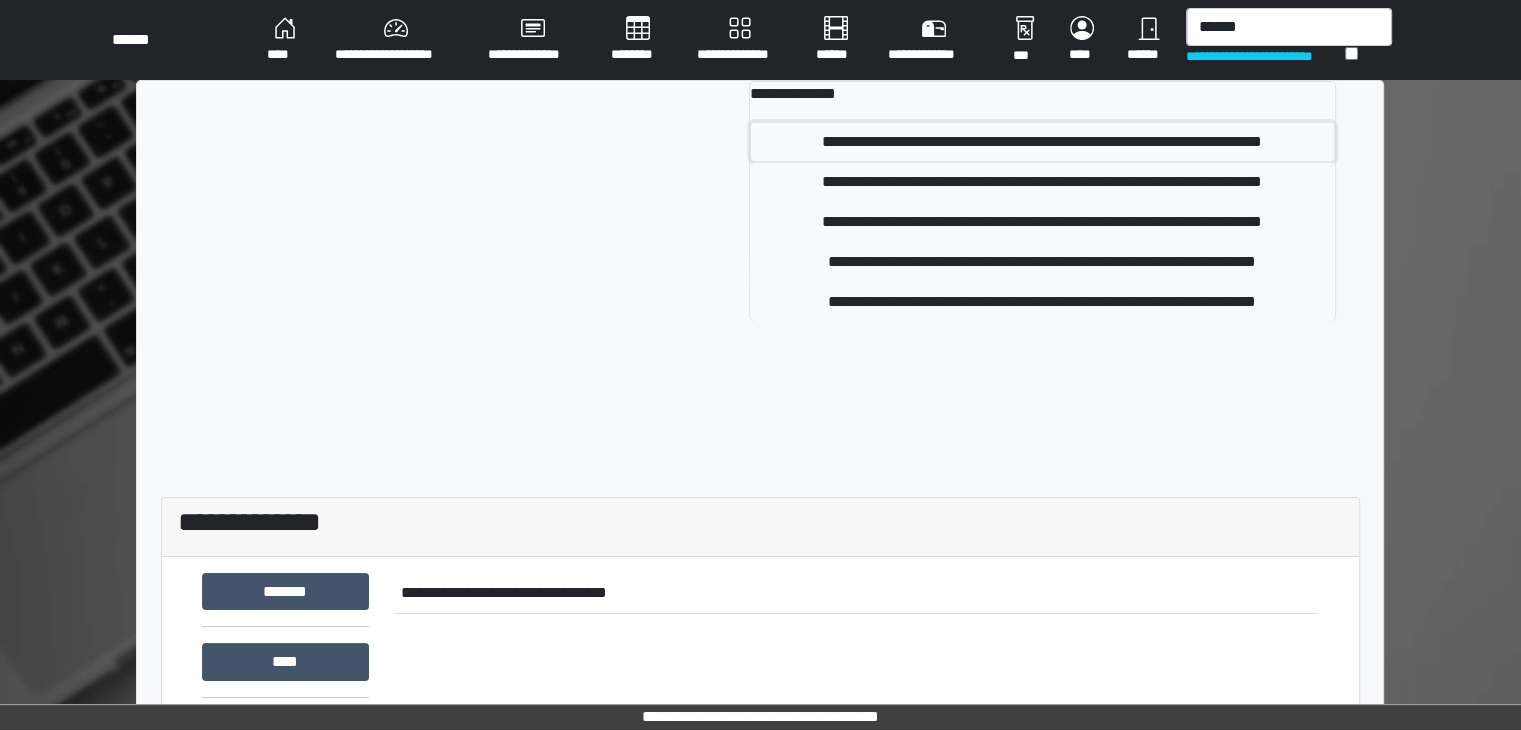 drag, startPoint x: 1049, startPoint y: 139, endPoint x: 1090, endPoint y: 144, distance: 41.303753 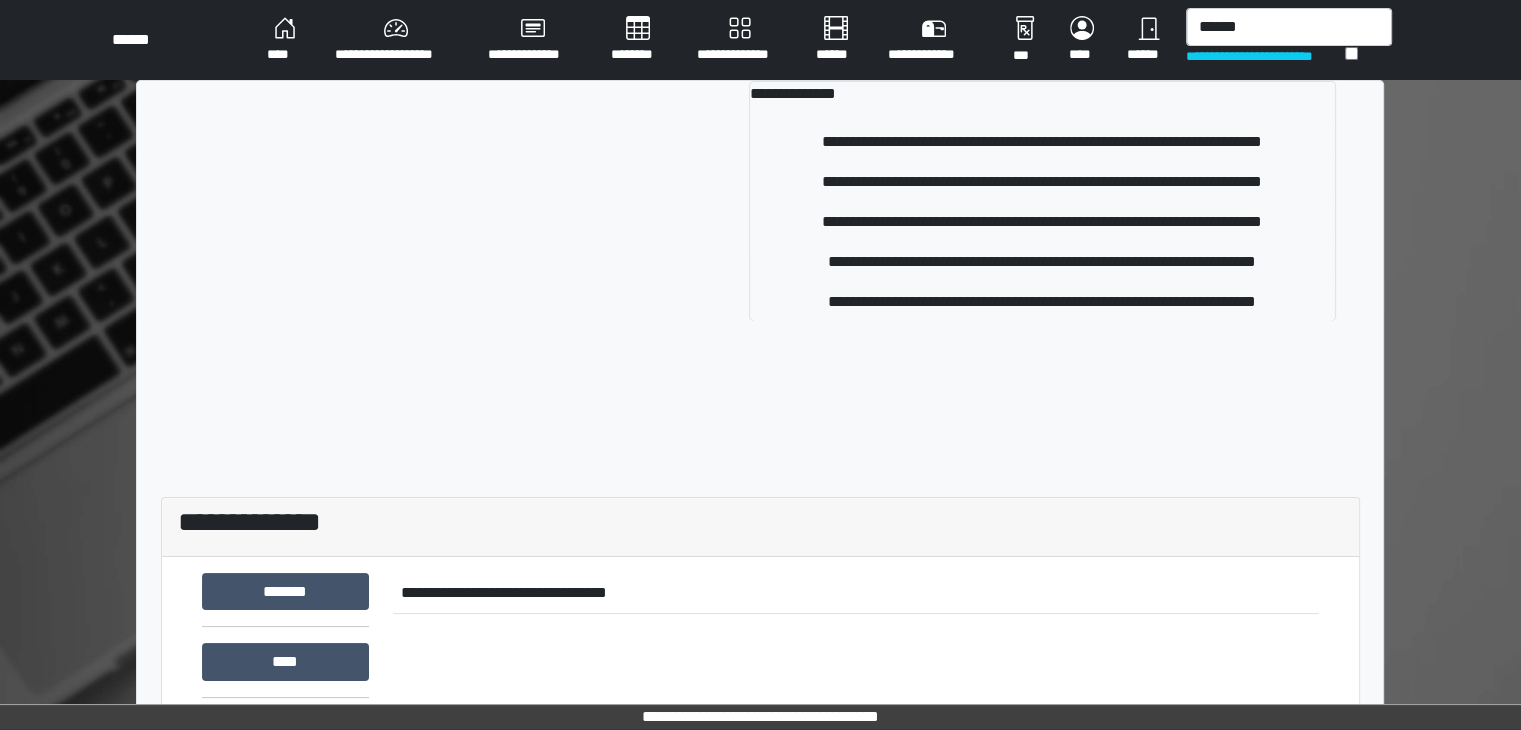 type 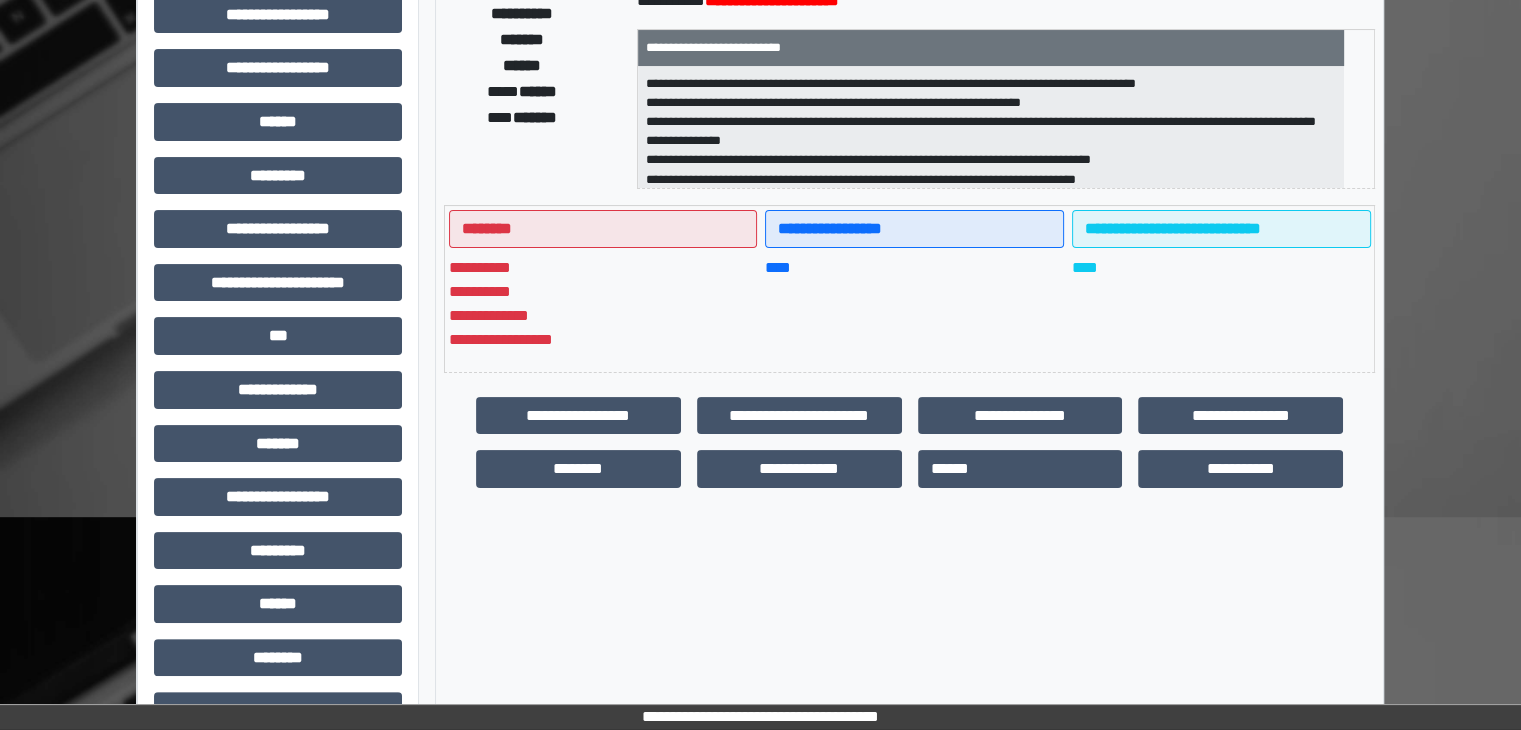 scroll, scrollTop: 436, scrollLeft: 0, axis: vertical 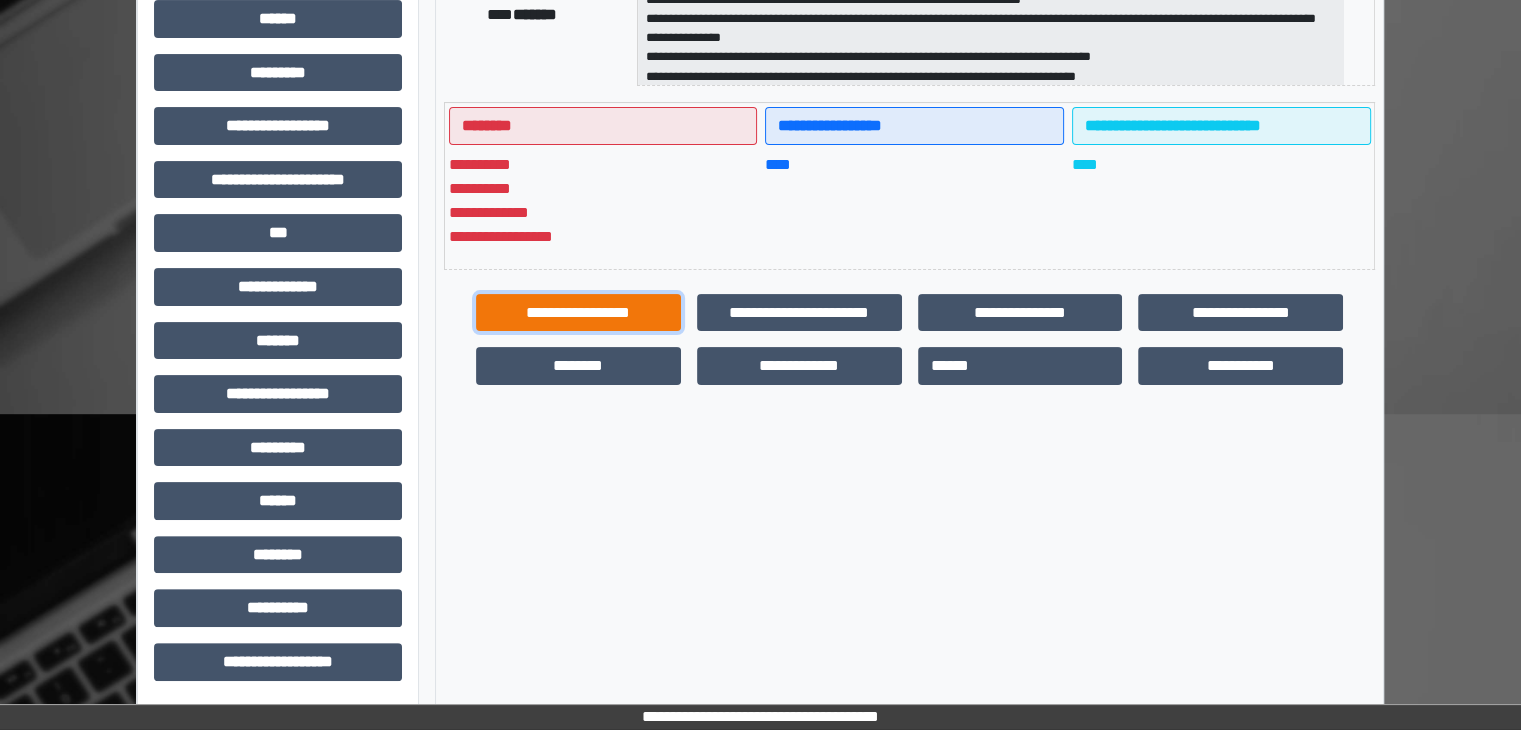 click on "**********" at bounding box center [578, 313] 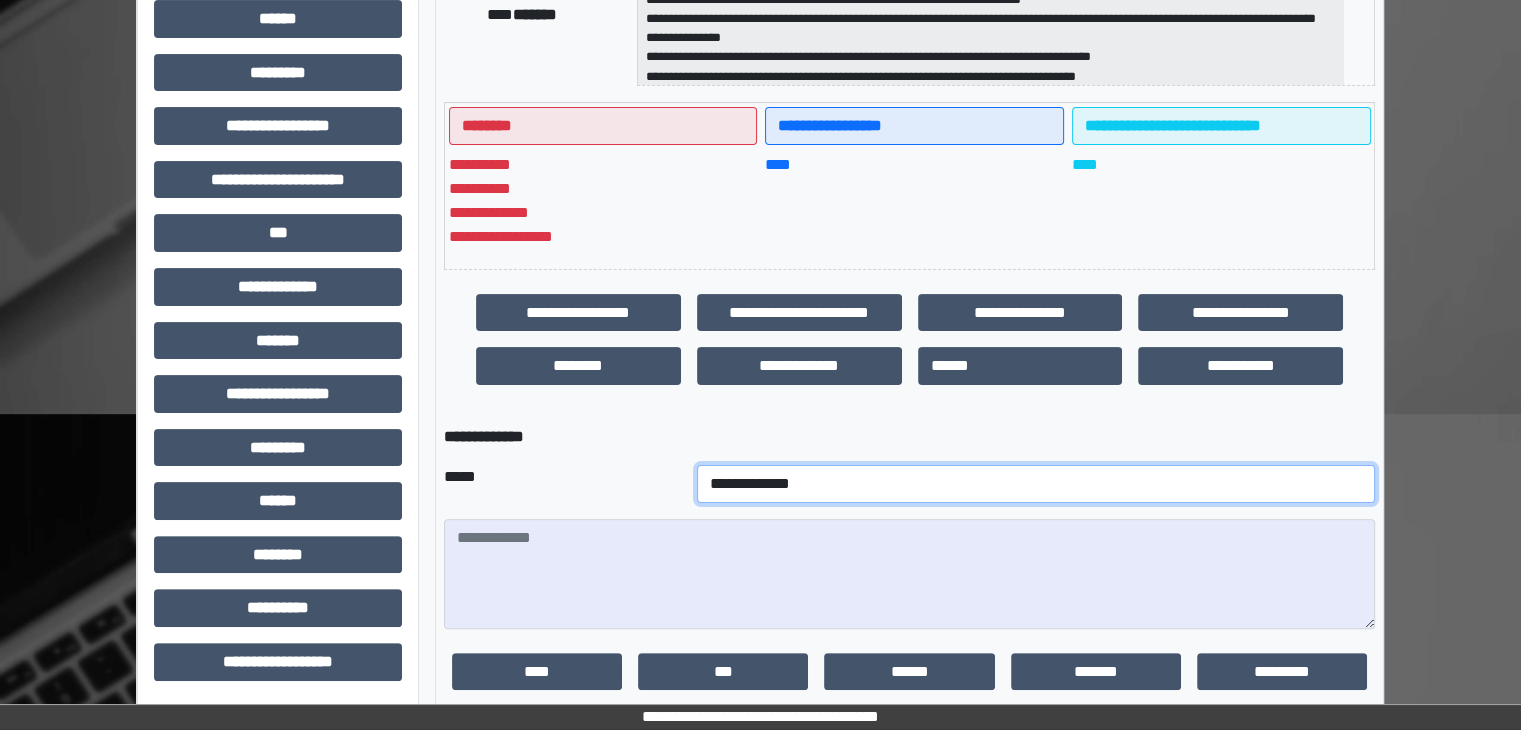 drag, startPoint x: 632, startPoint y: 482, endPoint x: 664, endPoint y: 466, distance: 35.77709 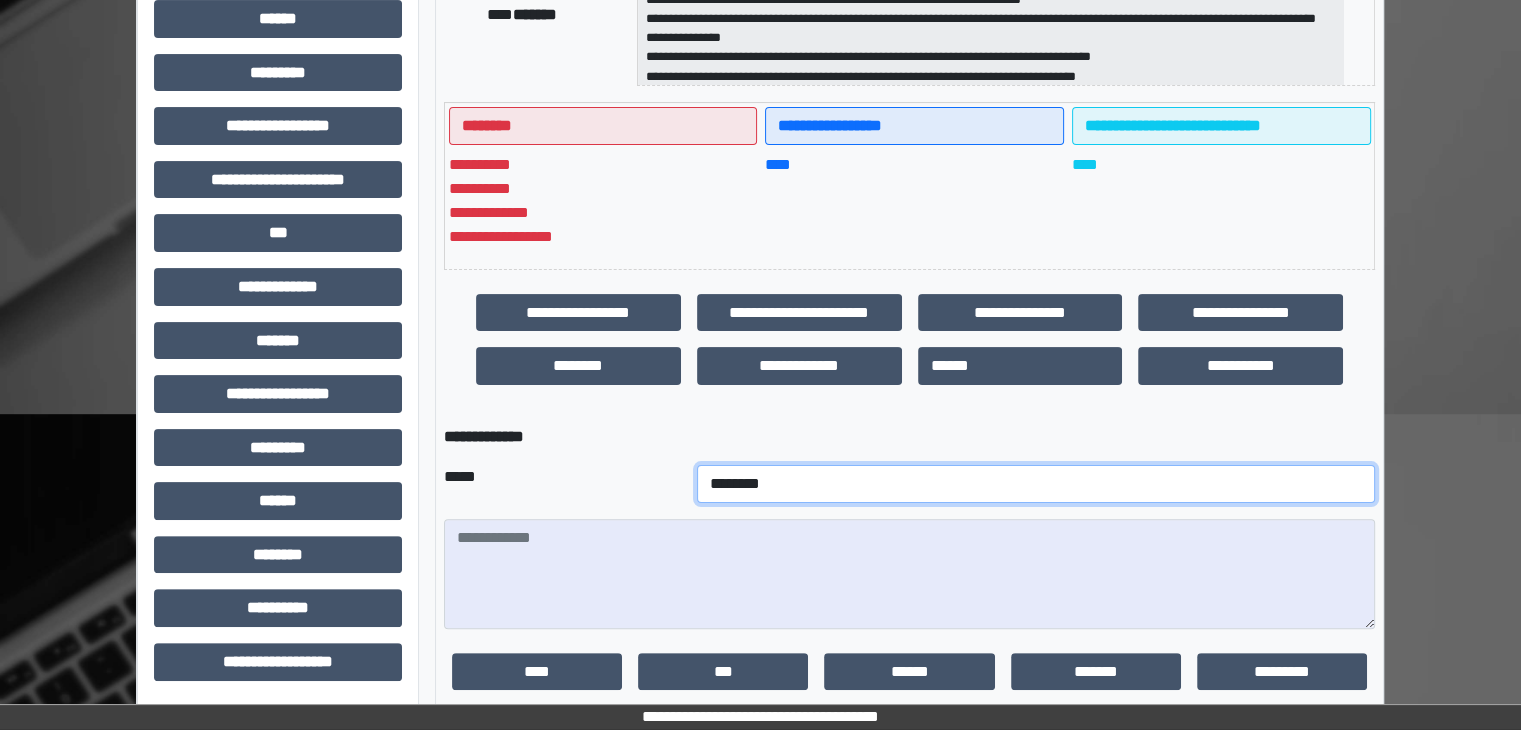 click on "**********" at bounding box center (1036, 484) 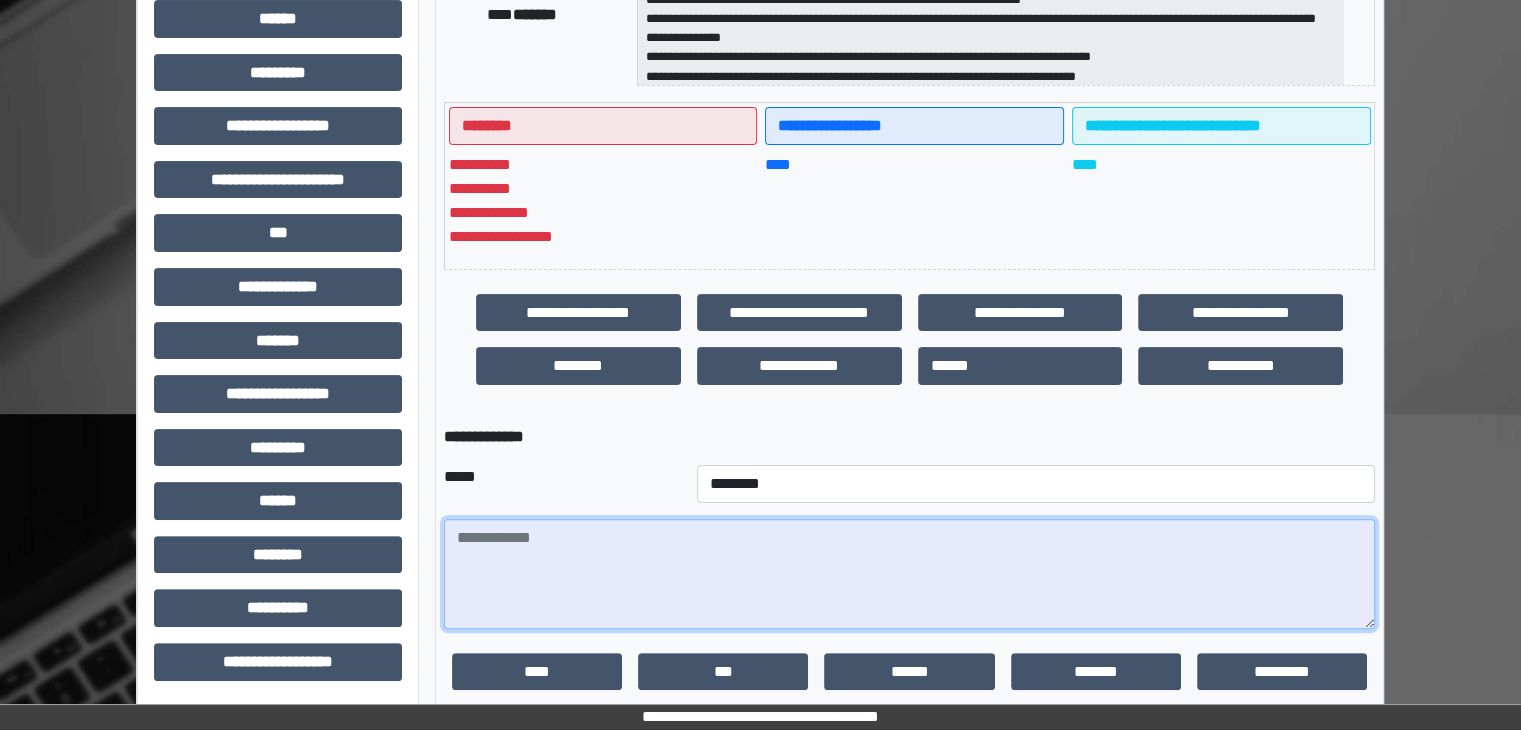 drag, startPoint x: 561, startPoint y: 544, endPoint x: 581, endPoint y: 550, distance: 20.880613 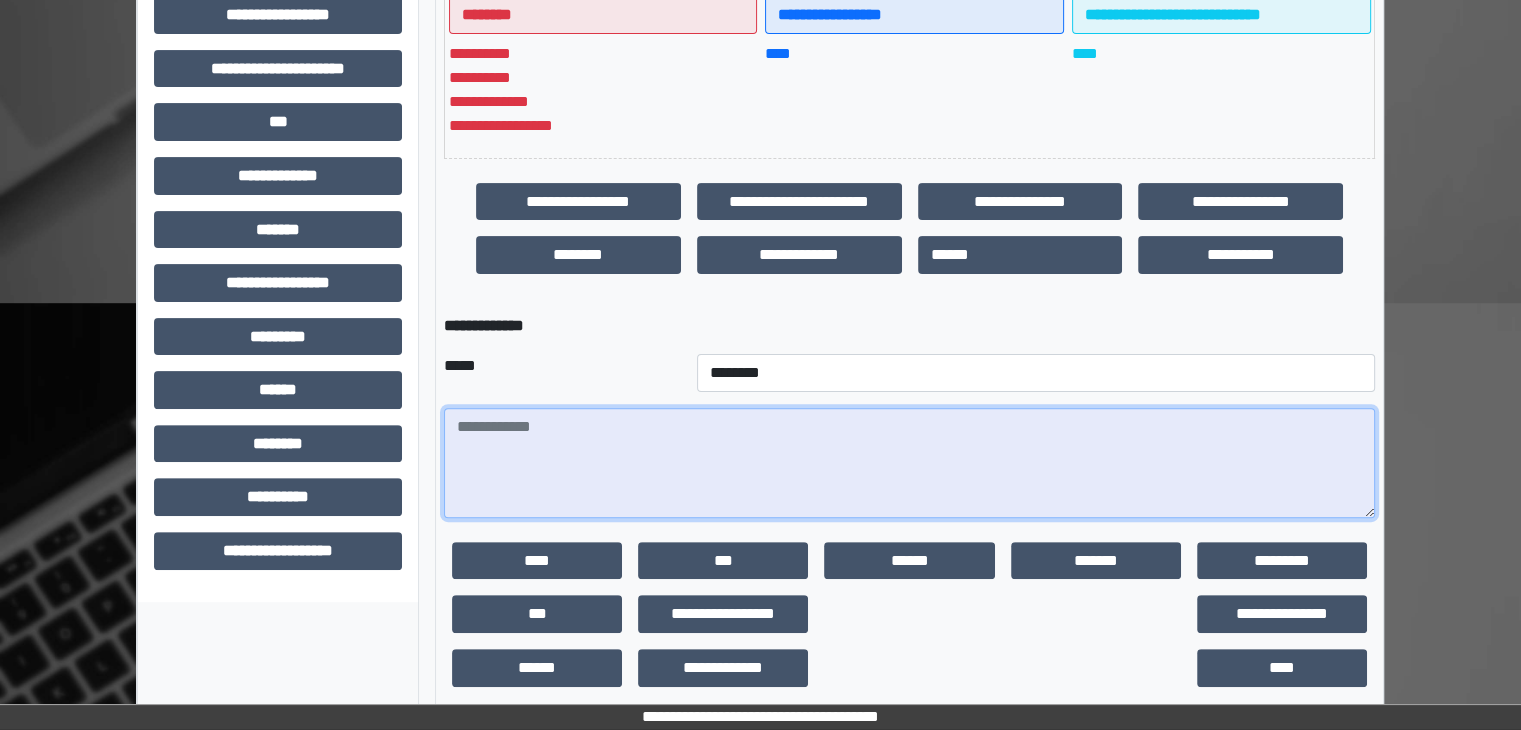 scroll, scrollTop: 568, scrollLeft: 0, axis: vertical 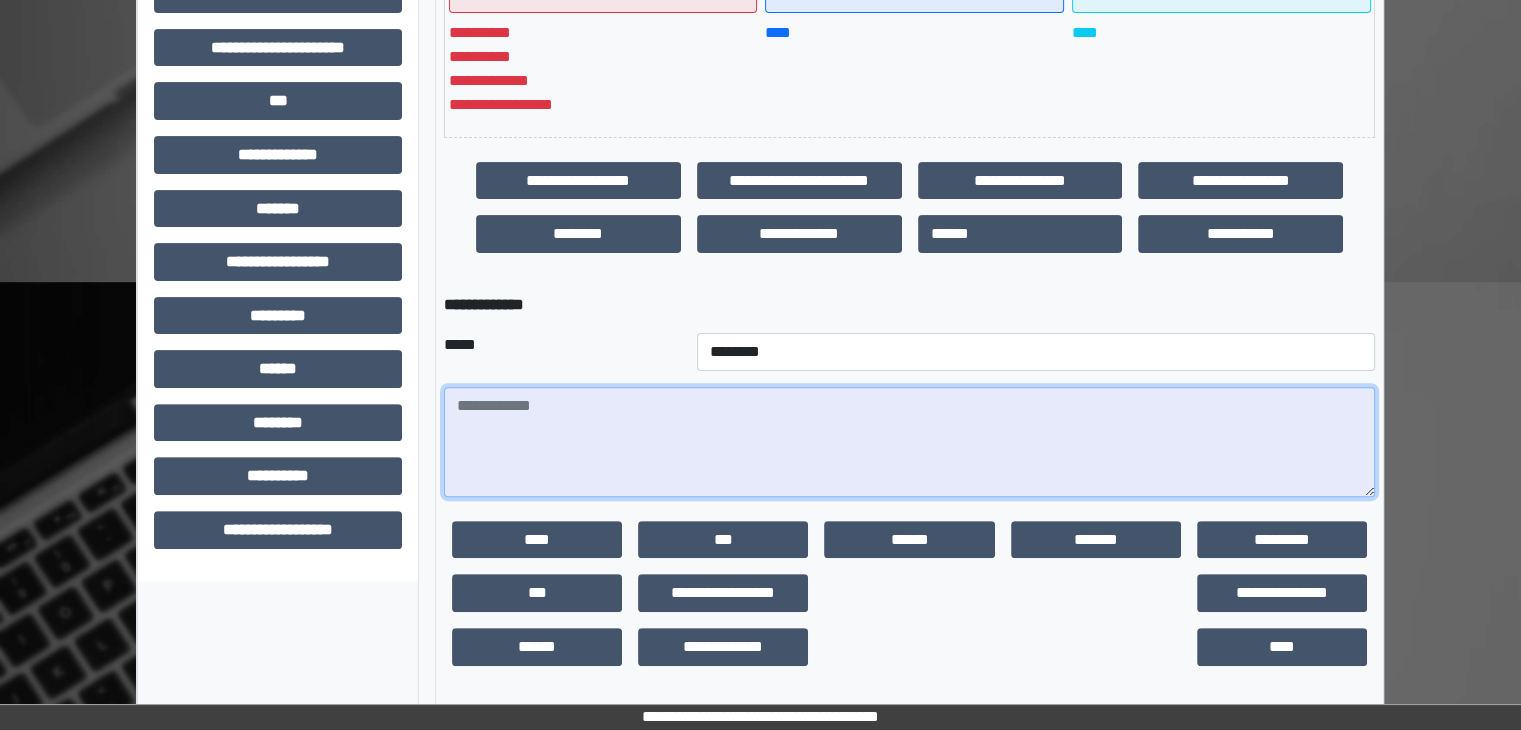 click at bounding box center (909, 442) 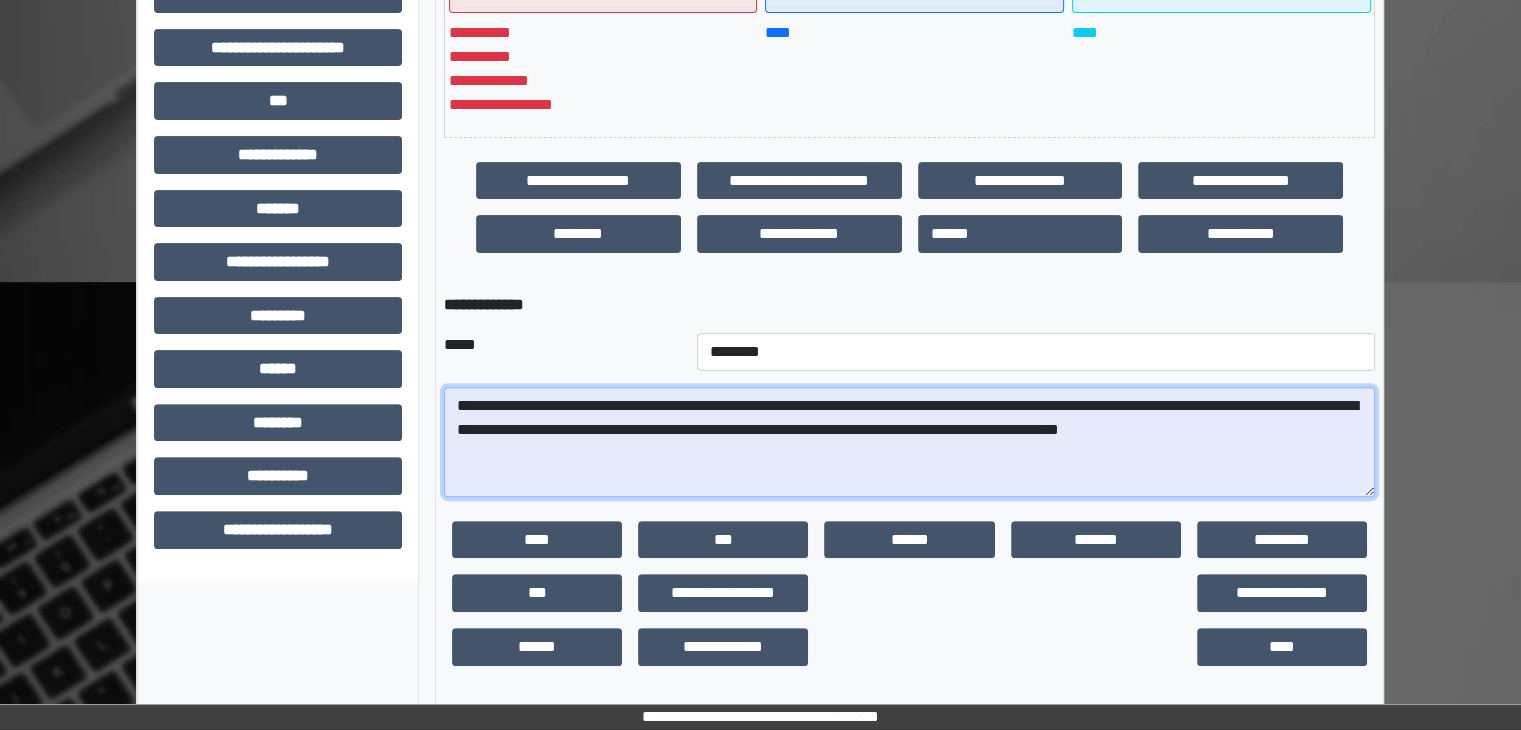 click on "**********" at bounding box center (909, 442) 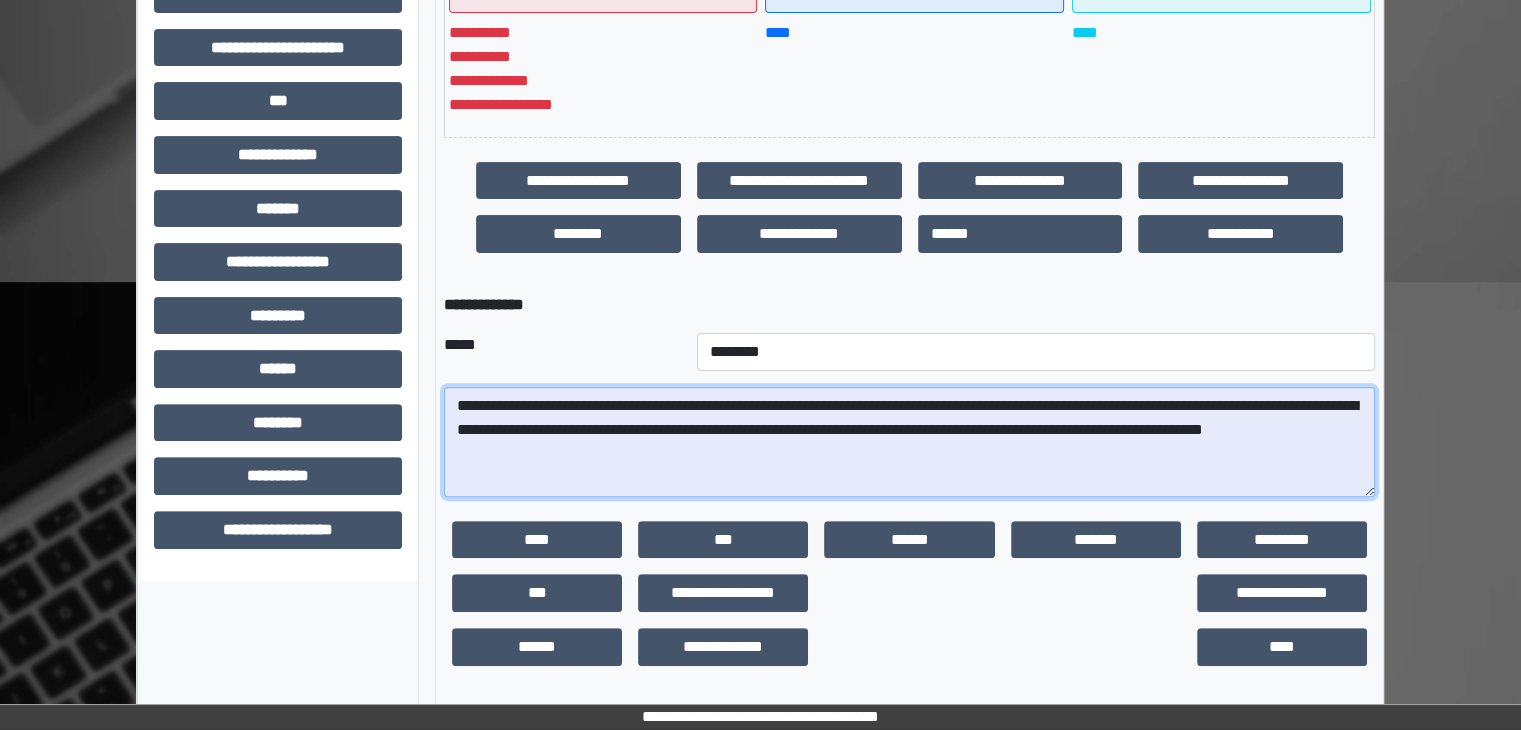 click on "**********" at bounding box center [909, 442] 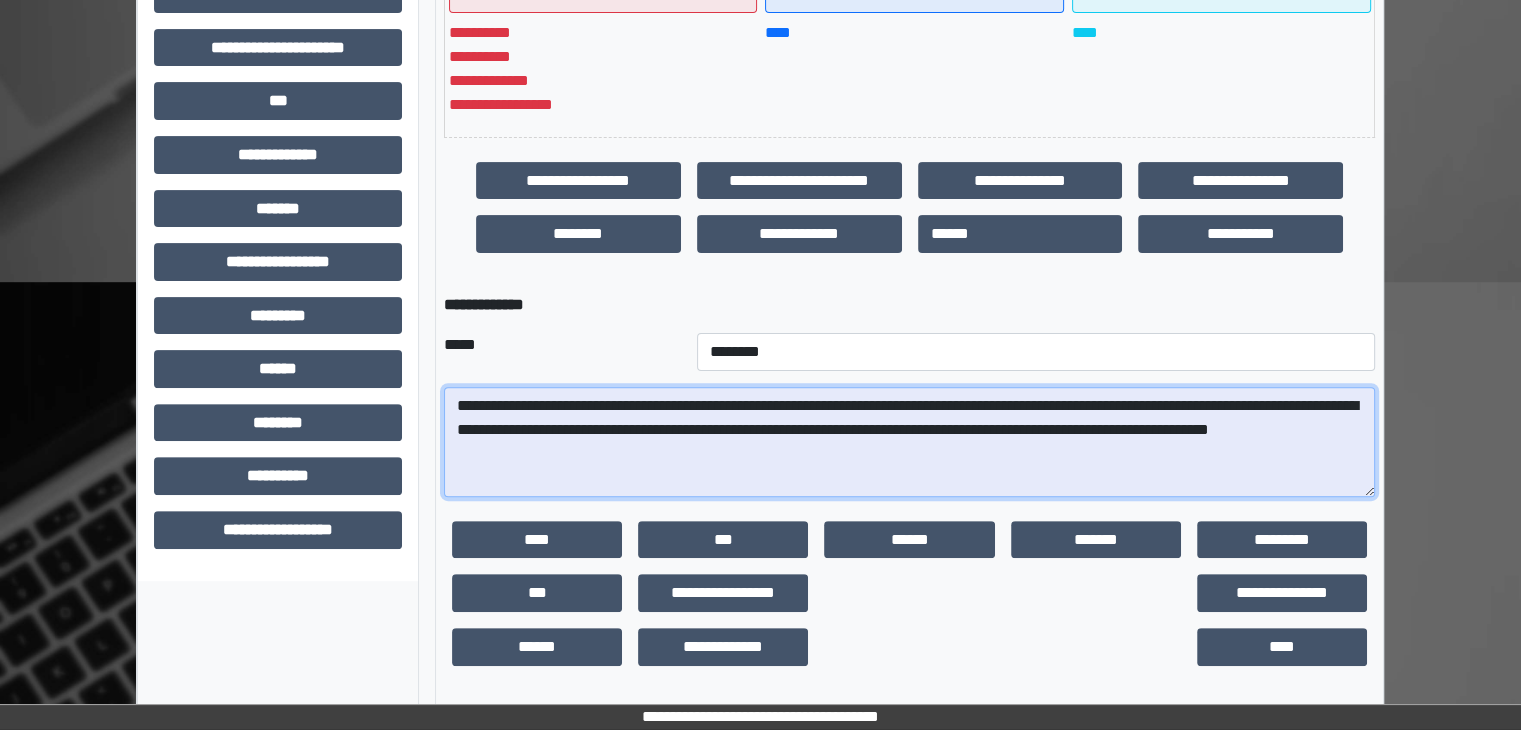 click on "**********" at bounding box center [909, 442] 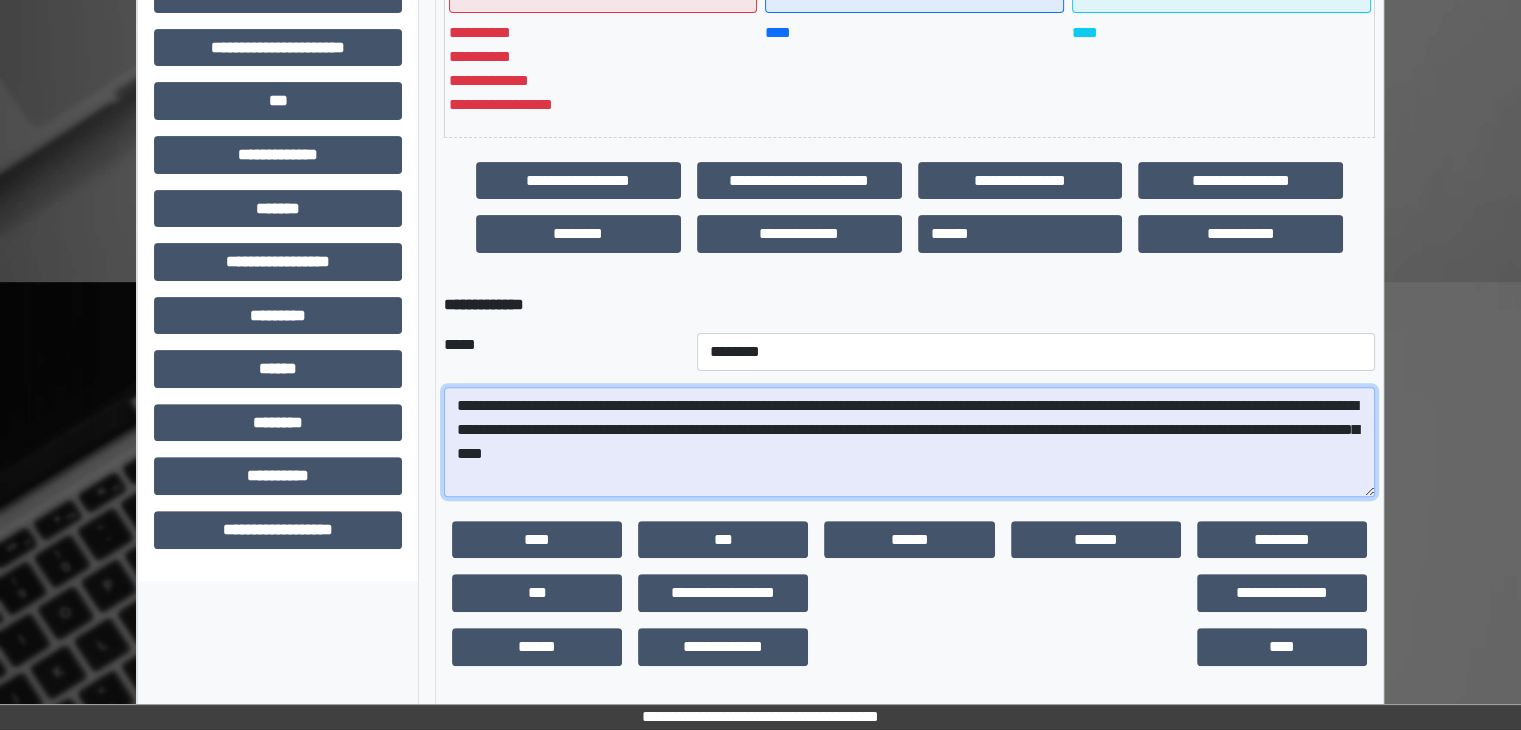 click on "**********" at bounding box center (909, 442) 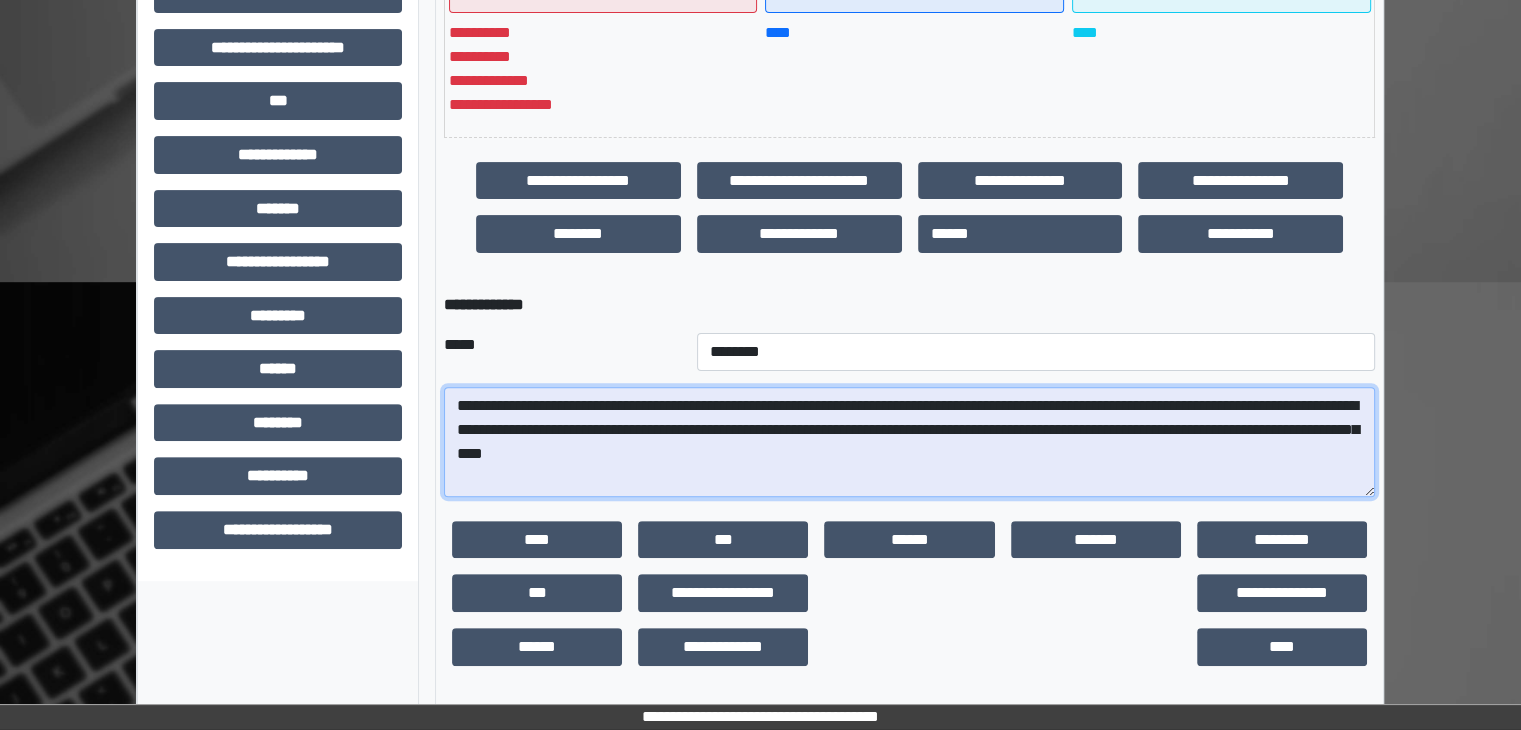 drag, startPoint x: 655, startPoint y: 448, endPoint x: 721, endPoint y: 421, distance: 71.30919 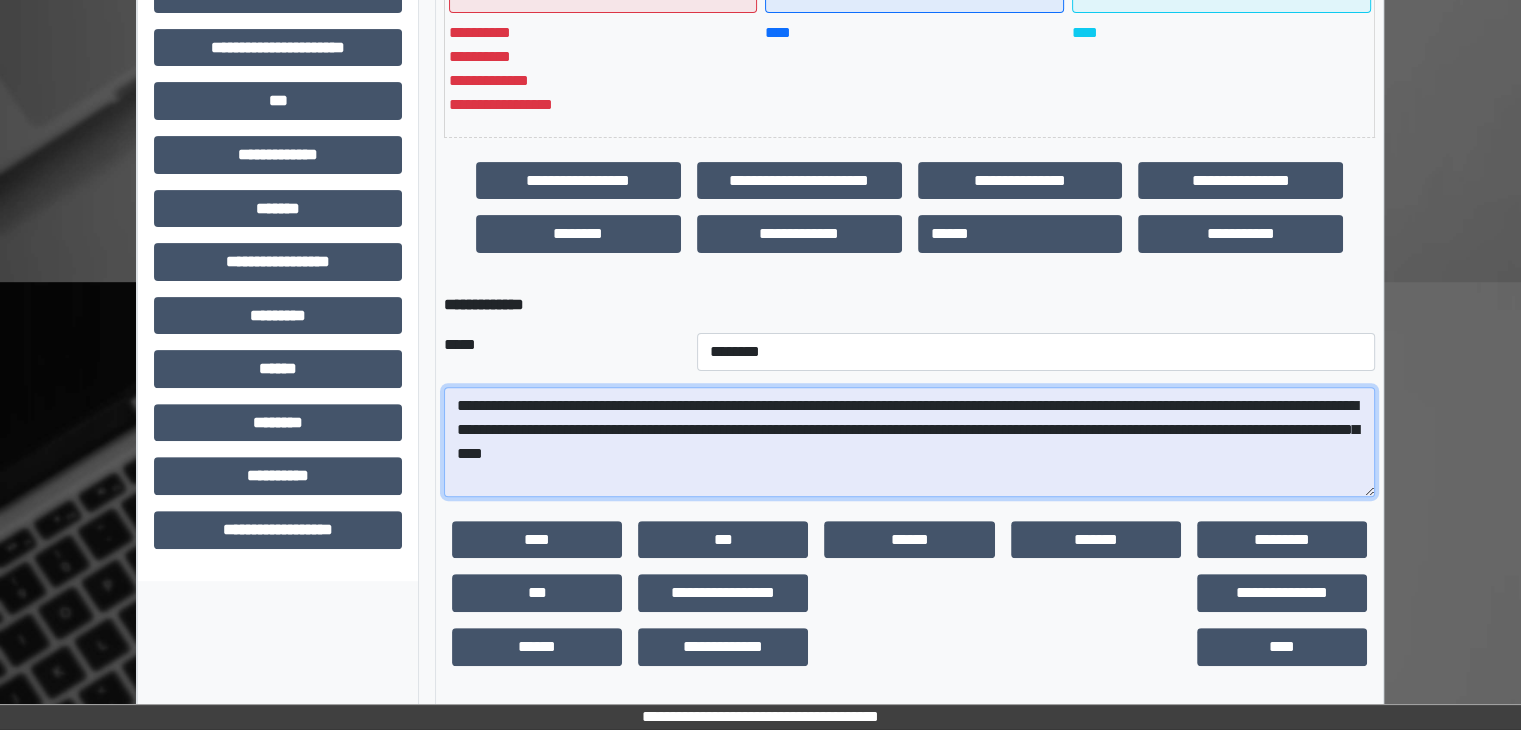 click on "**********" at bounding box center (909, 442) 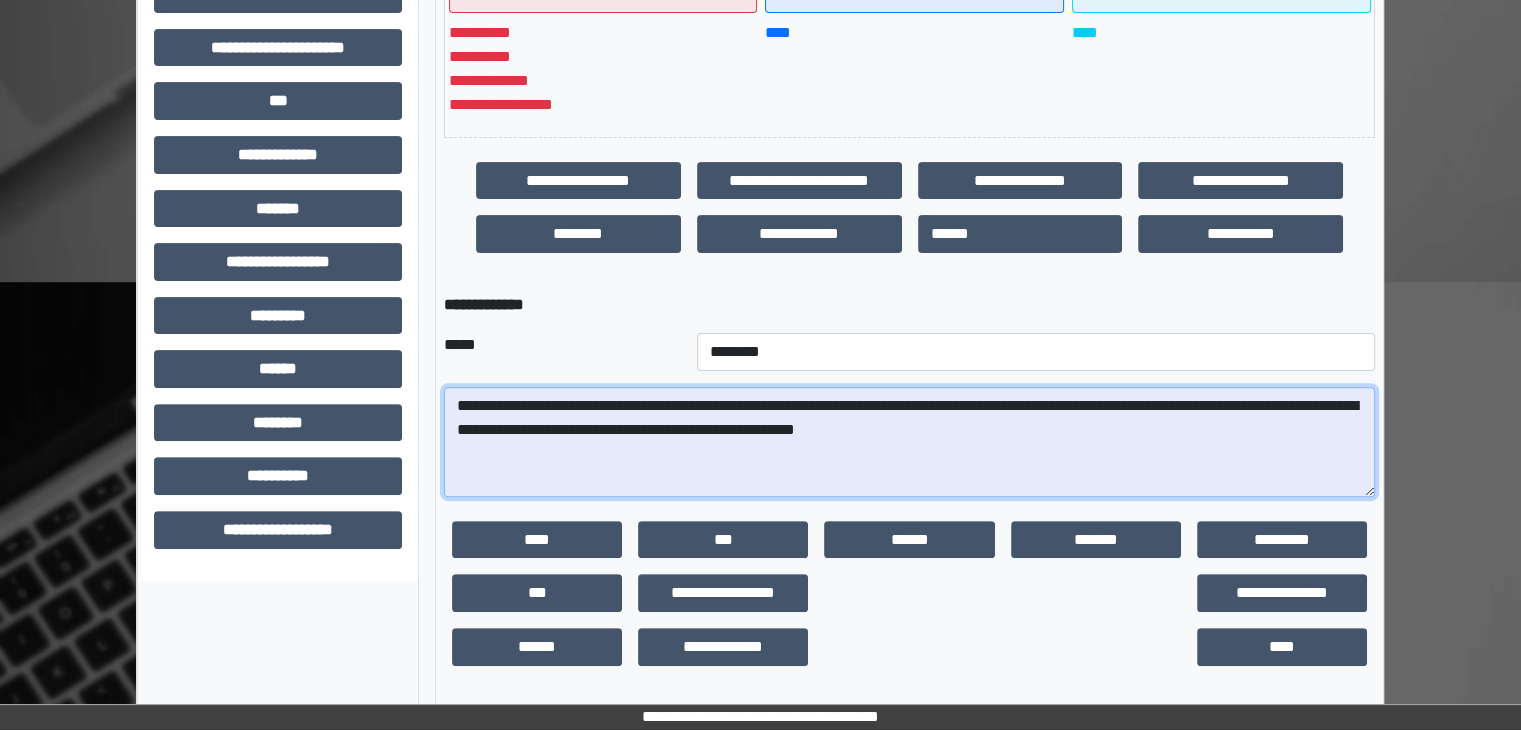 click on "**********" at bounding box center [909, 442] 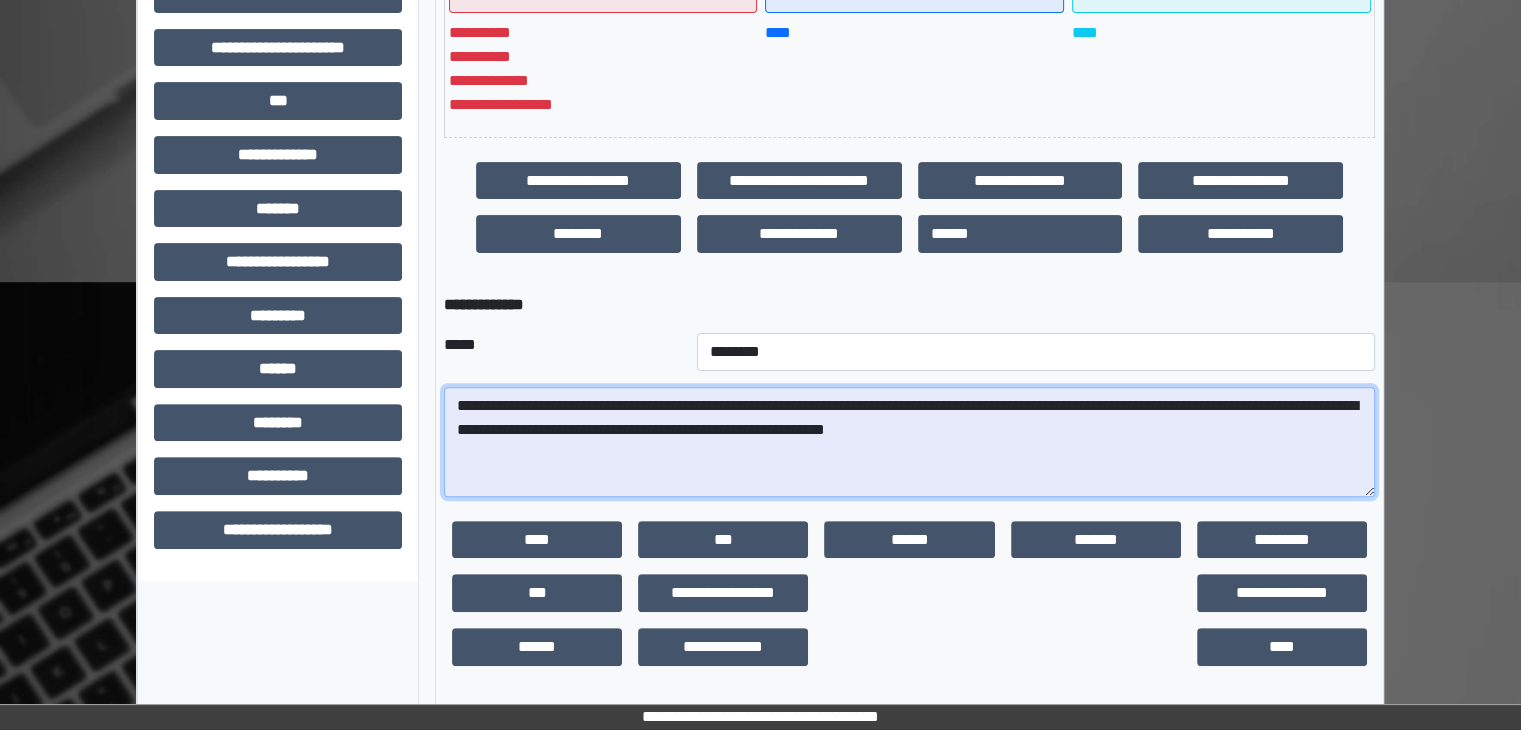 click on "**********" at bounding box center [909, 442] 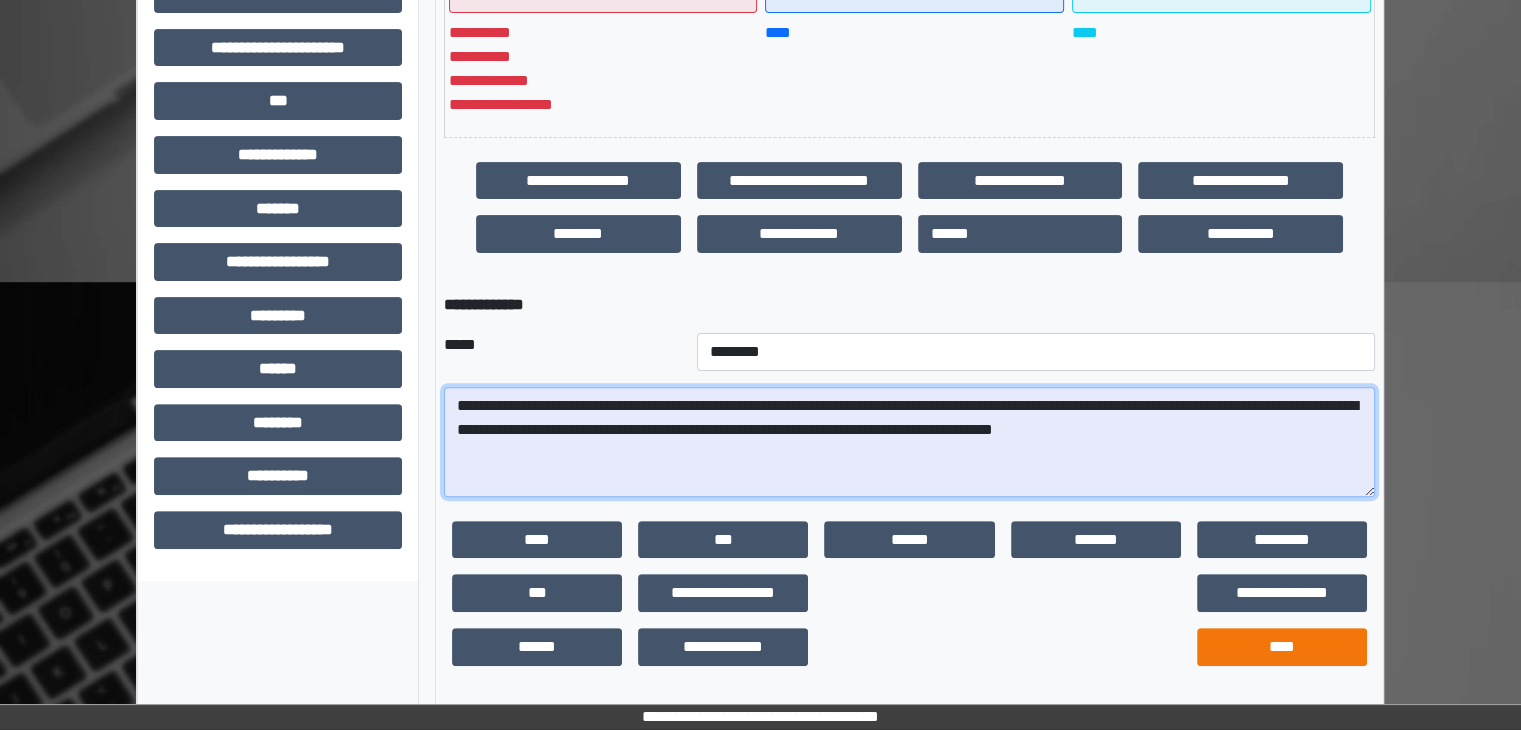 type on "**********" 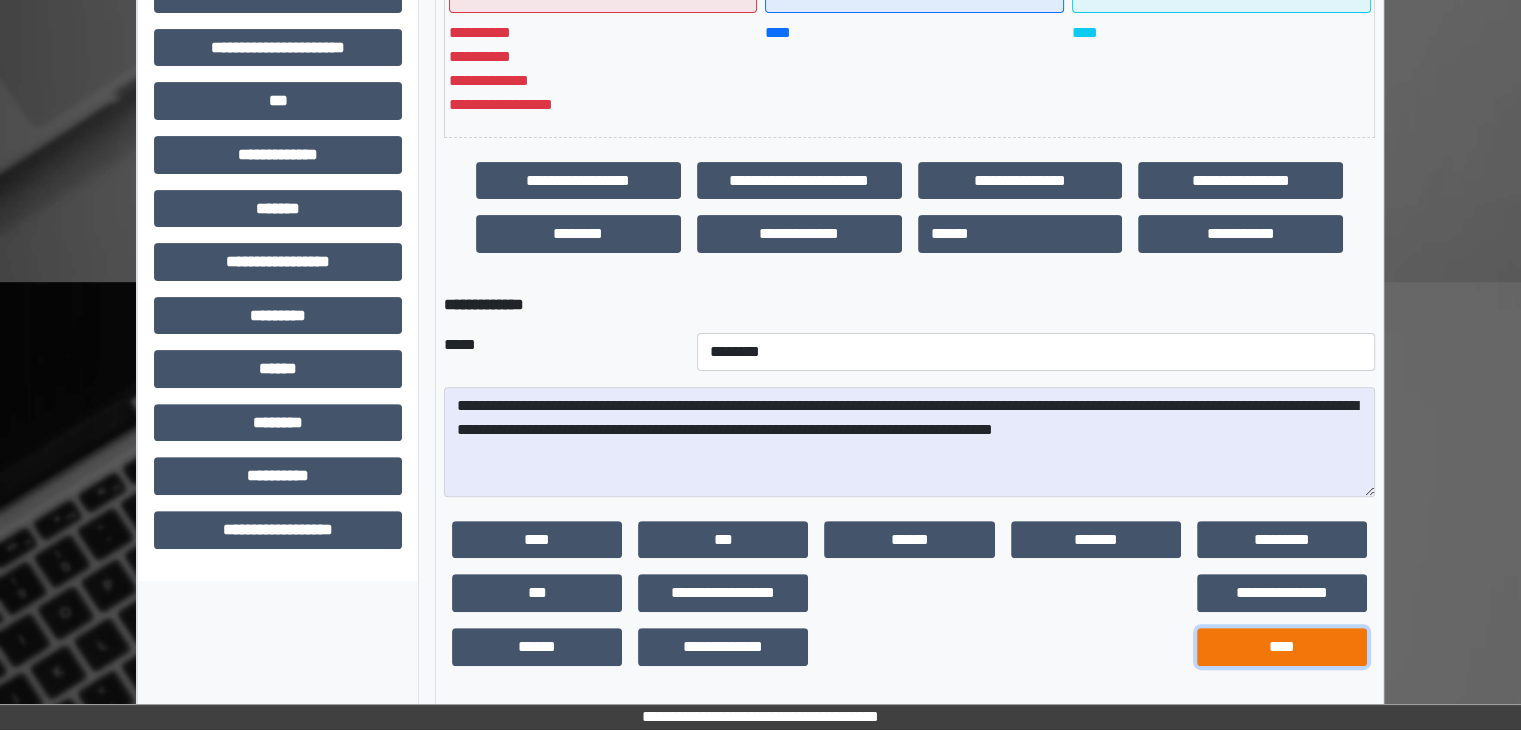 click on "****" at bounding box center [1282, 647] 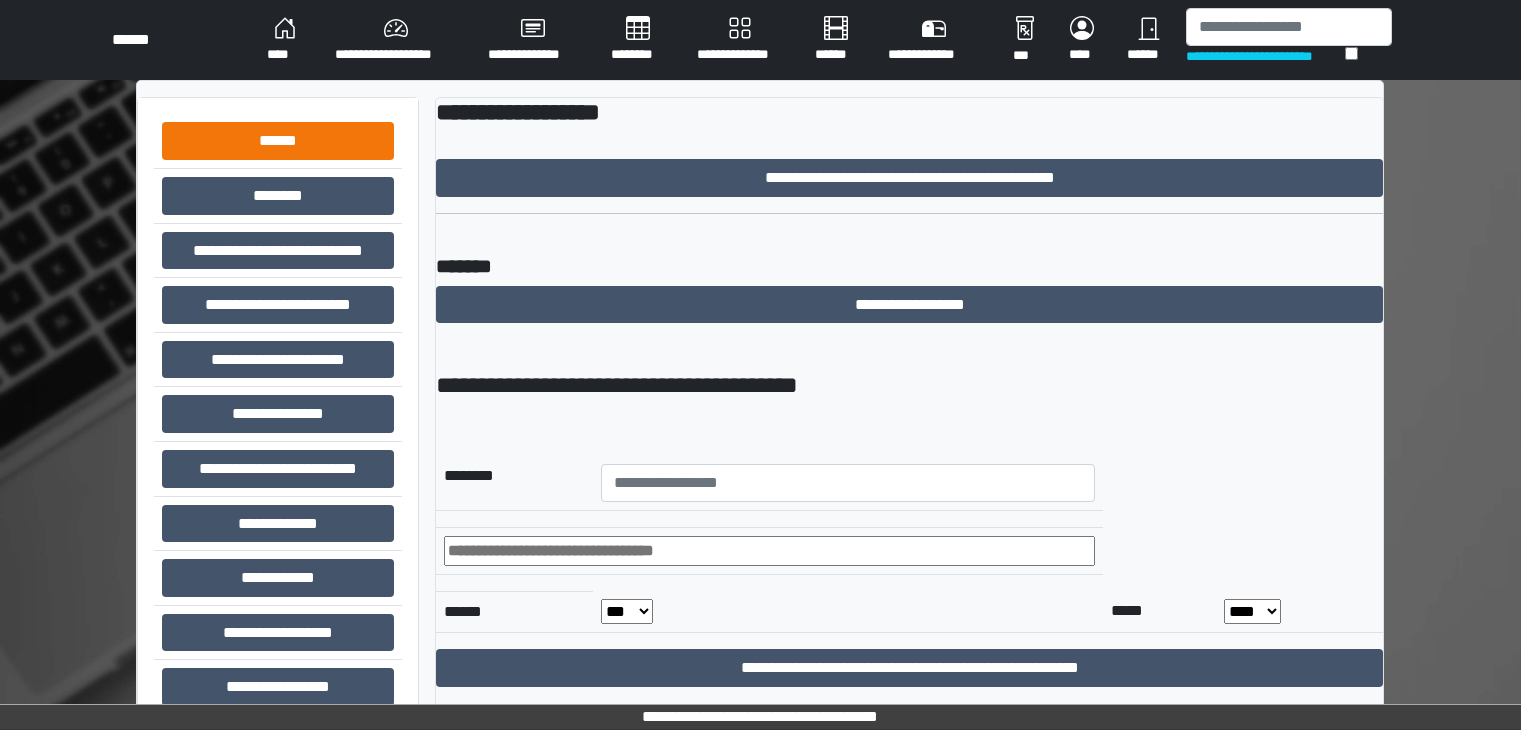 scroll, scrollTop: 0, scrollLeft: 0, axis: both 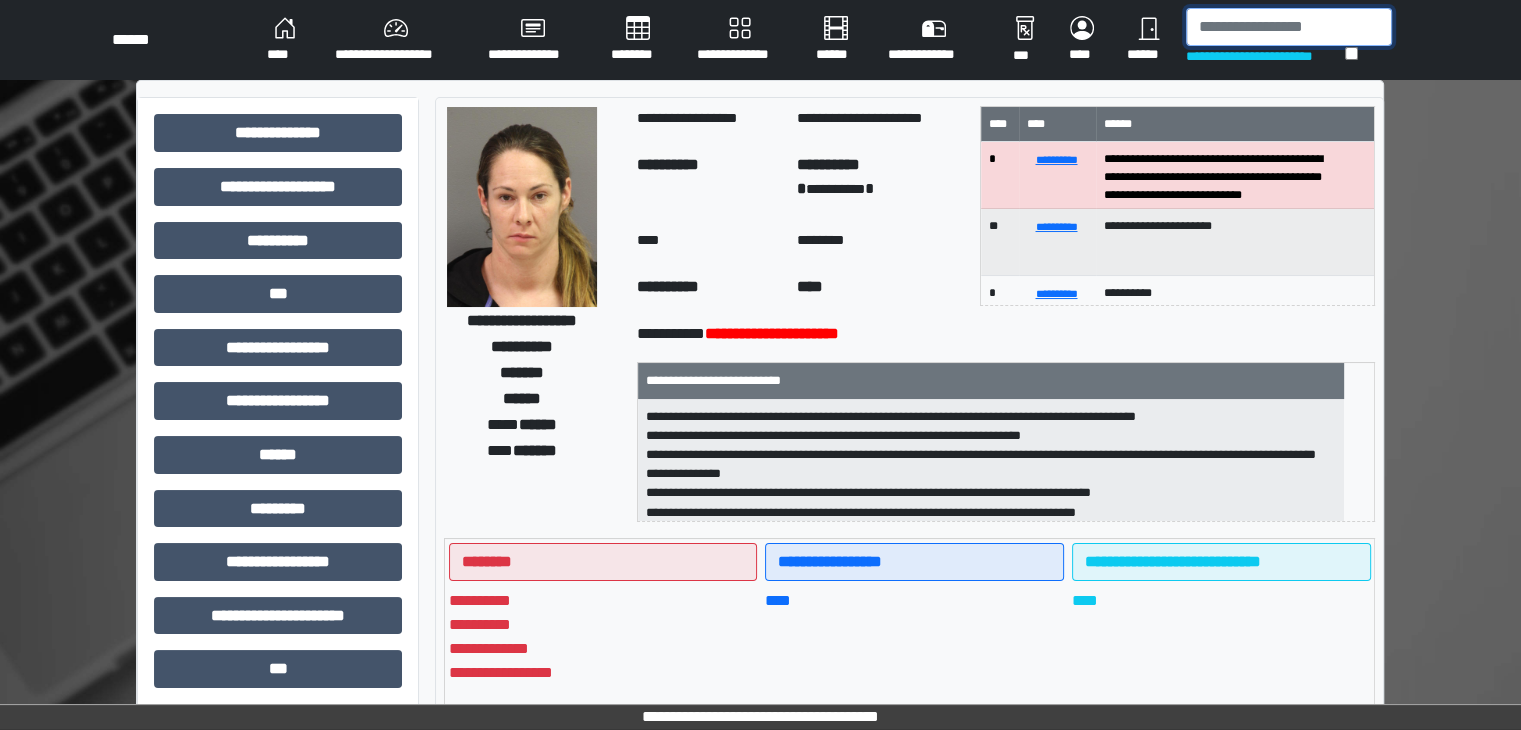 click at bounding box center (1289, 27) 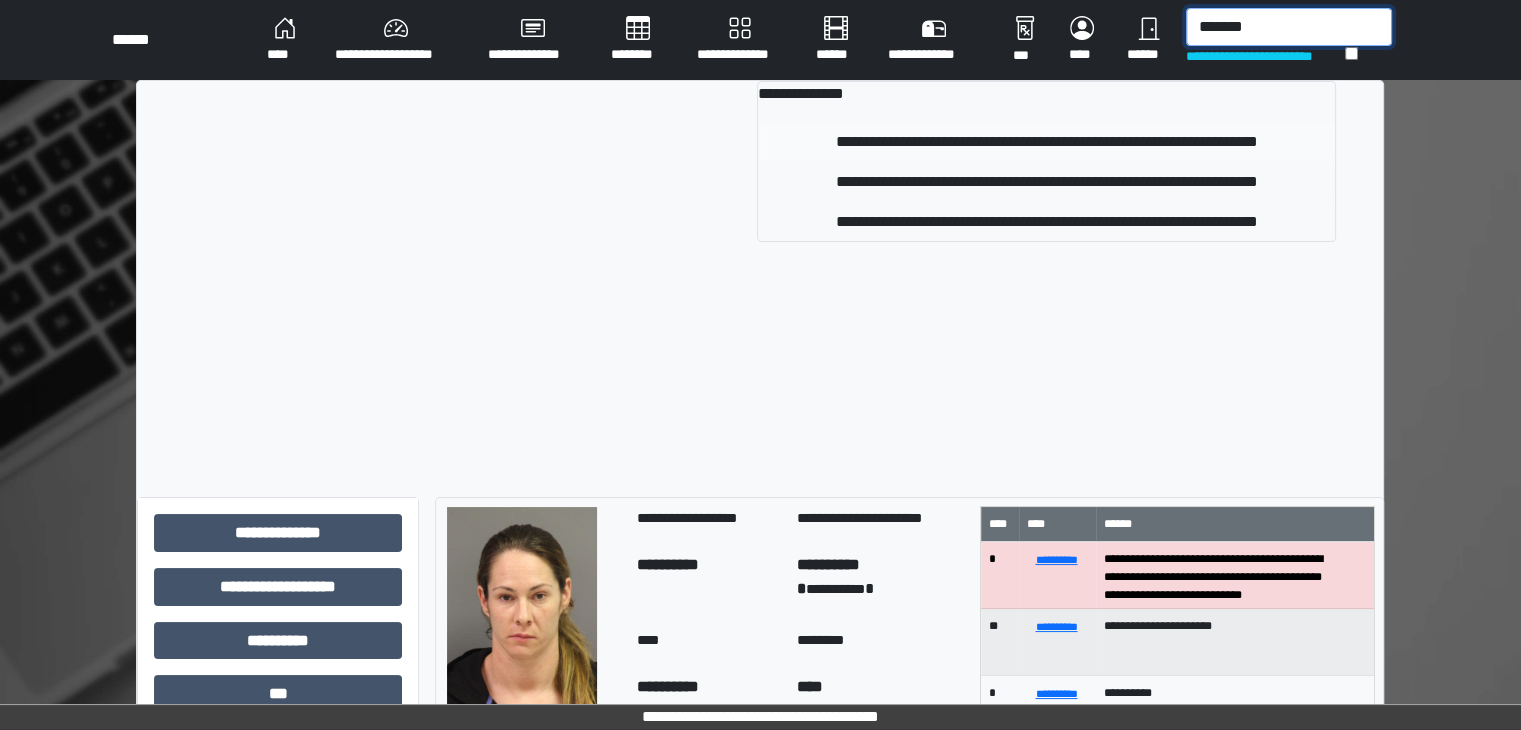 type on "*******" 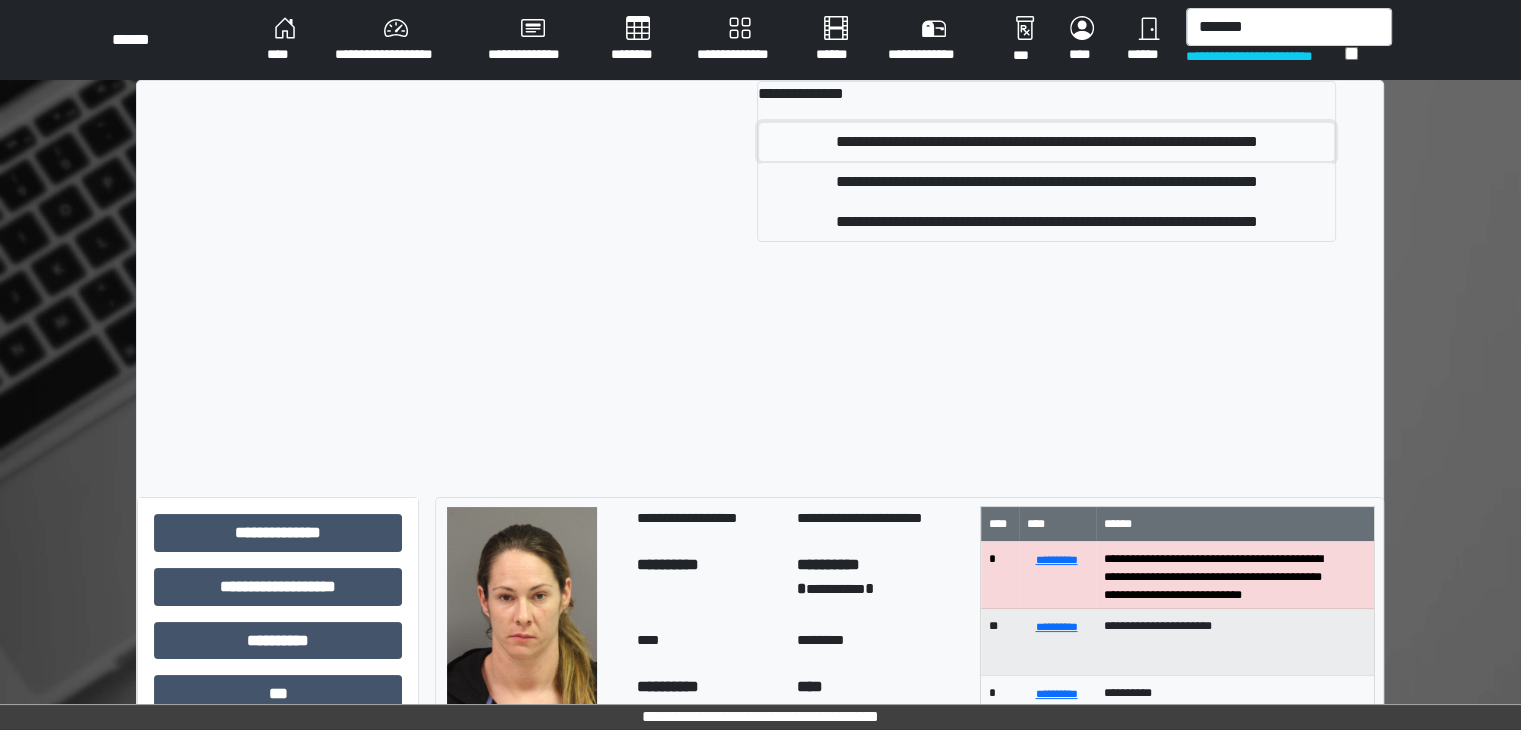 click on "**********" at bounding box center (1046, 142) 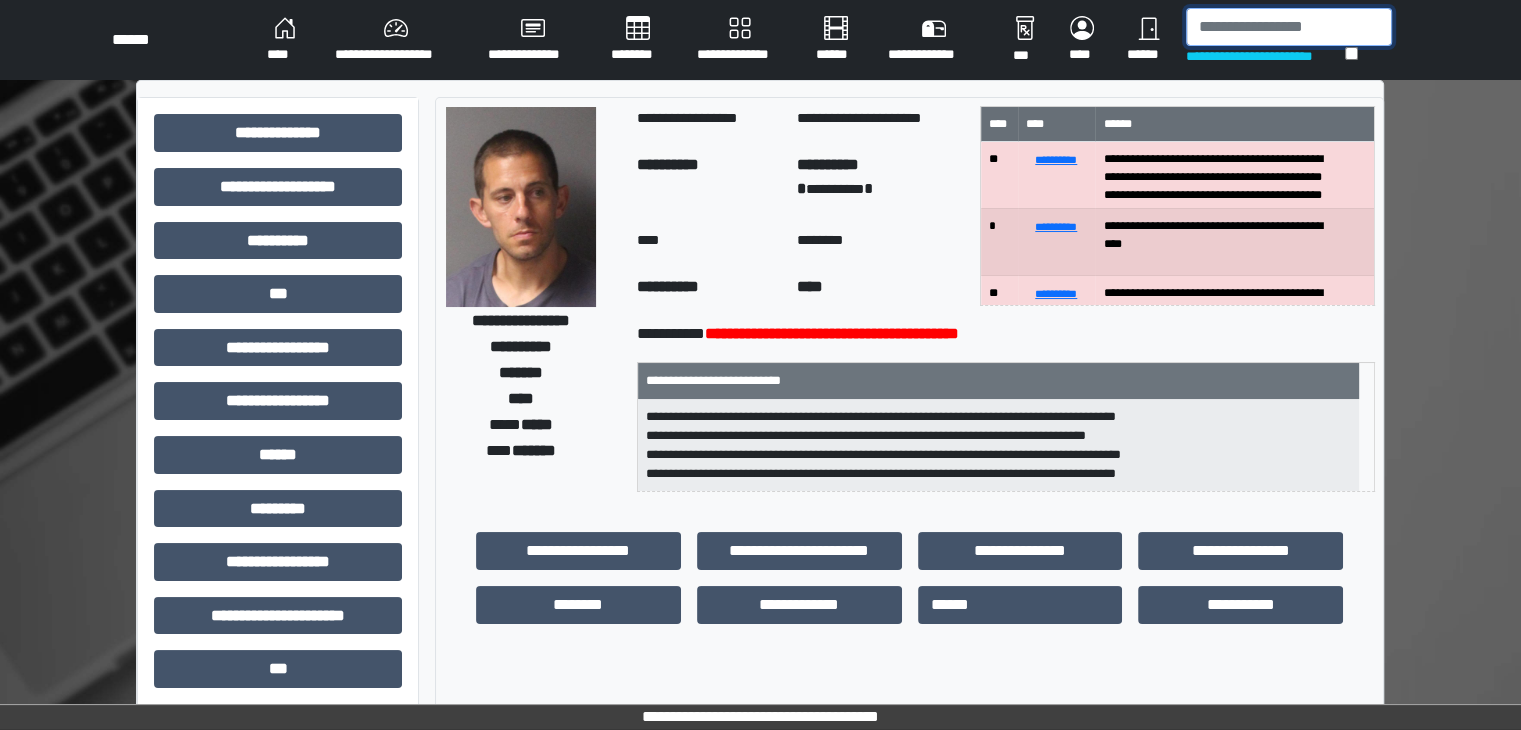 click at bounding box center (1289, 27) 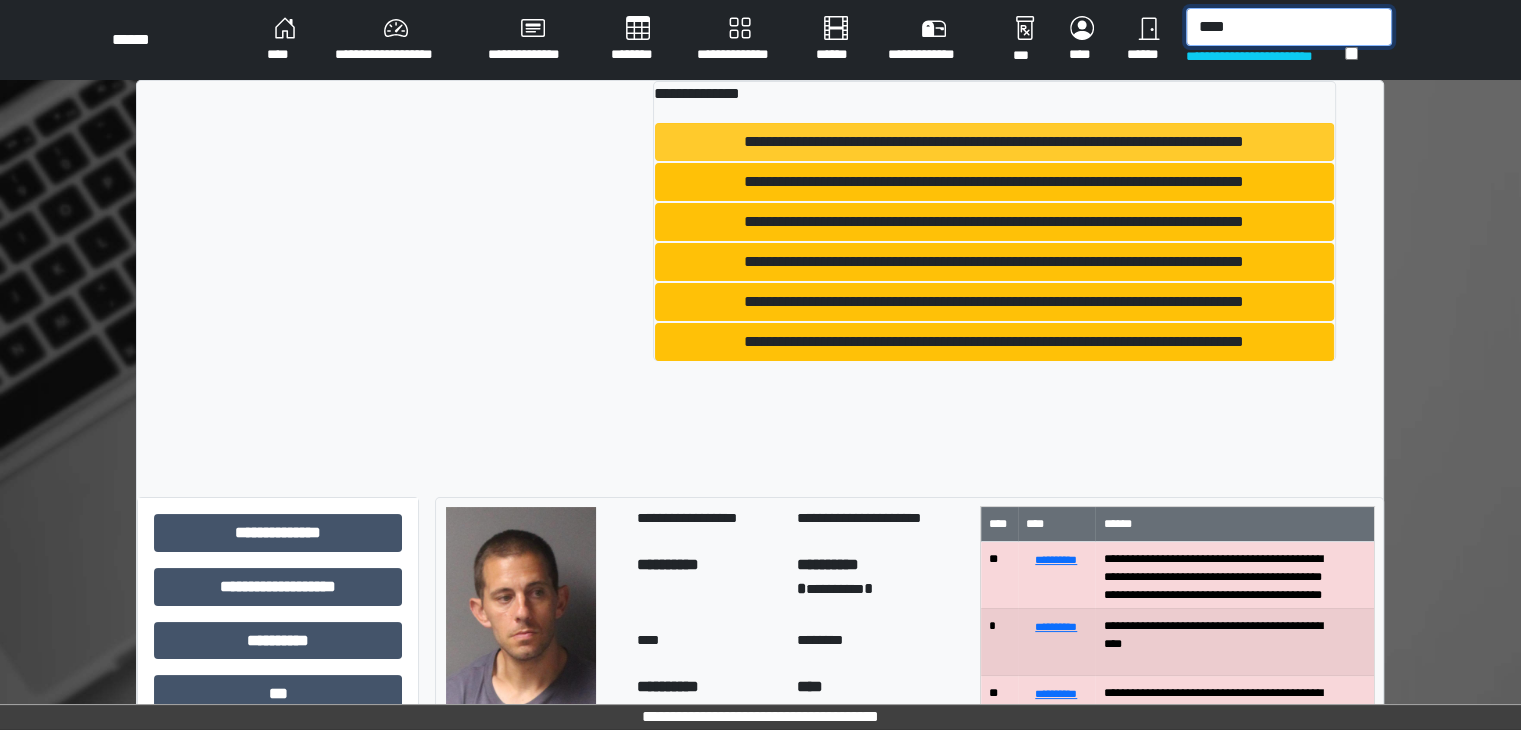 type on "****" 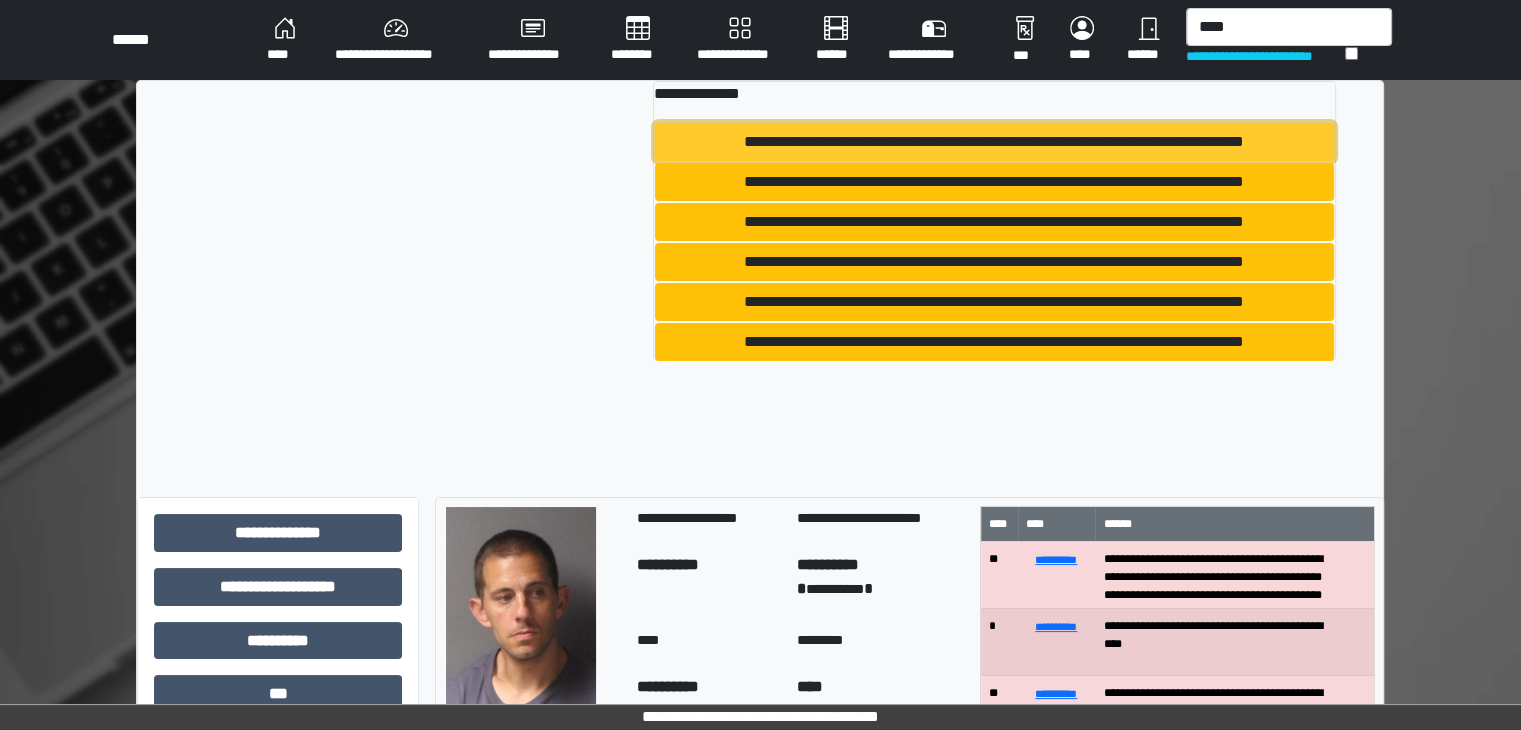 click on "**********" at bounding box center [994, 142] 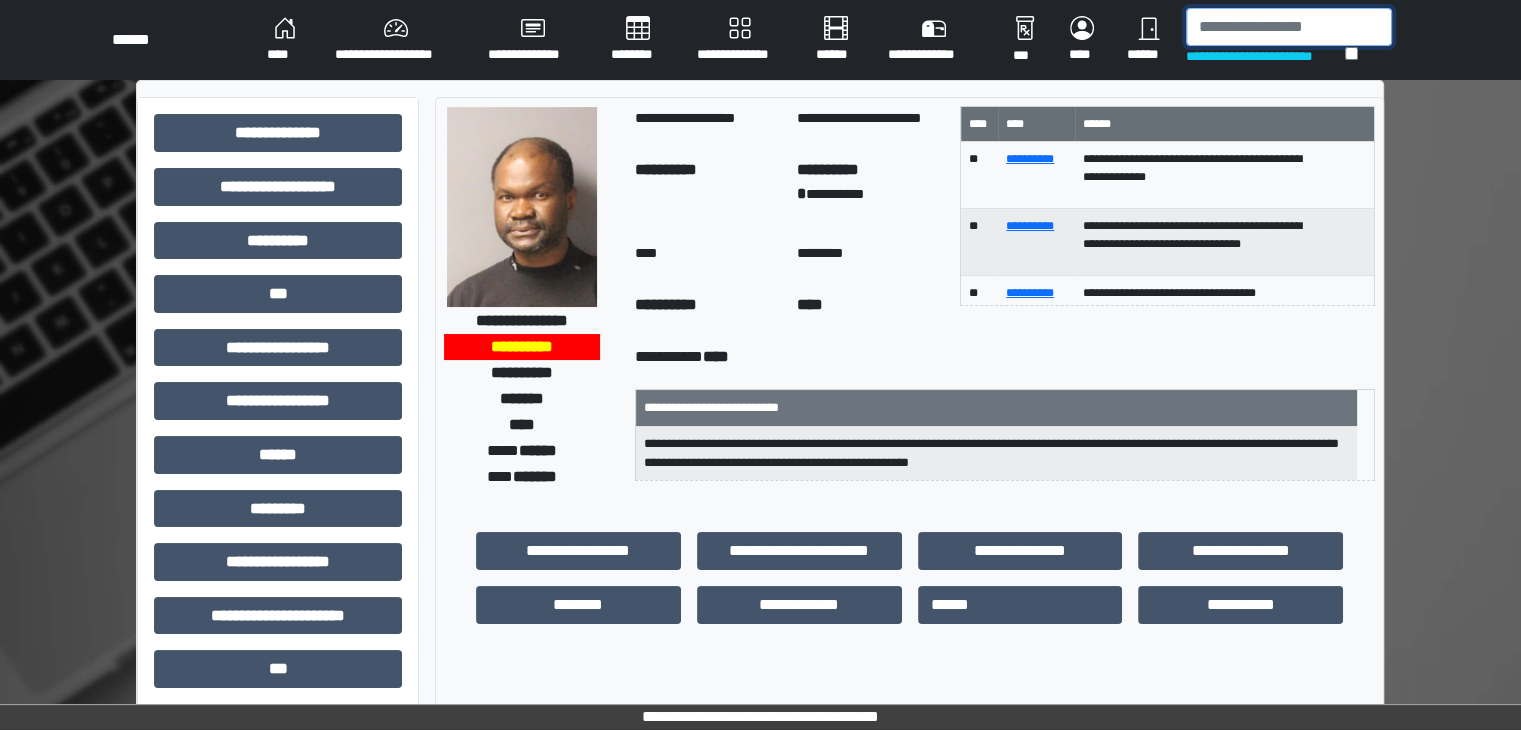 click at bounding box center [1289, 27] 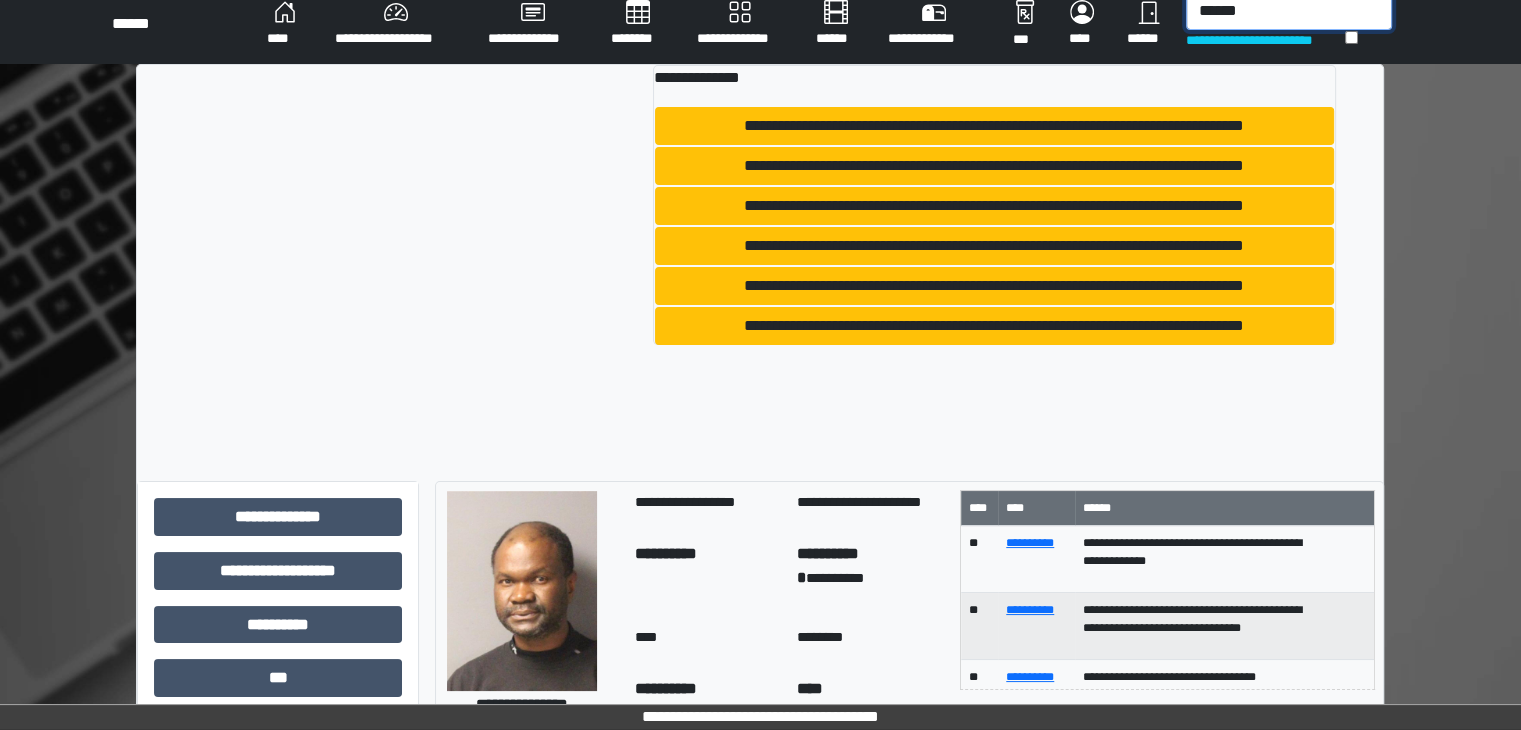 scroll, scrollTop: 0, scrollLeft: 0, axis: both 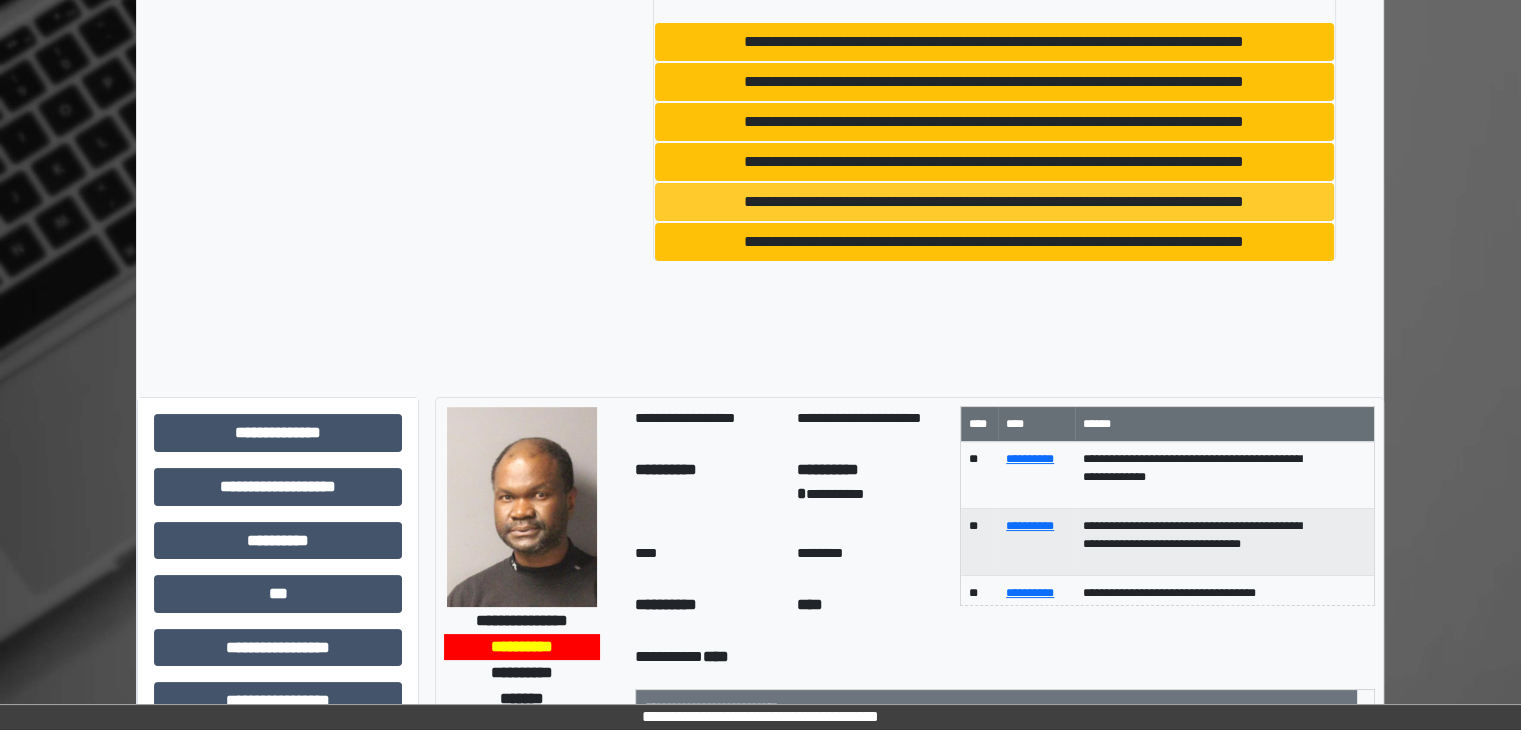 type on "******" 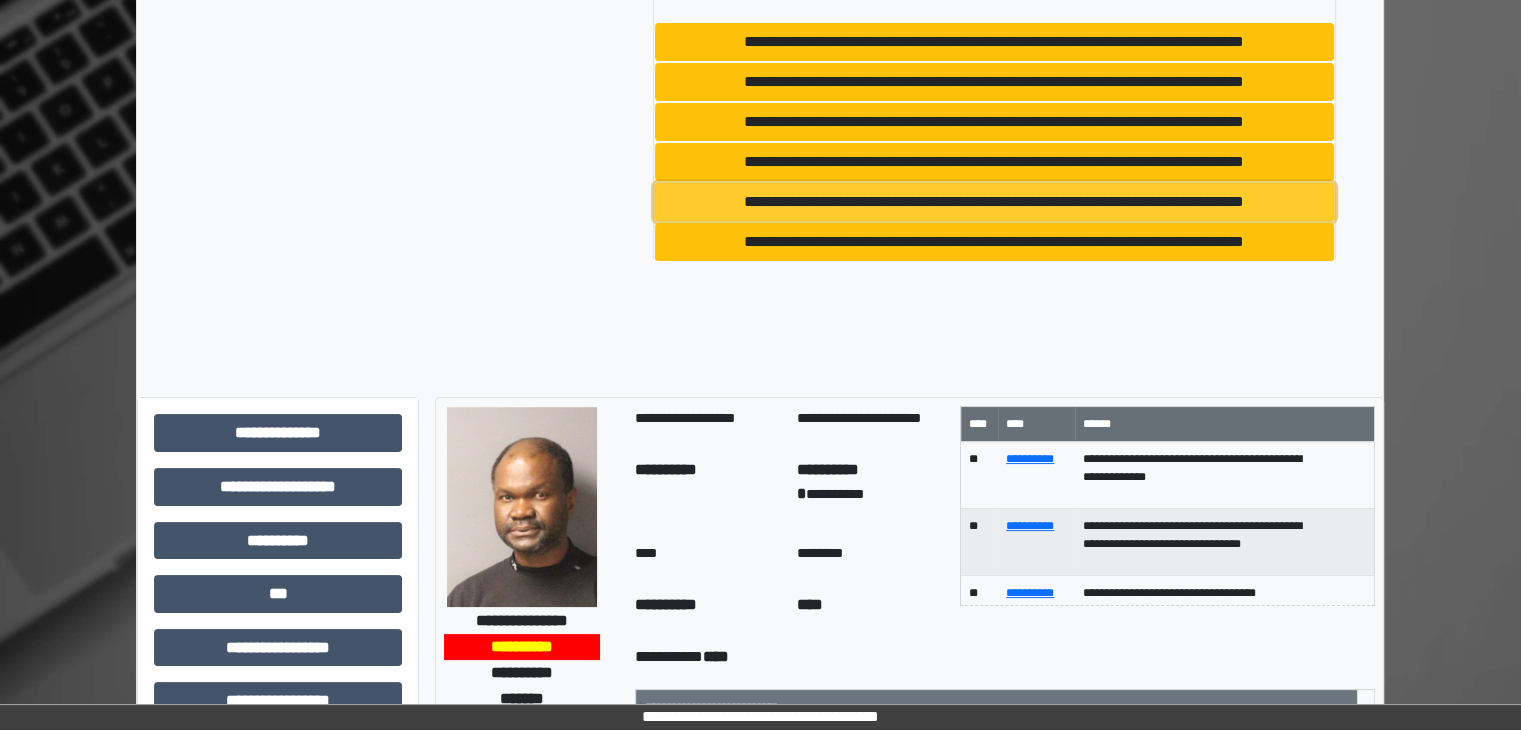 click on "**********" at bounding box center (994, 202) 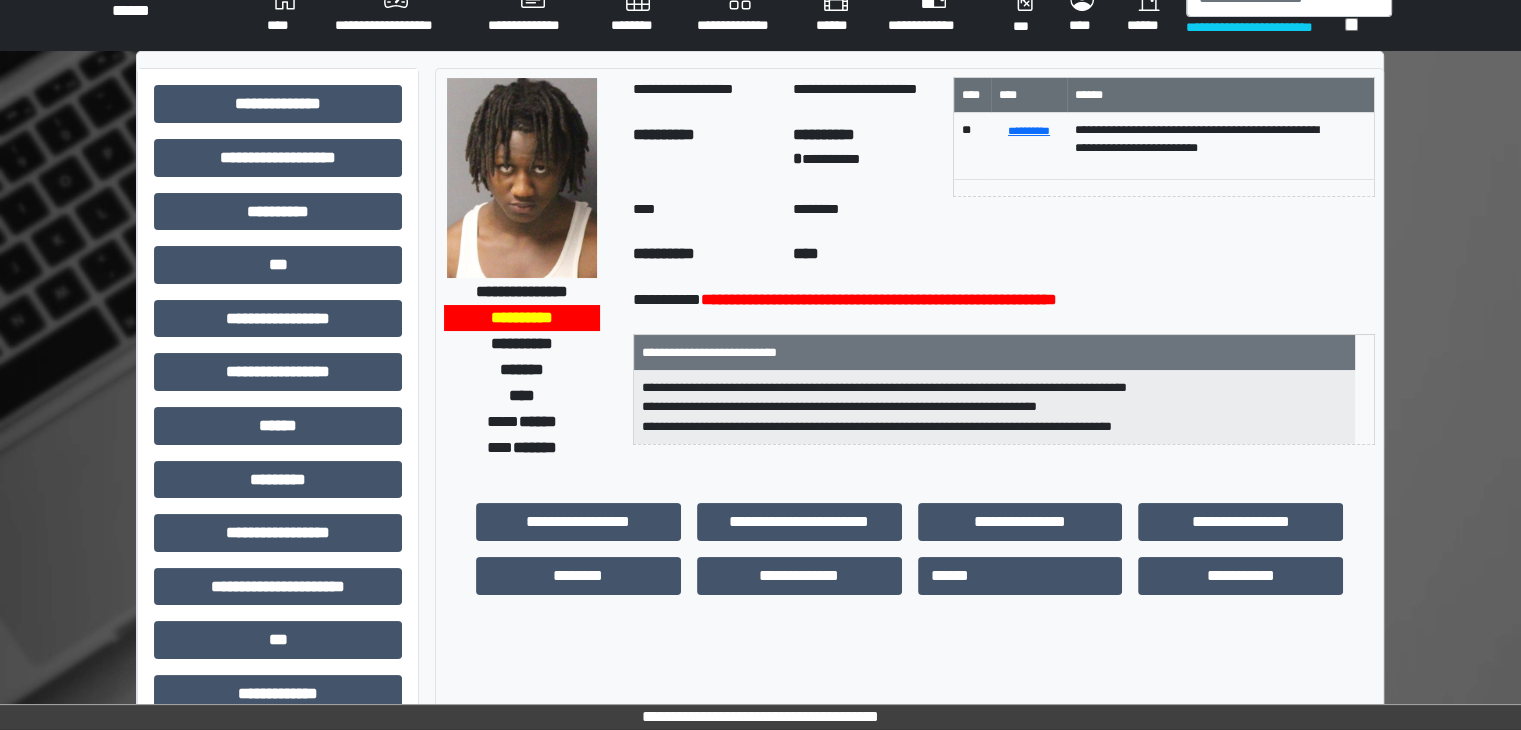 scroll, scrollTop: 0, scrollLeft: 0, axis: both 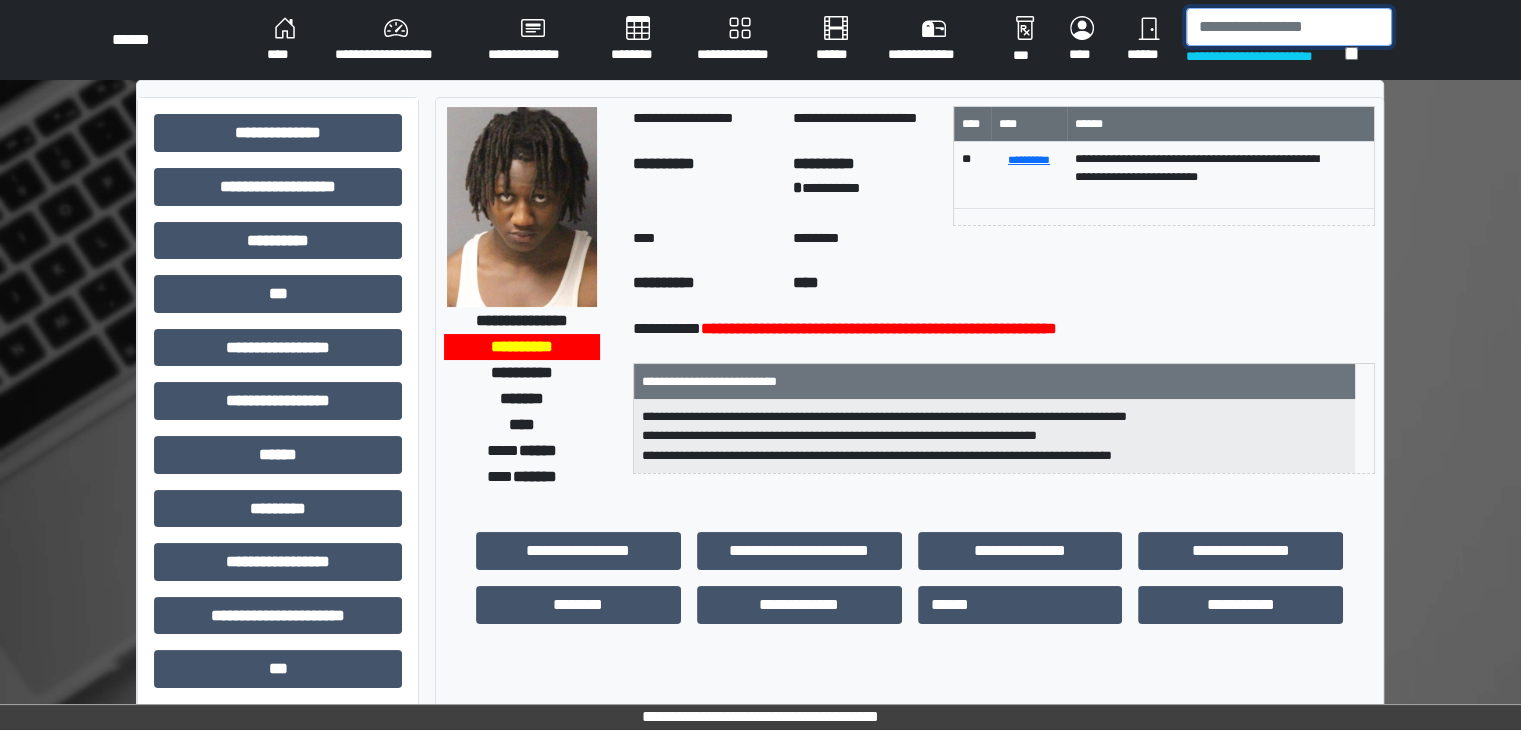 drag, startPoint x: 1251, startPoint y: 31, endPoint x: 1228, endPoint y: 41, distance: 25.079872 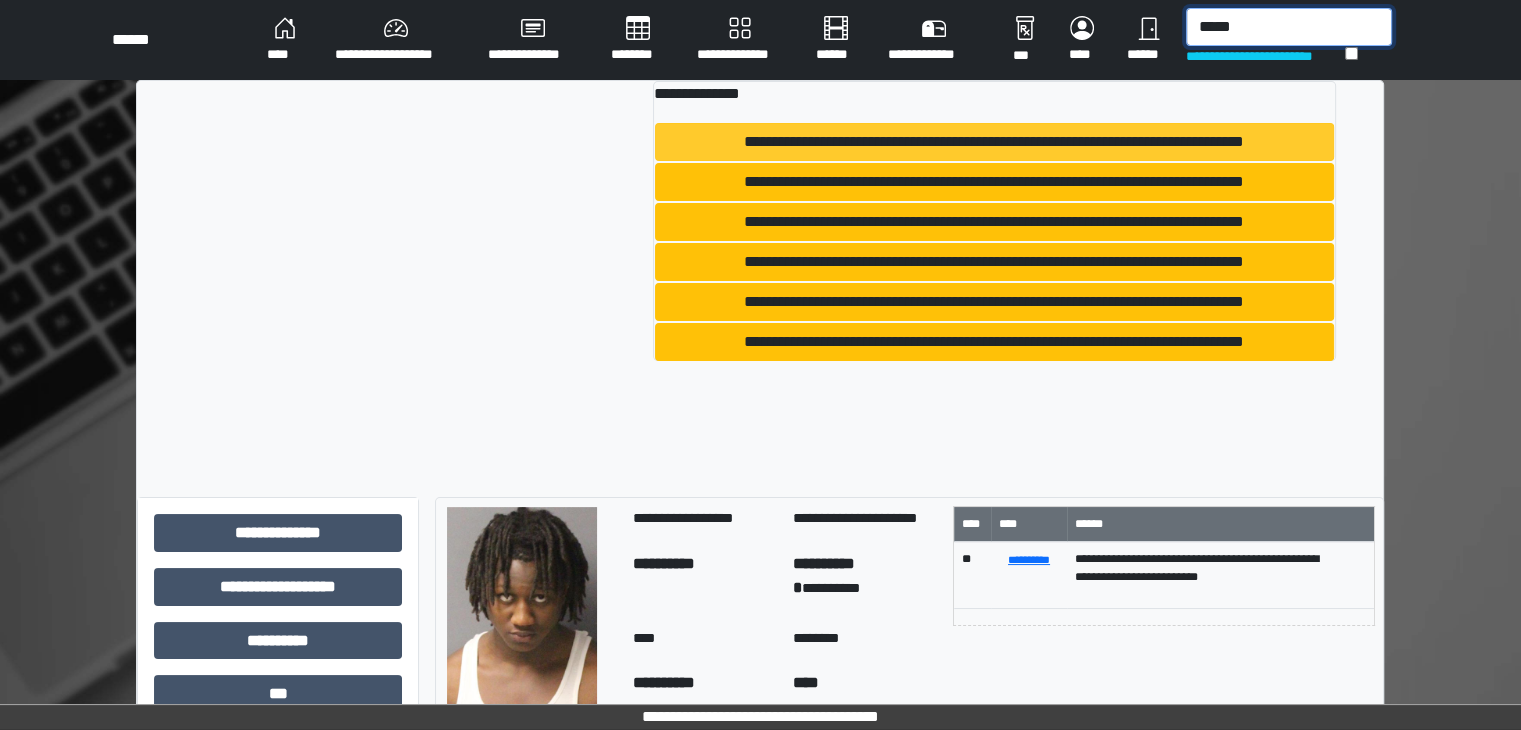 type on "*****" 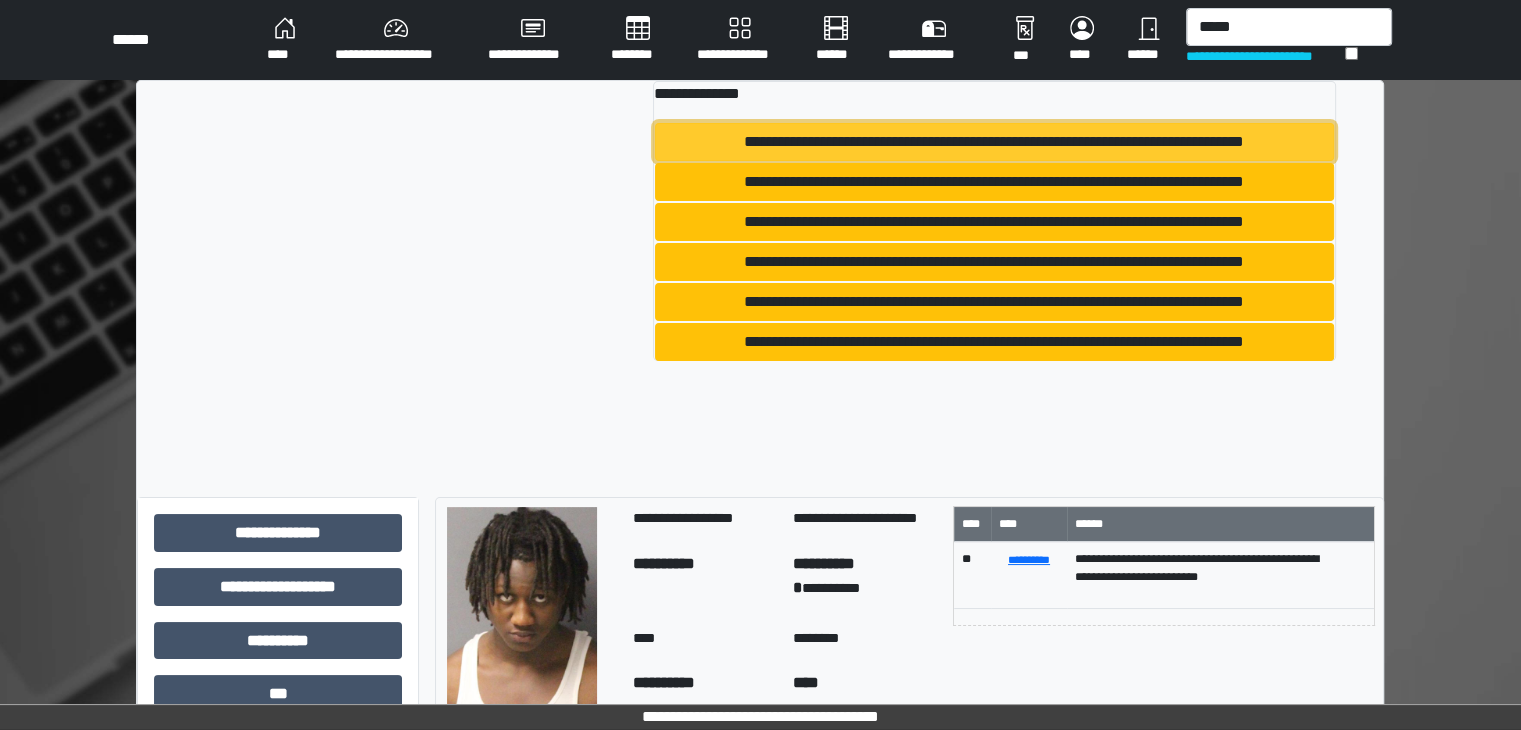 click on "**********" at bounding box center (994, 142) 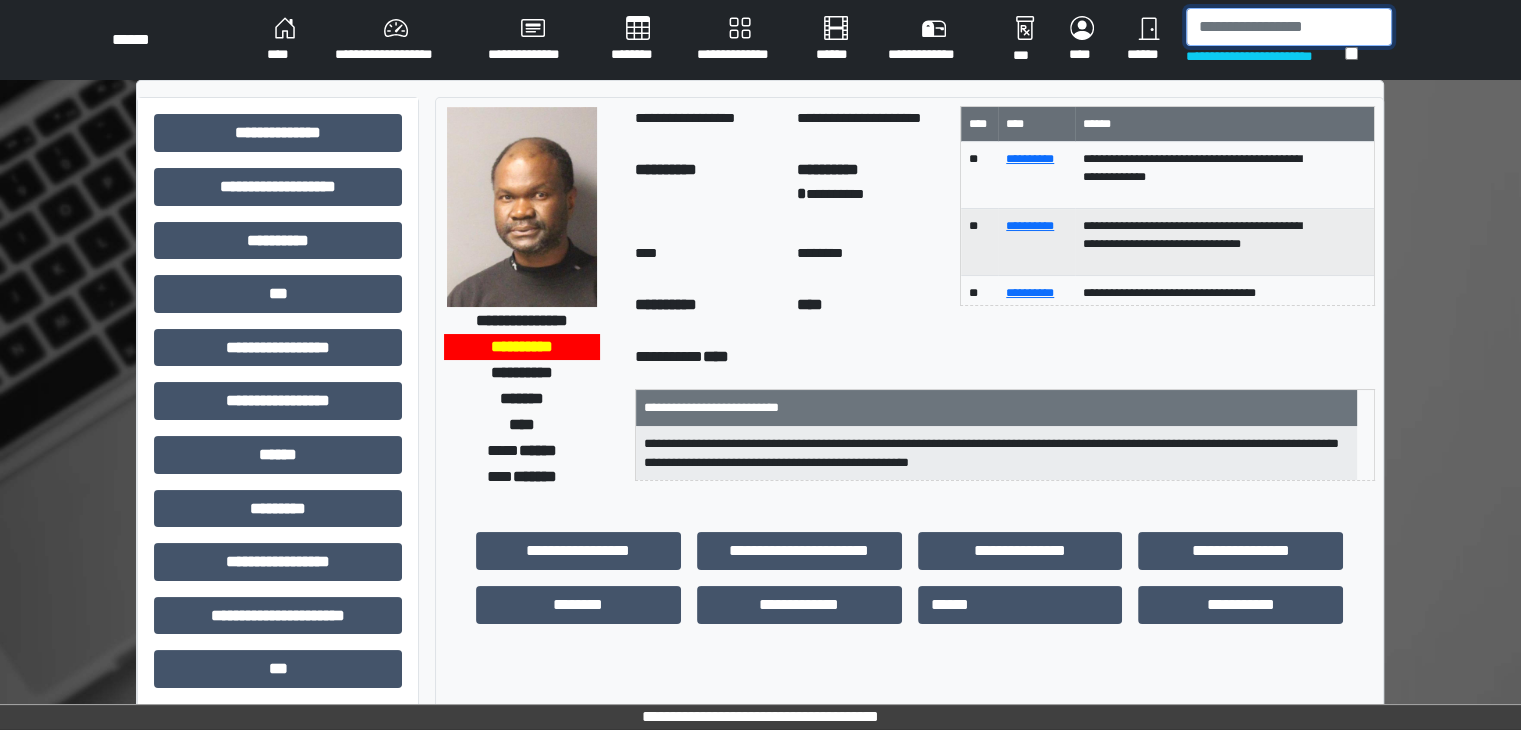 click at bounding box center (1289, 27) 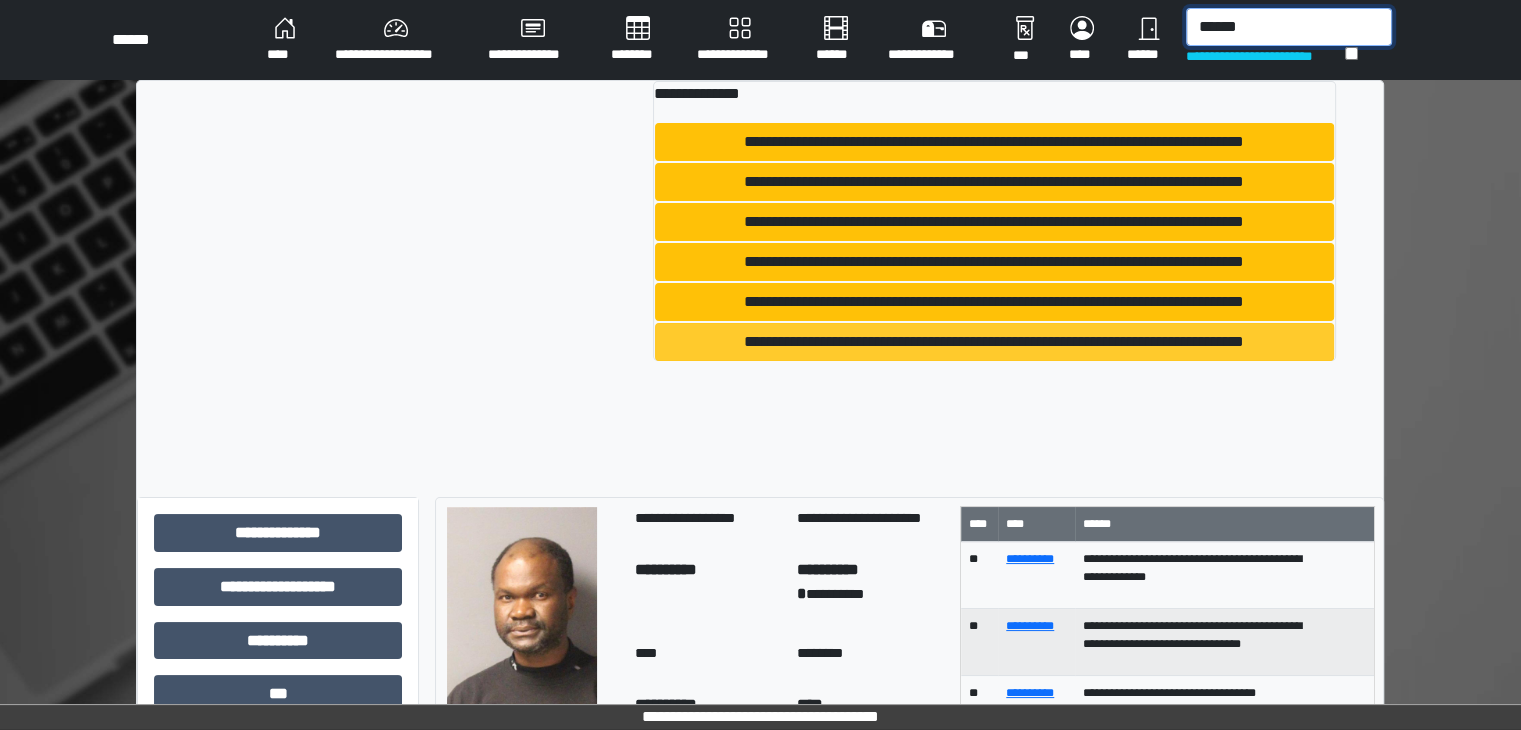 type on "******" 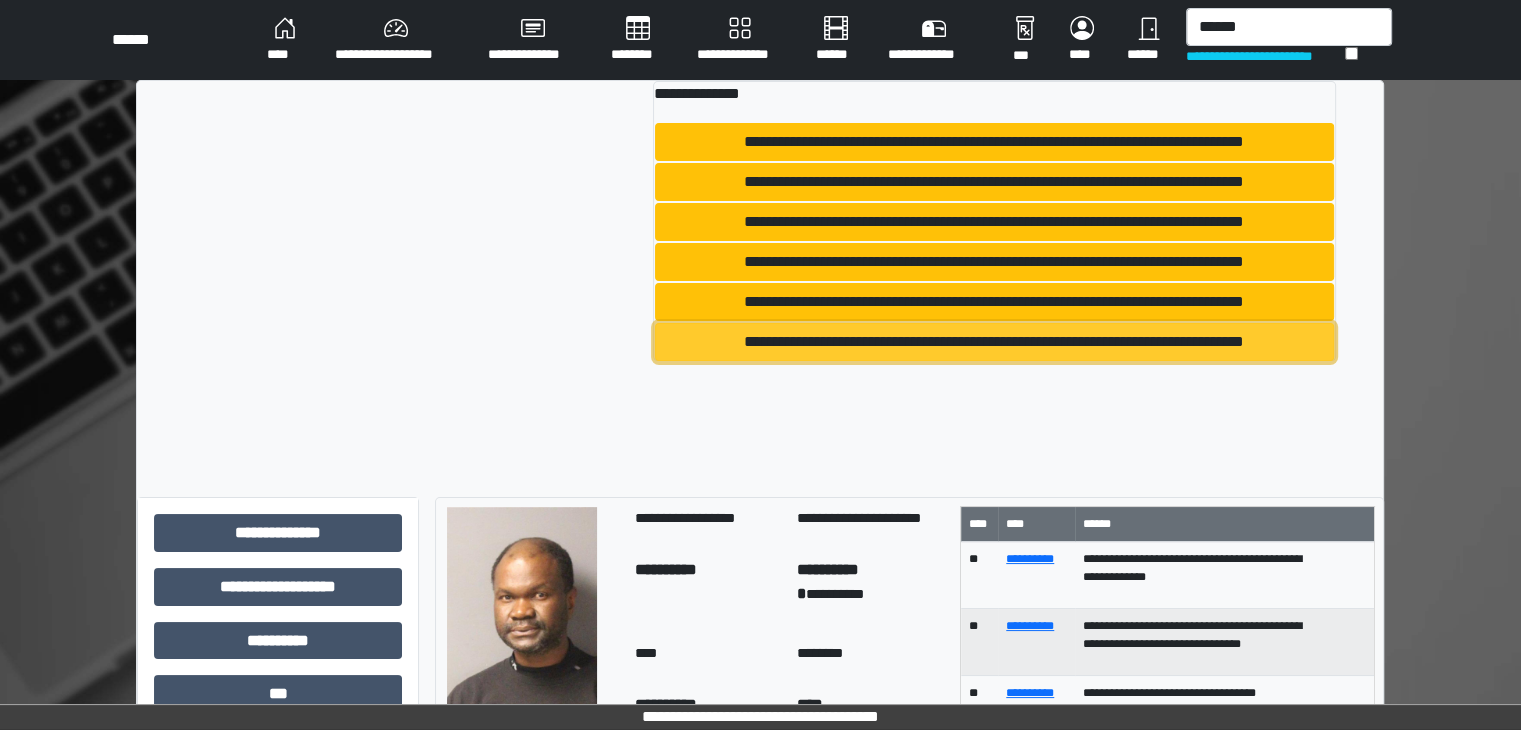 click on "**********" at bounding box center (994, 342) 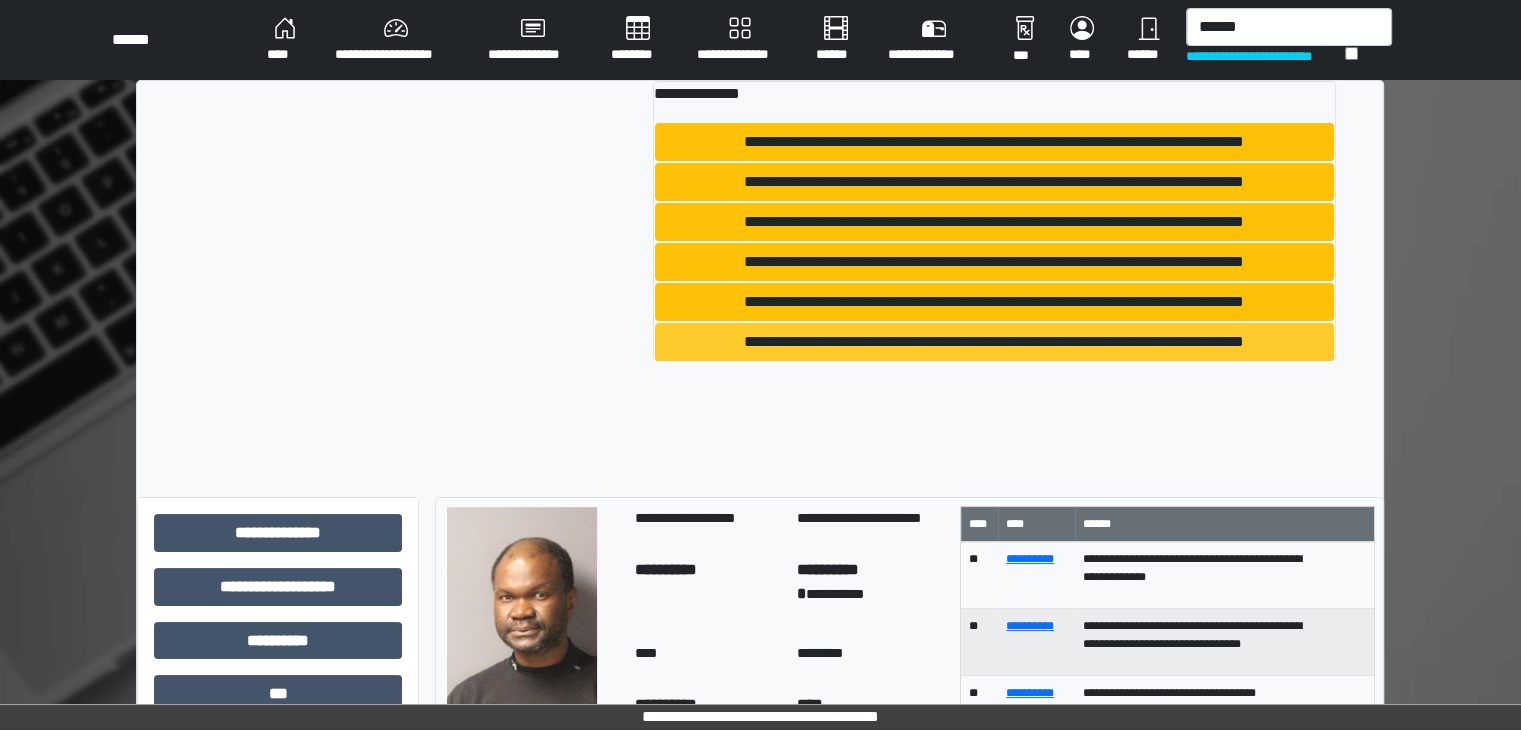 type 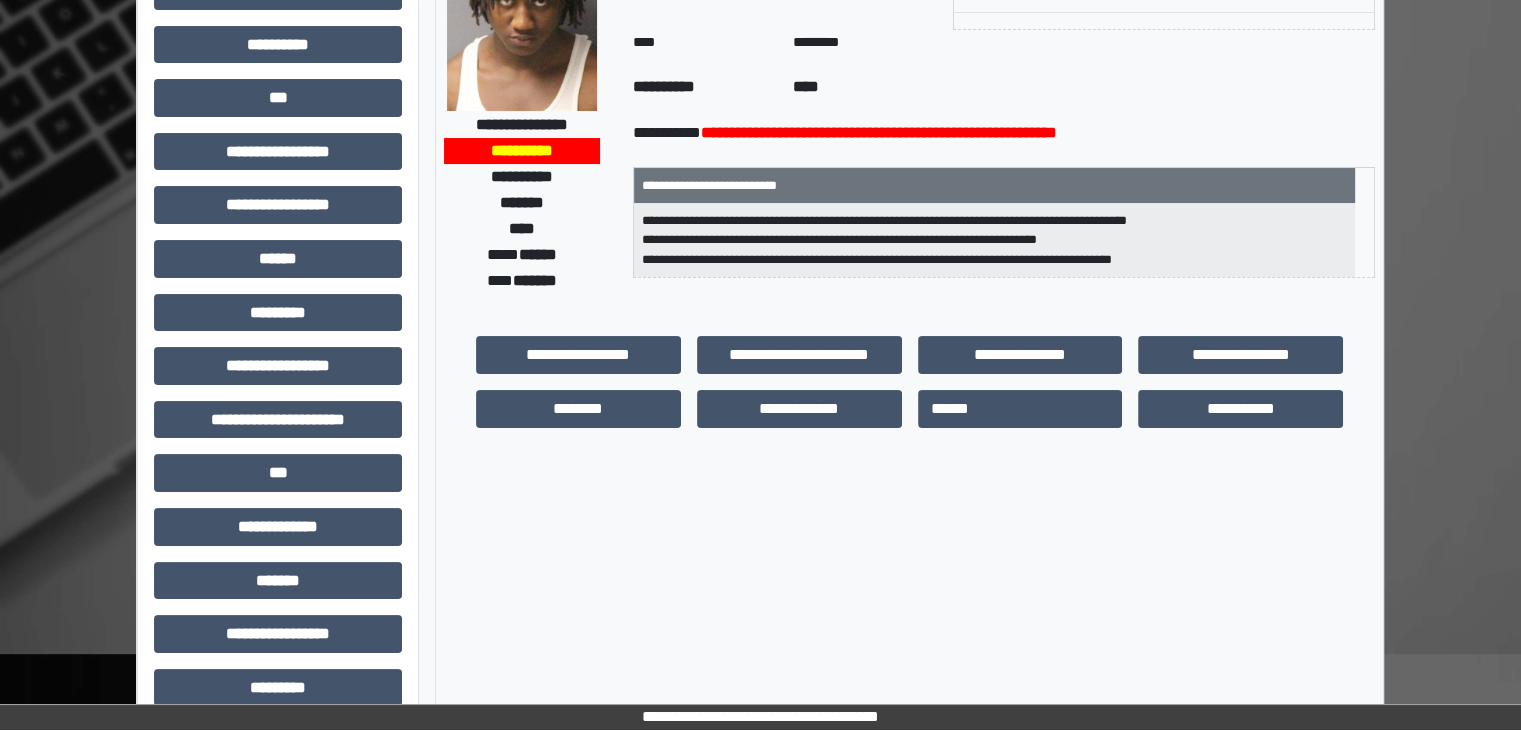 scroll, scrollTop: 200, scrollLeft: 0, axis: vertical 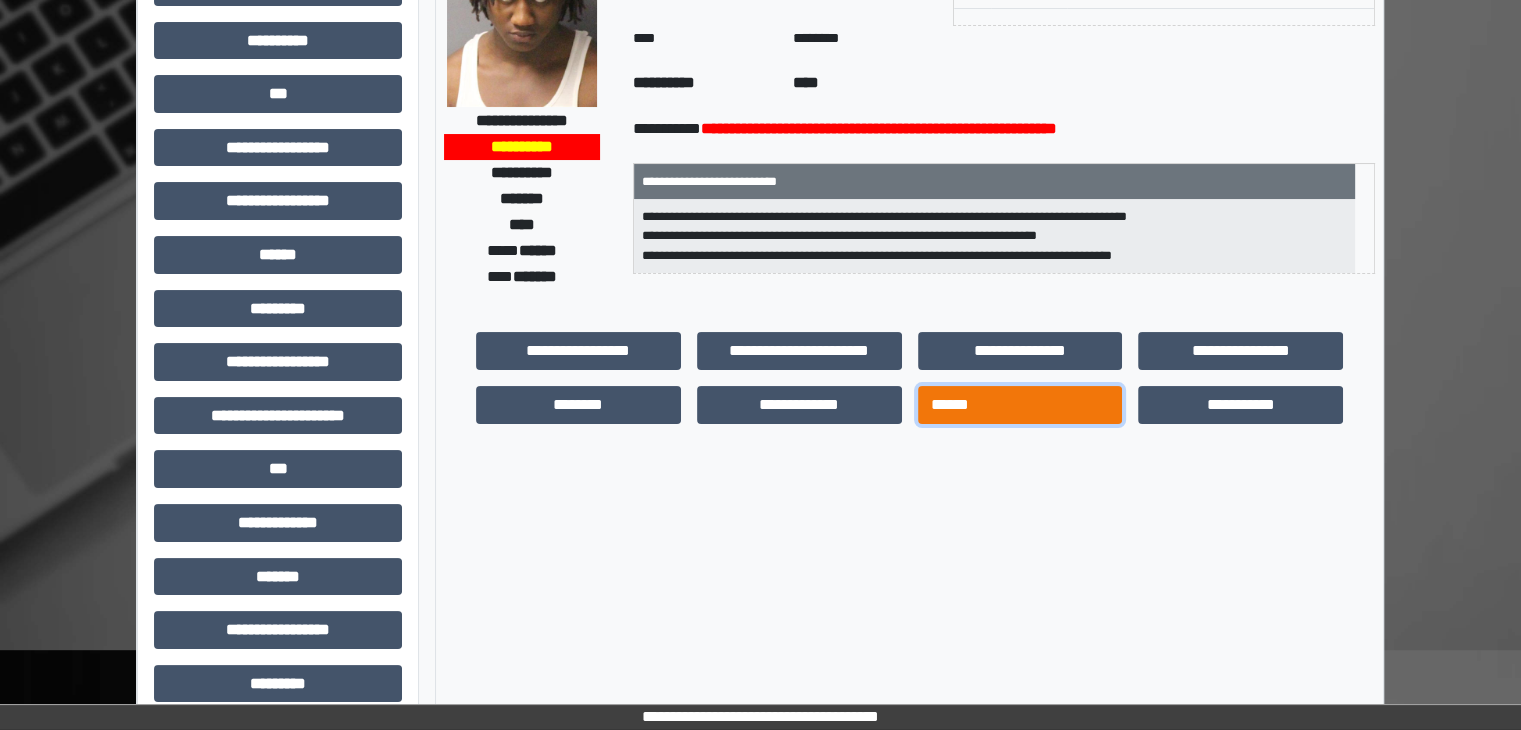 click on "******" at bounding box center (1020, 405) 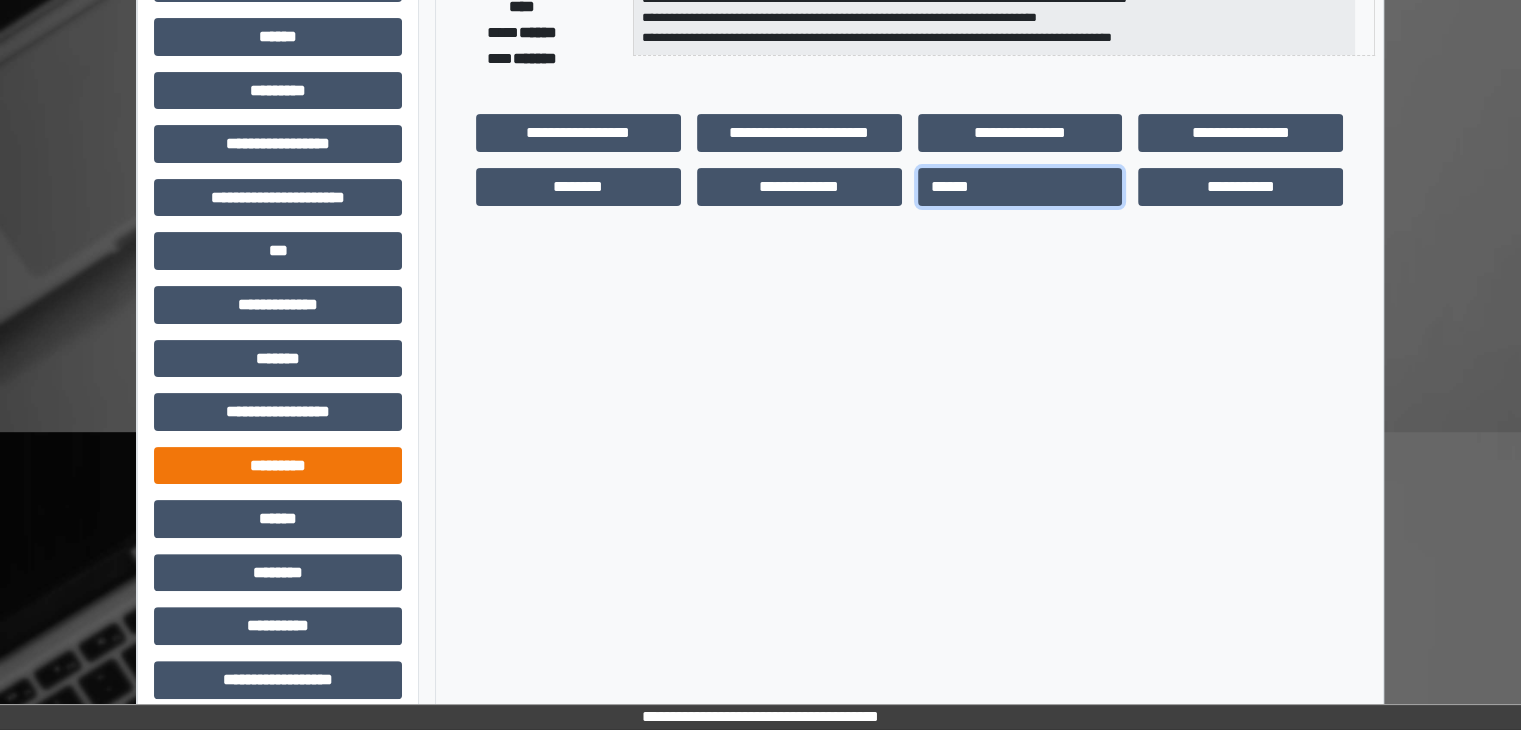 scroll, scrollTop: 436, scrollLeft: 0, axis: vertical 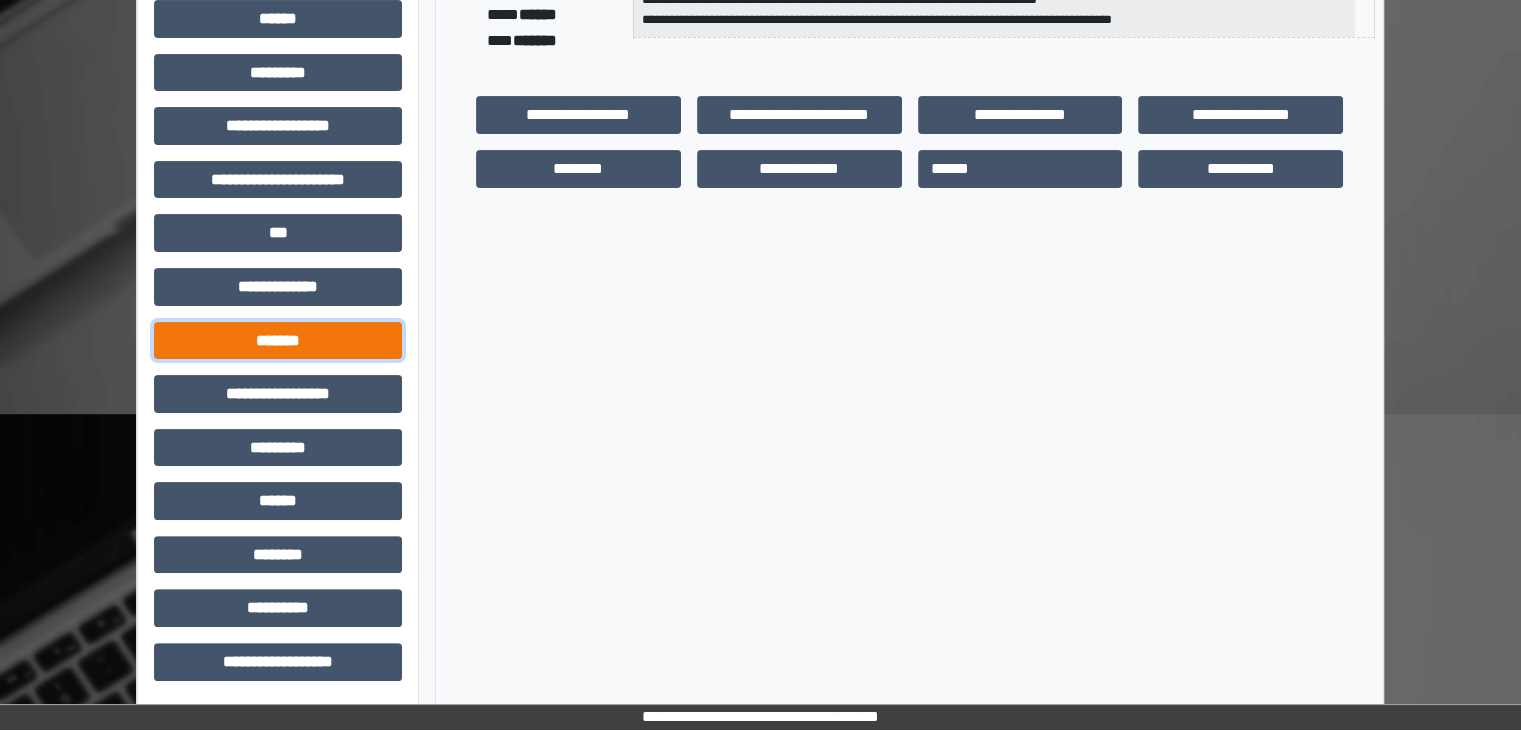 click on "*******" at bounding box center (278, 341) 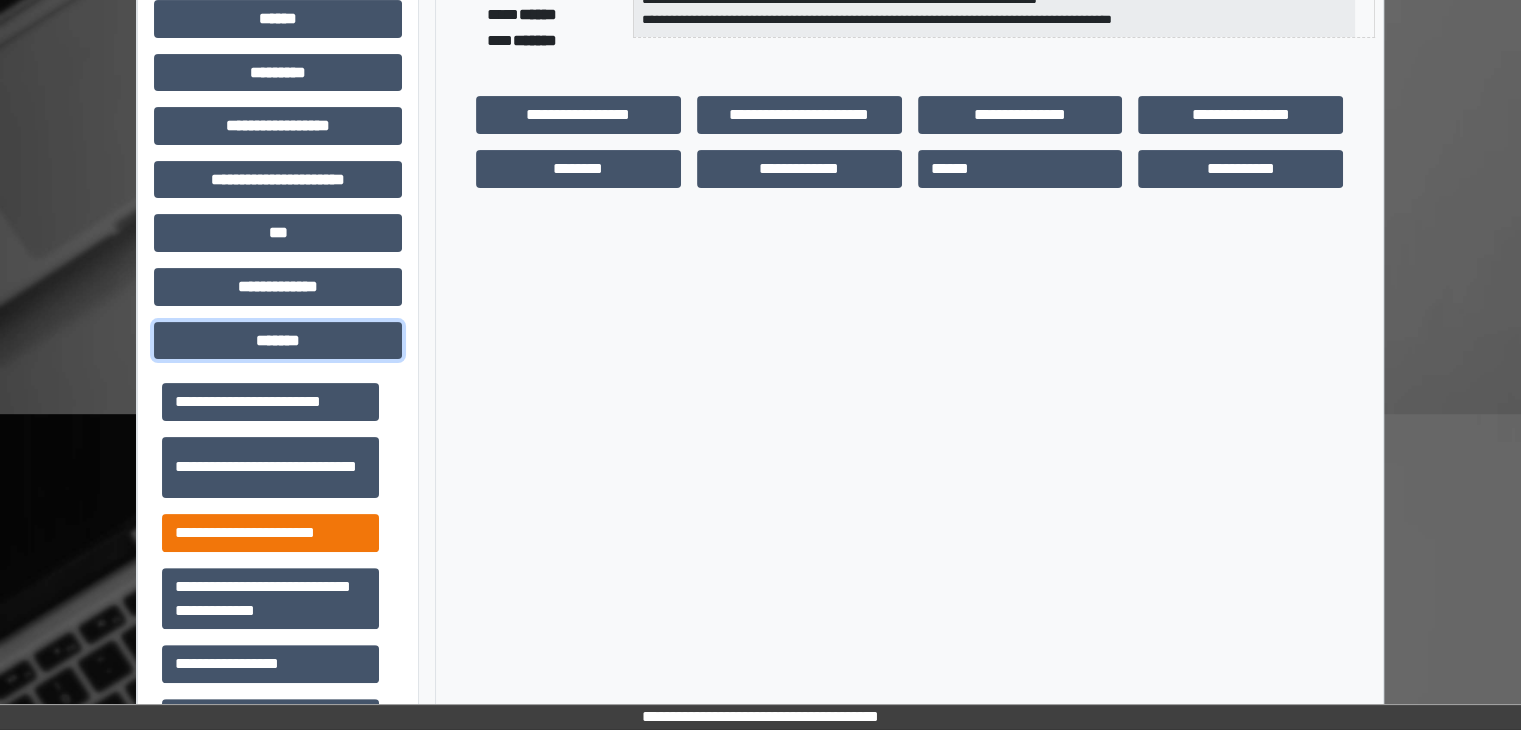 scroll, scrollTop: 912, scrollLeft: 0, axis: vertical 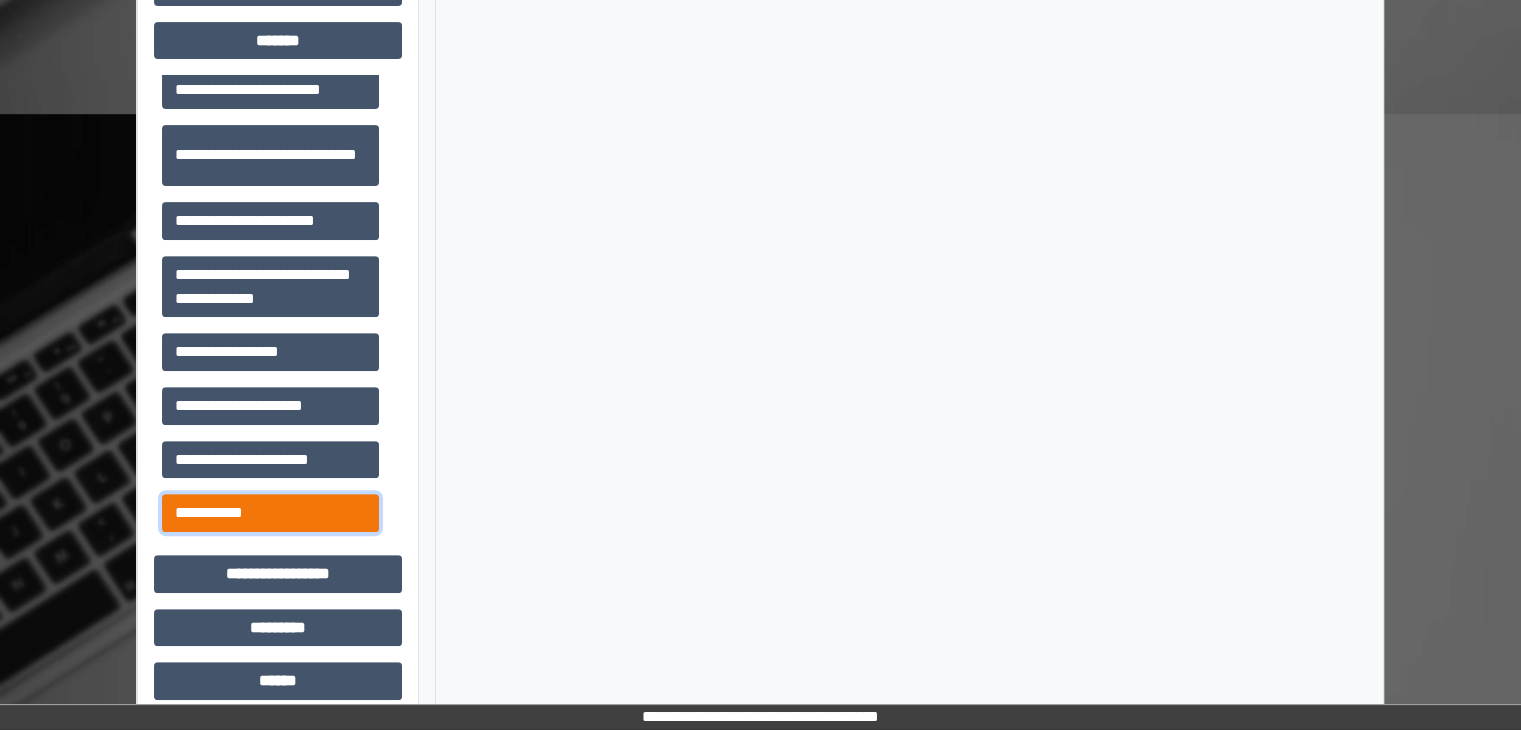 click on "**********" at bounding box center (270, 513) 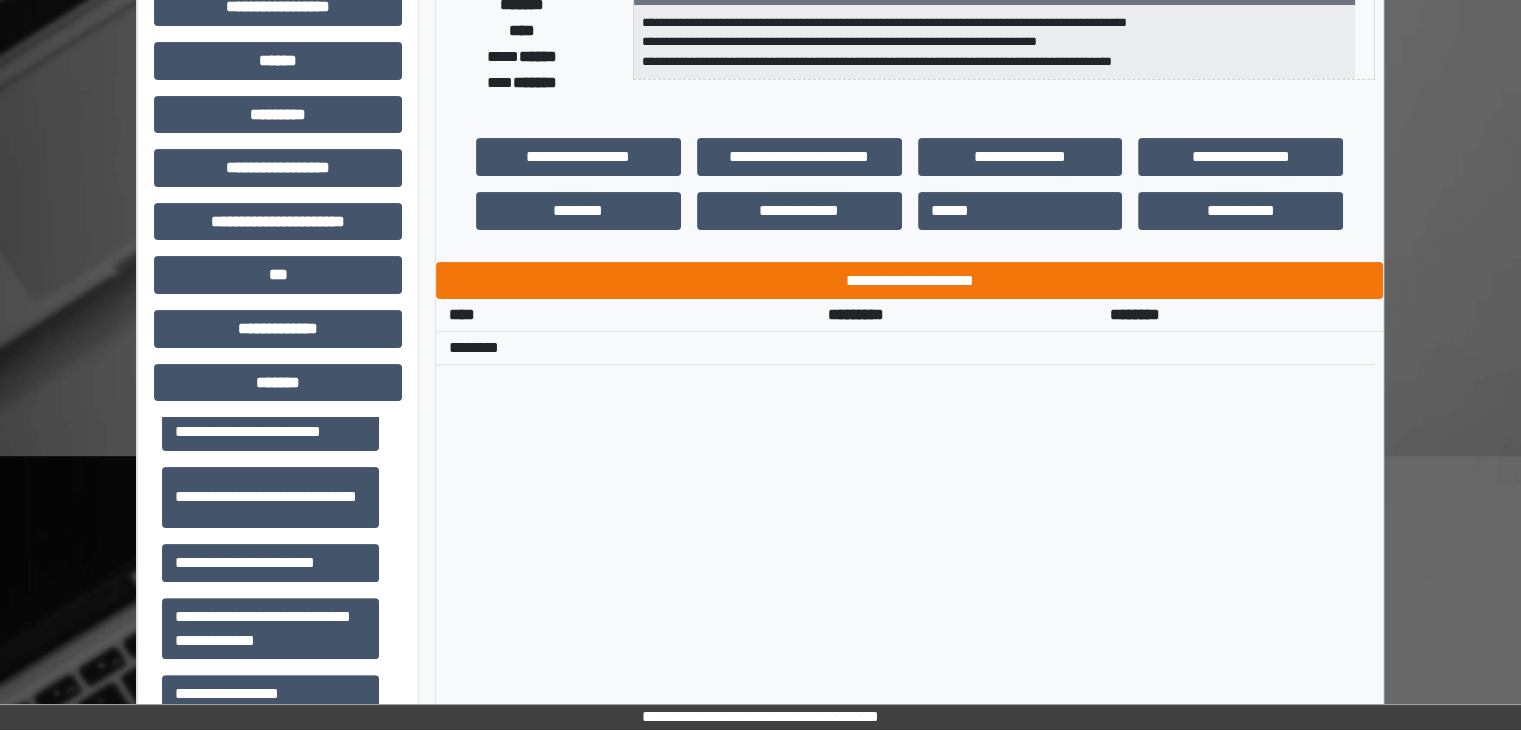 scroll, scrollTop: 336, scrollLeft: 0, axis: vertical 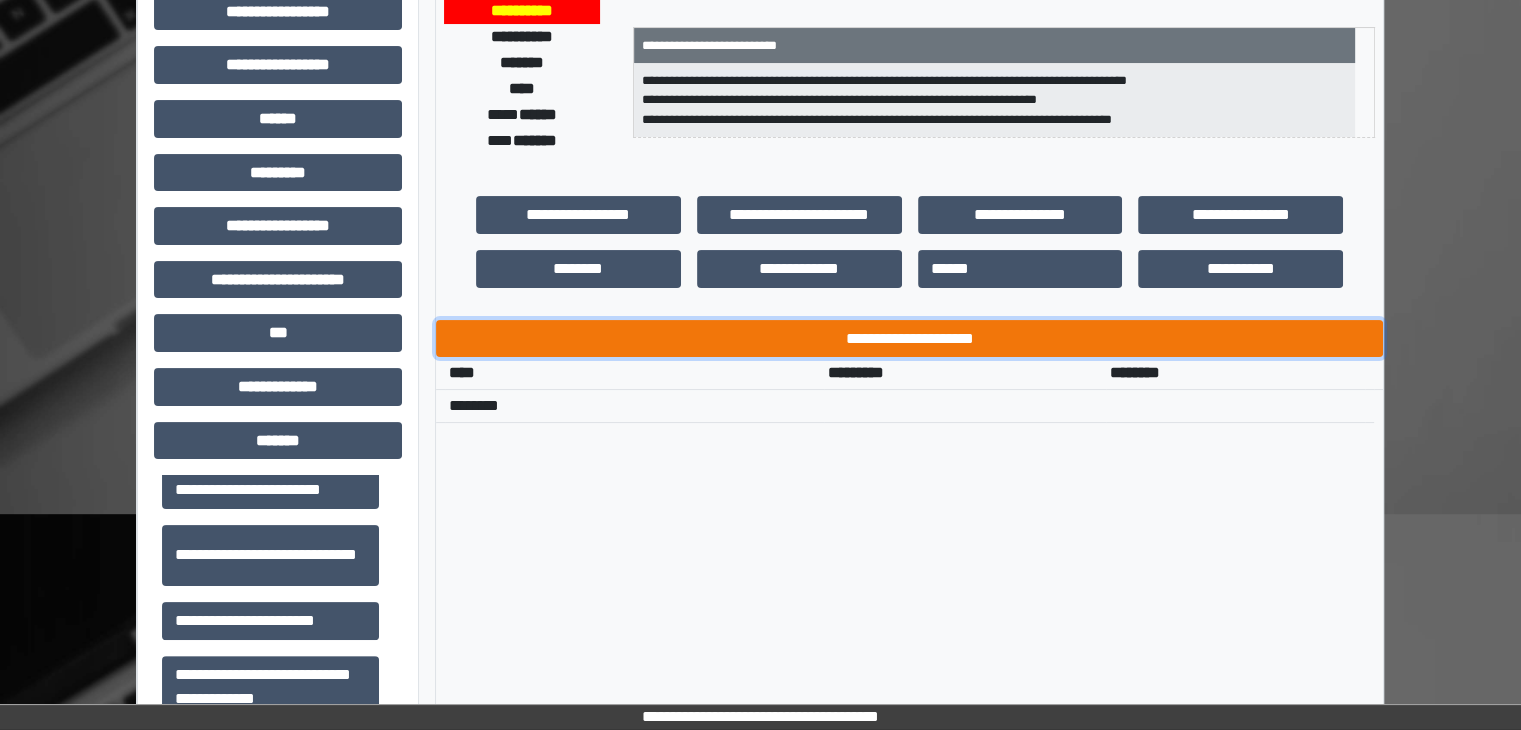 click on "**********" at bounding box center (909, 339) 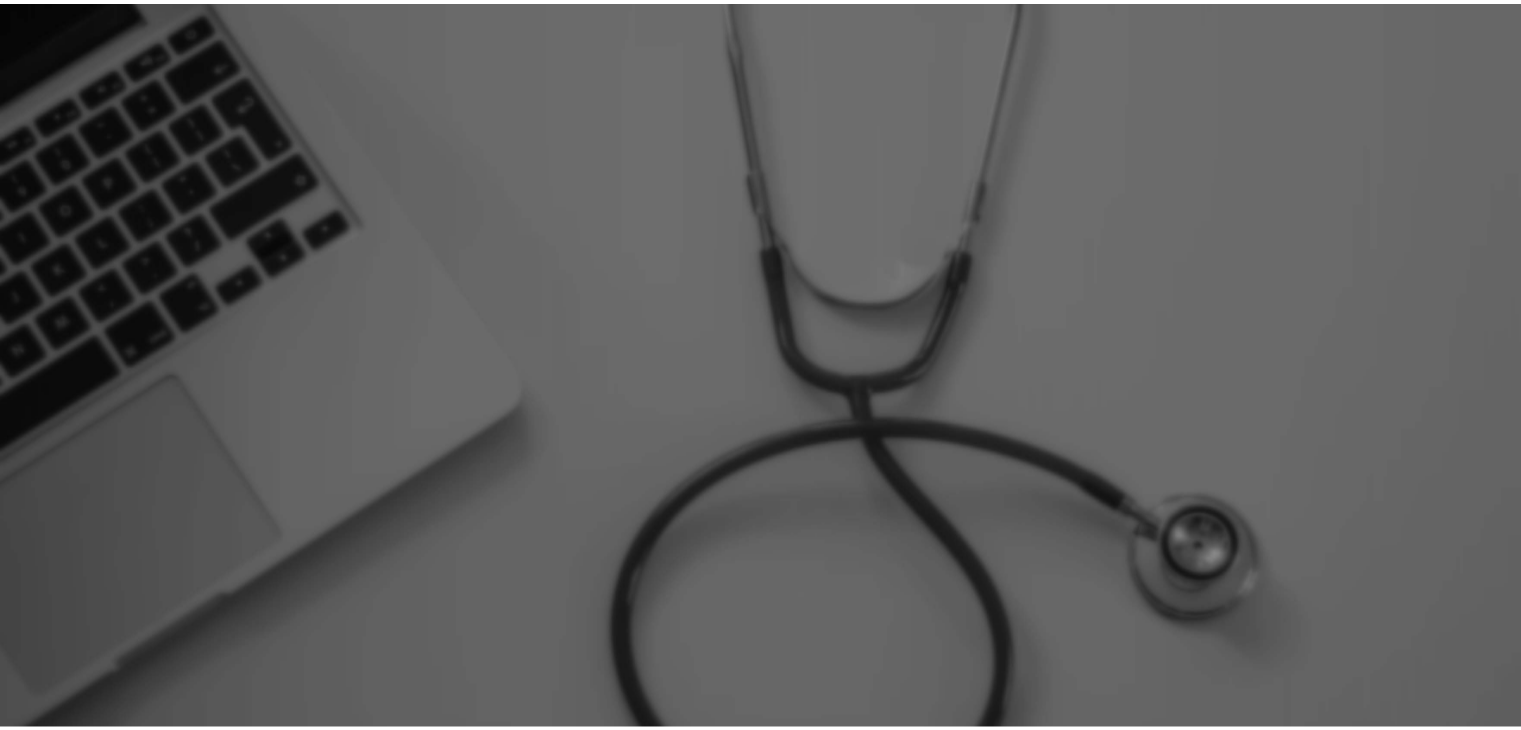 scroll, scrollTop: 0, scrollLeft: 0, axis: both 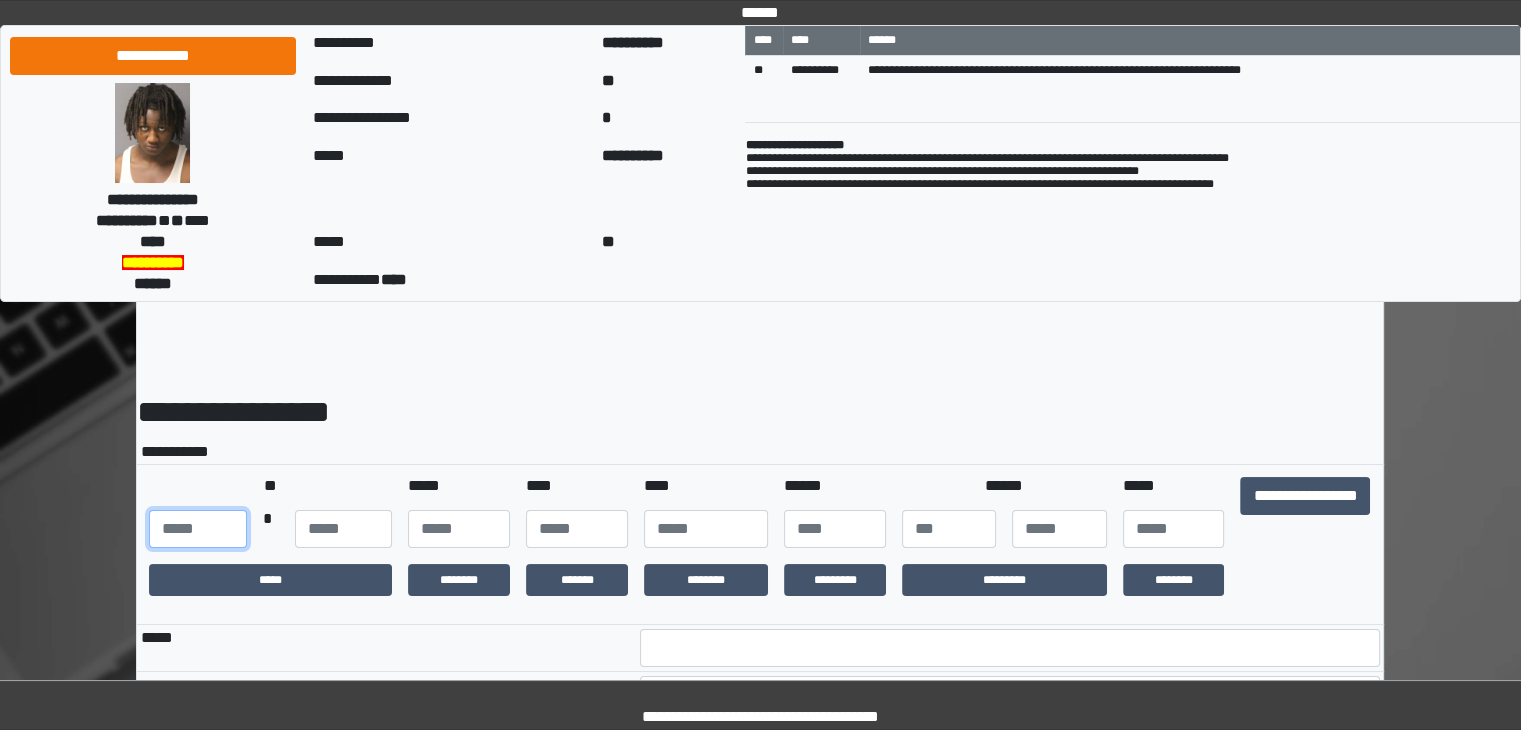 click at bounding box center (197, 529) 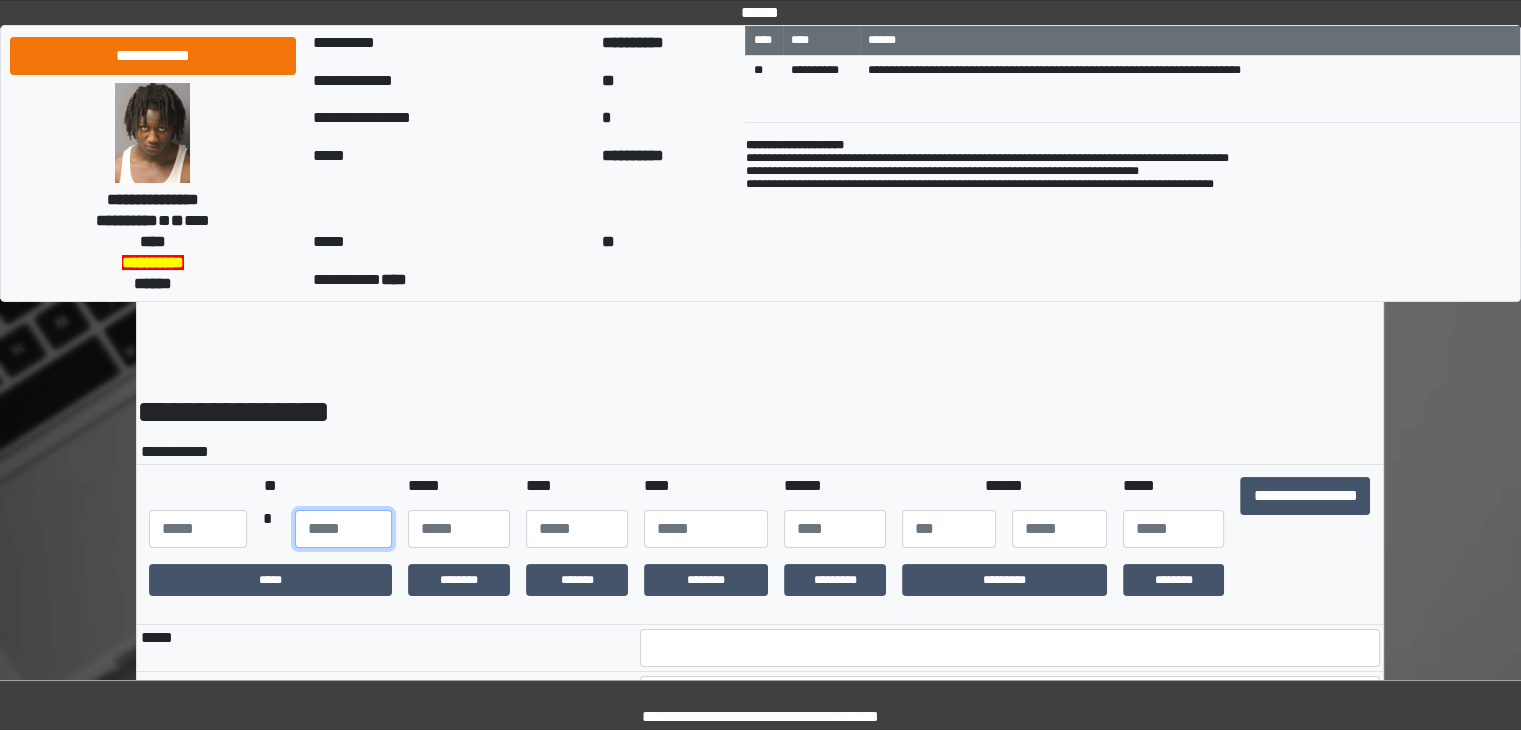 drag, startPoint x: 313, startPoint y: 547, endPoint x: 336, endPoint y: 553, distance: 23.769728 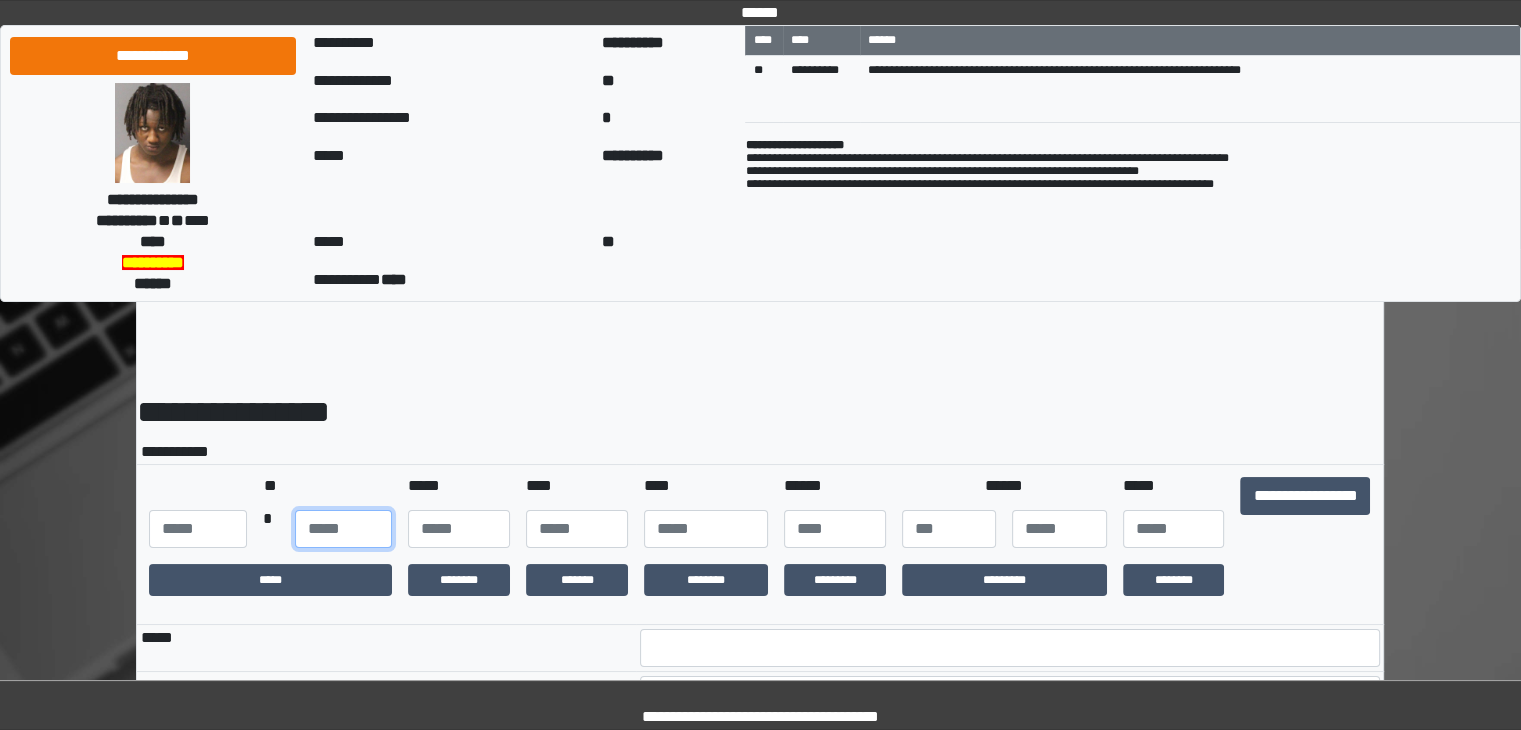 type on "**" 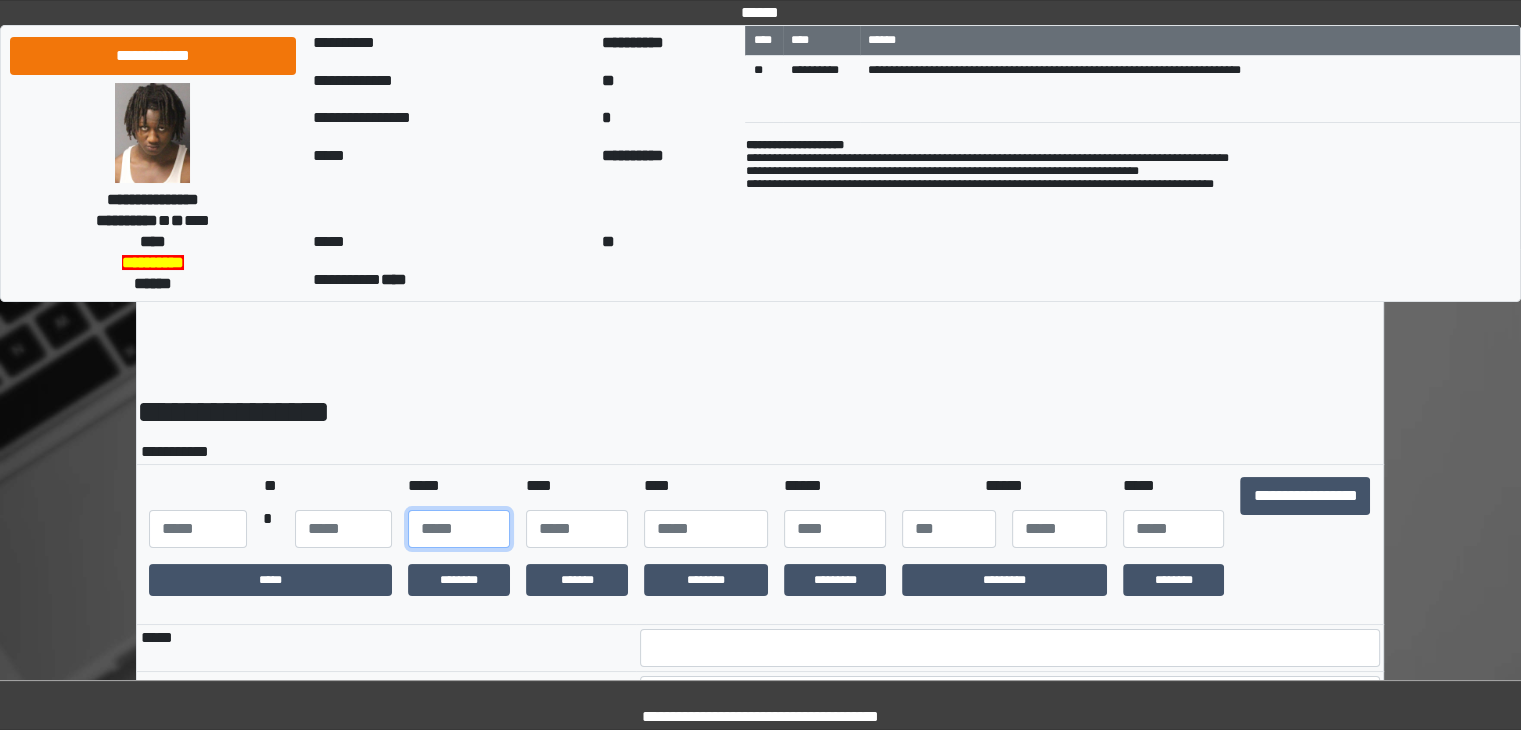 click at bounding box center (459, 529) 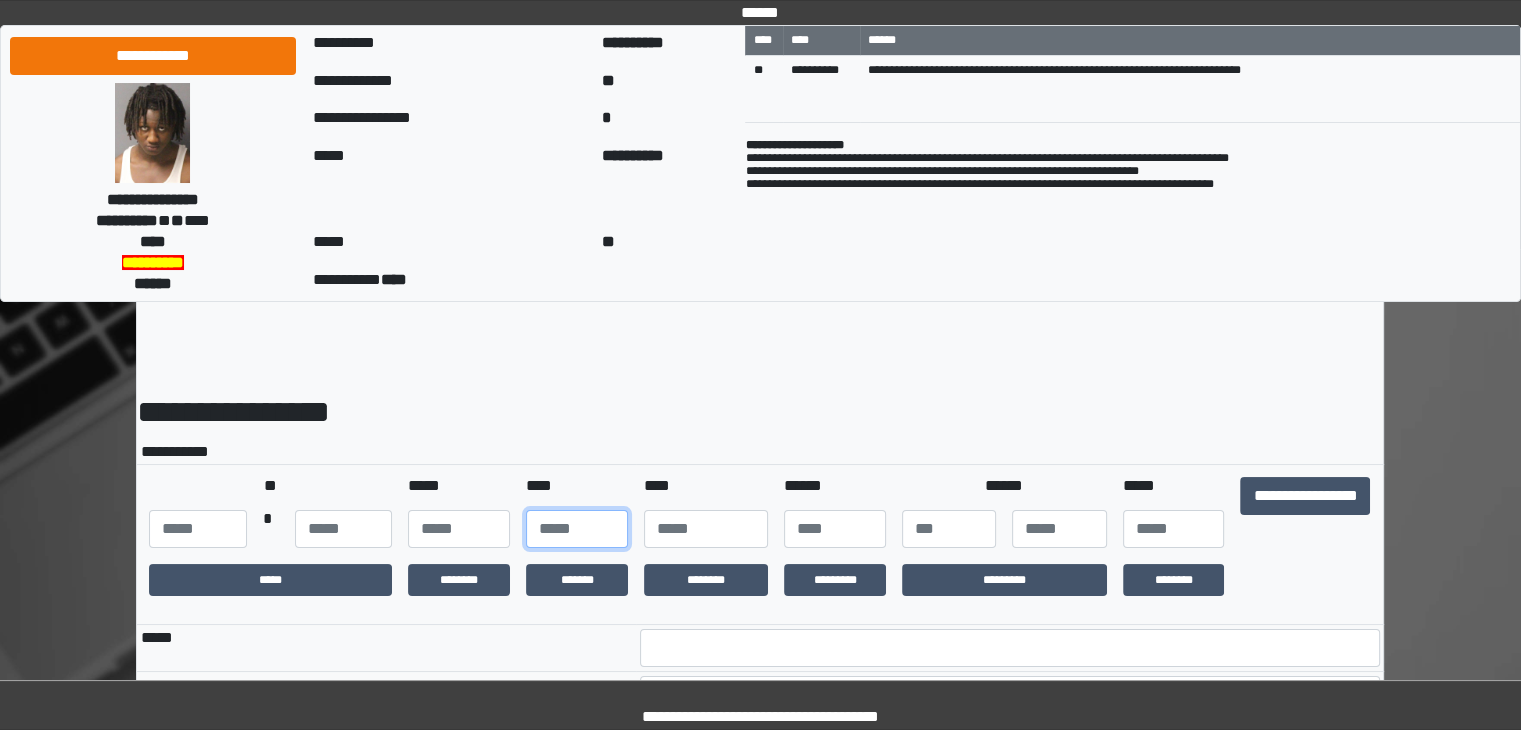 drag, startPoint x: 560, startPoint y: 541, endPoint x: 595, endPoint y: 556, distance: 38.078865 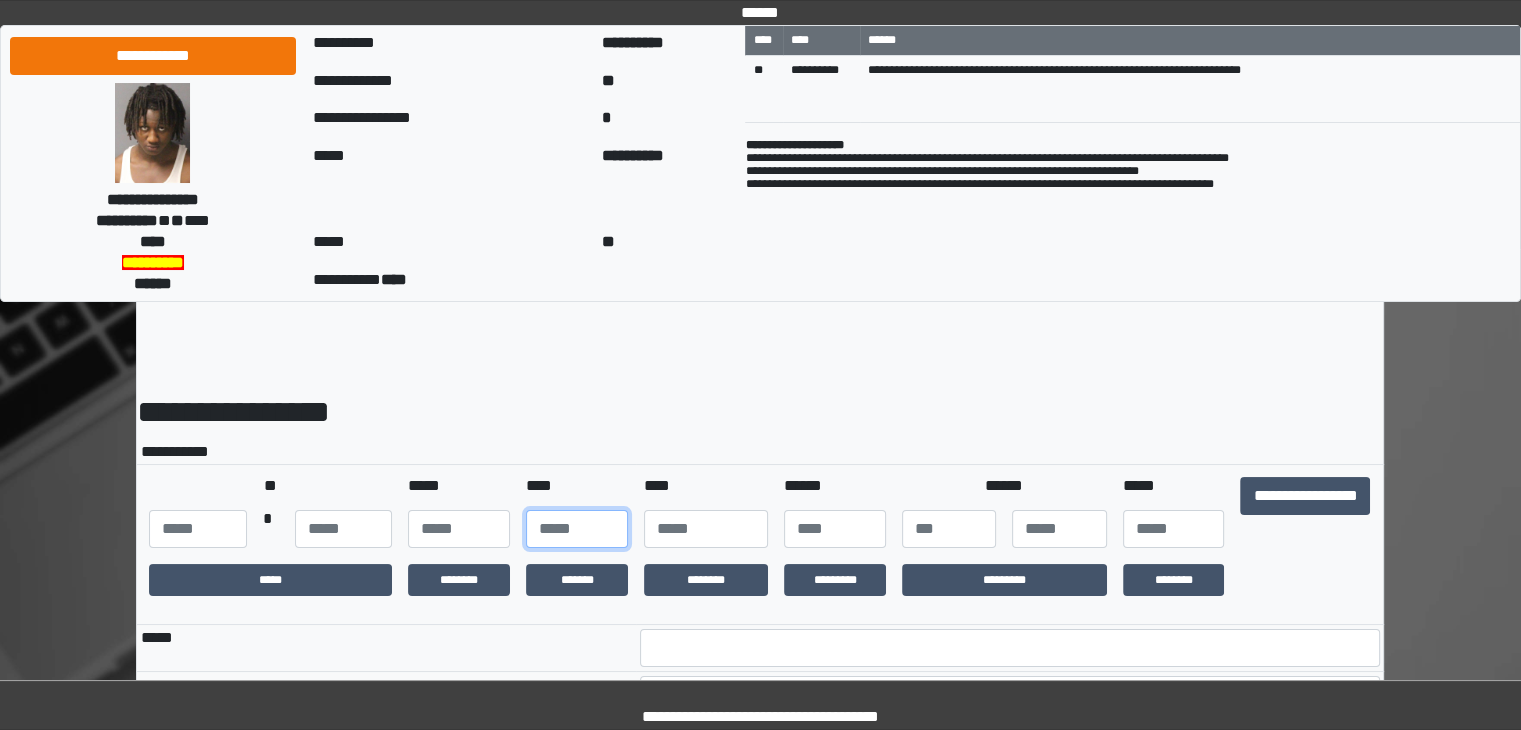 type on "**" 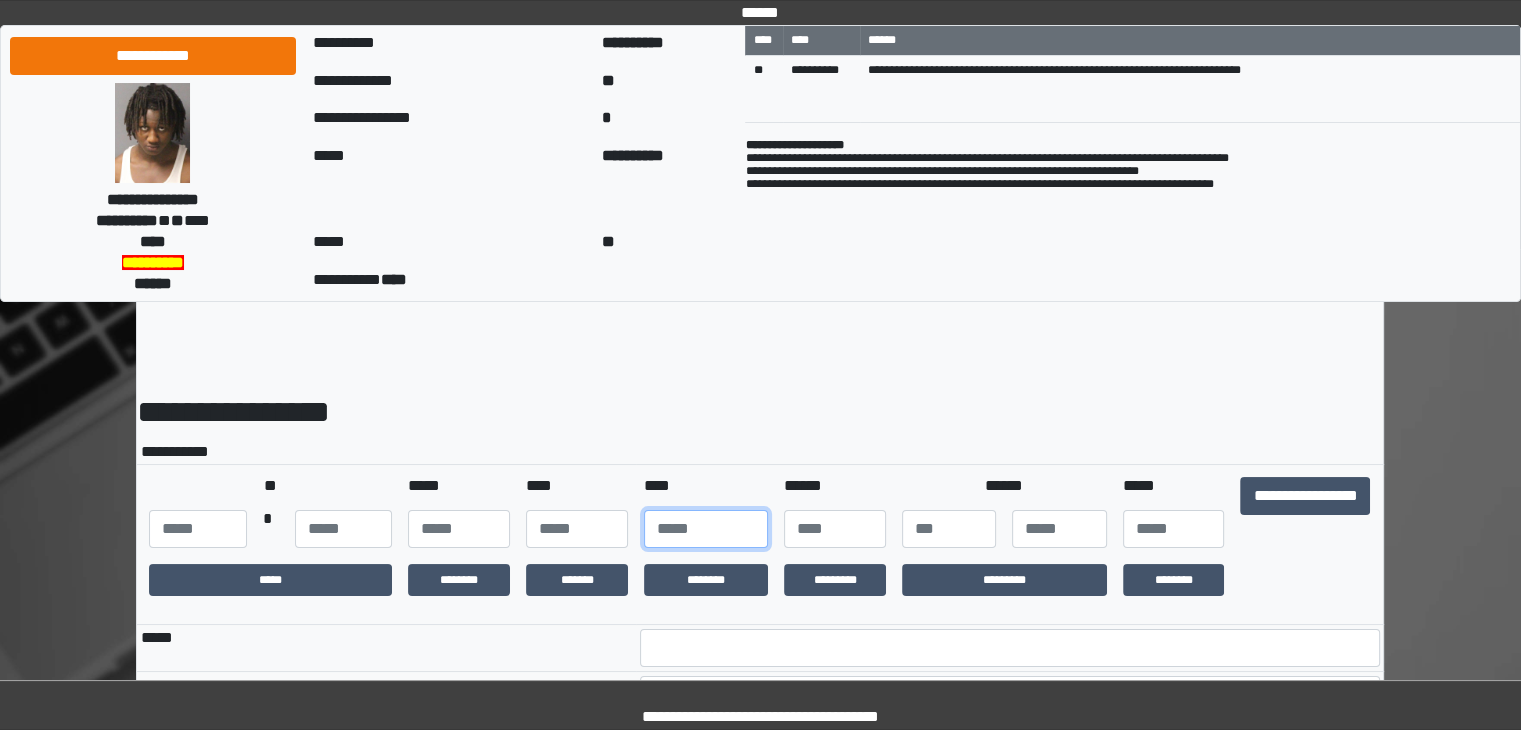 click at bounding box center [706, 529] 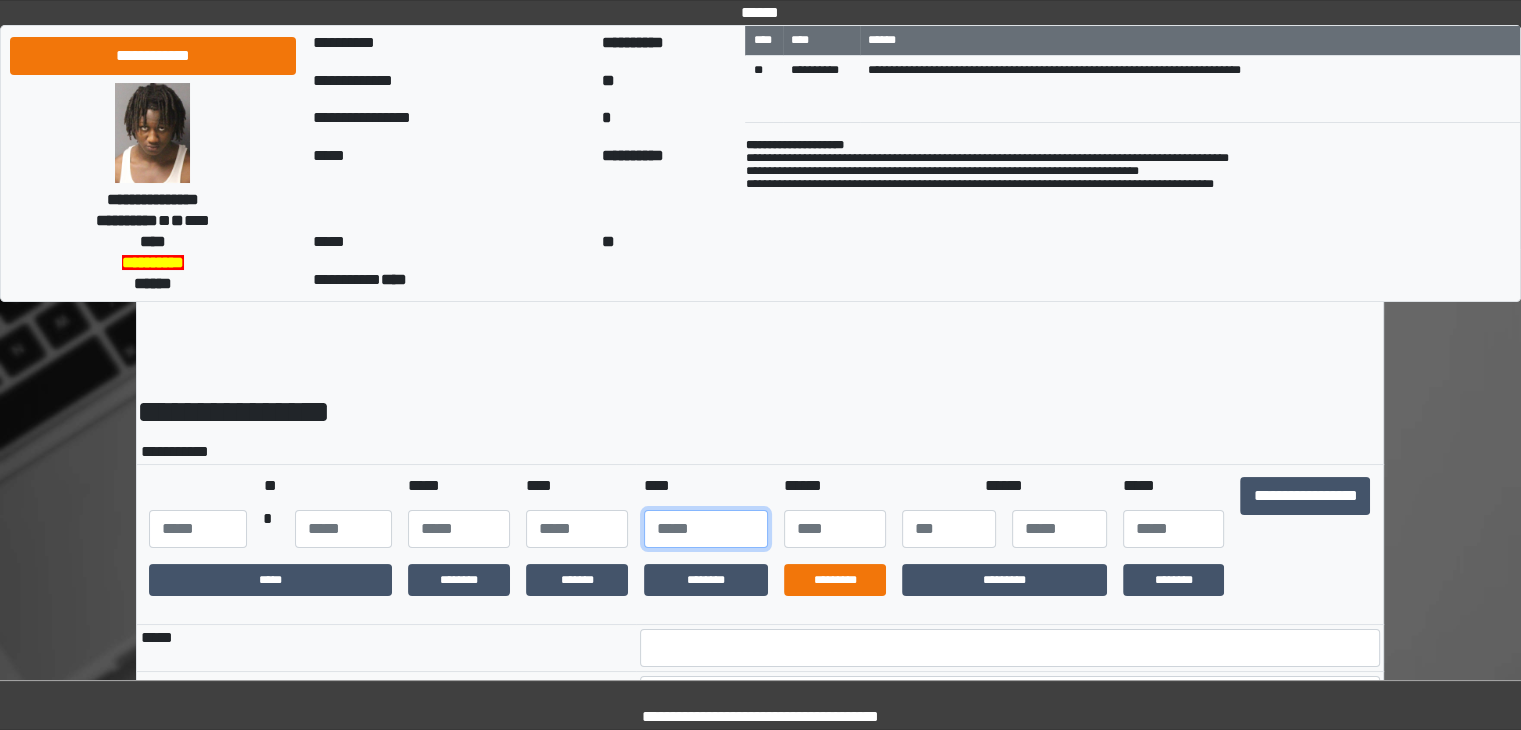 type on "****" 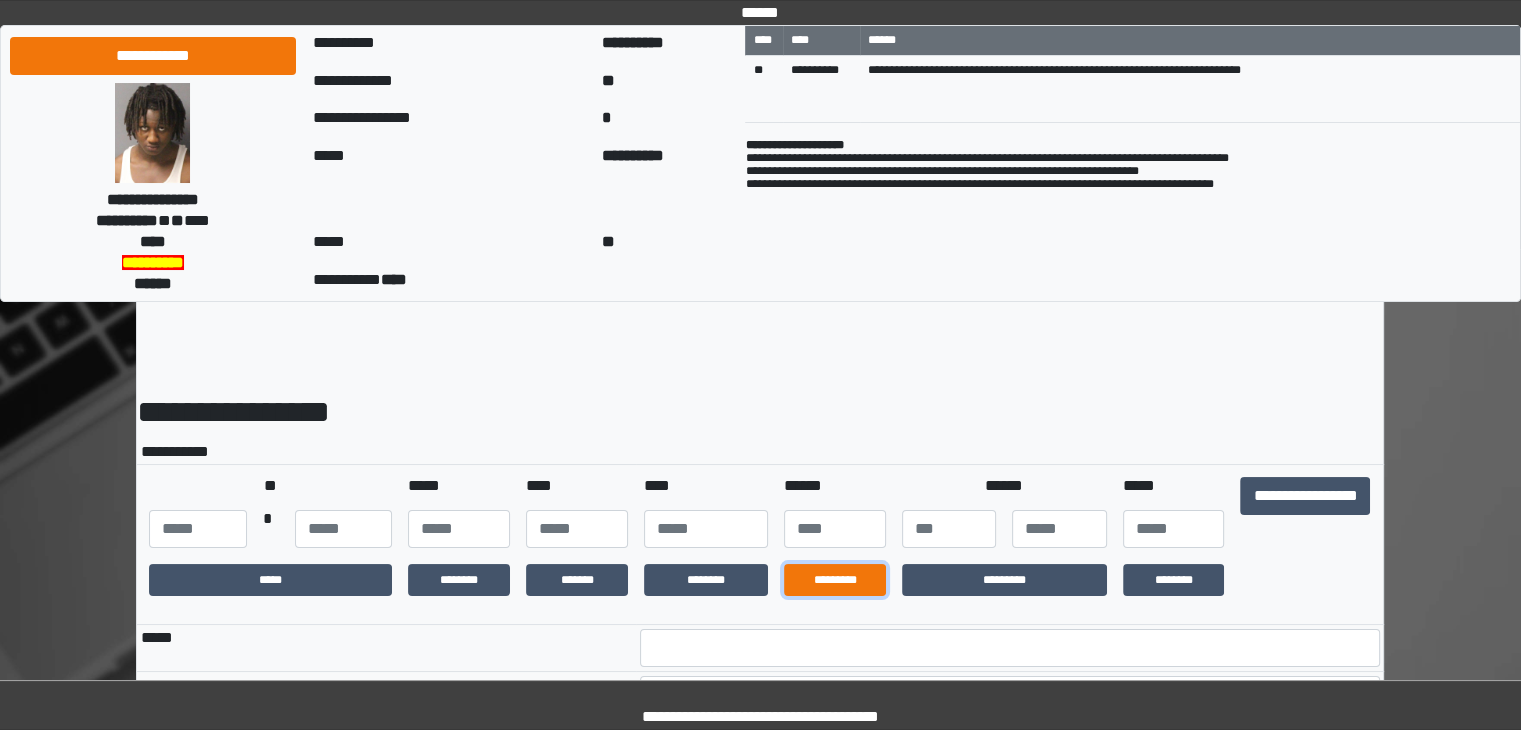 click on "*********" at bounding box center [835, 580] 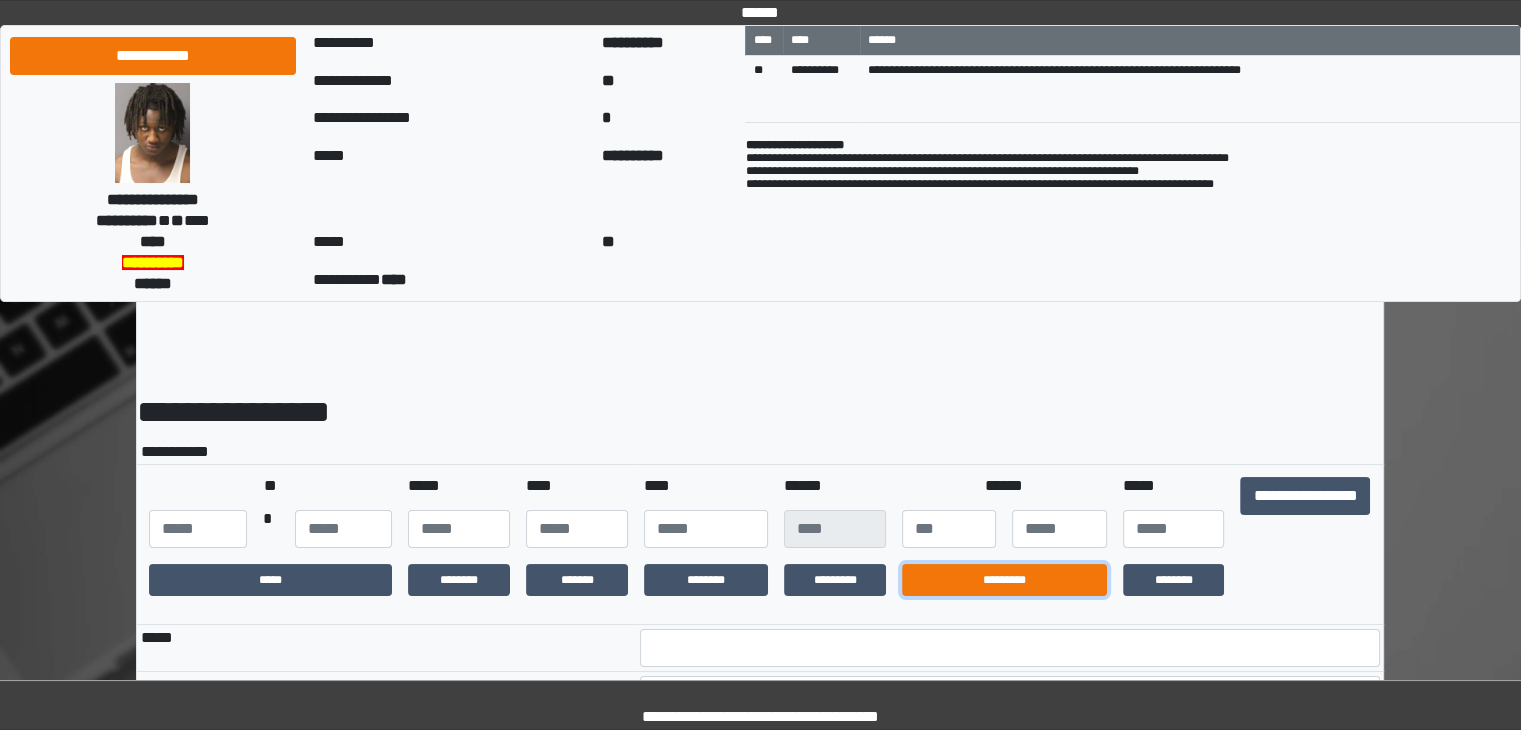 drag, startPoint x: 1032, startPoint y: 593, endPoint x: 1053, endPoint y: 573, distance: 29 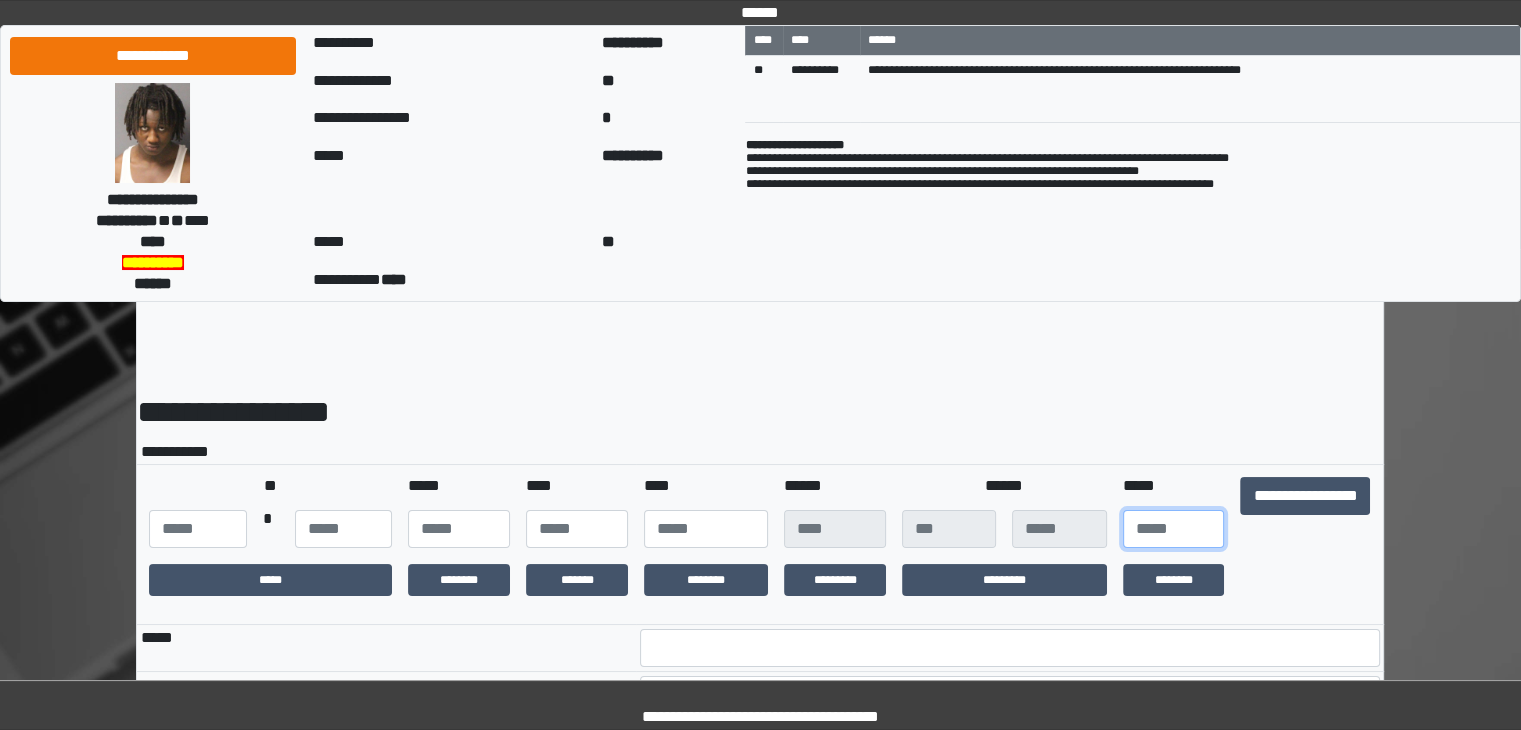 click at bounding box center [1174, 529] 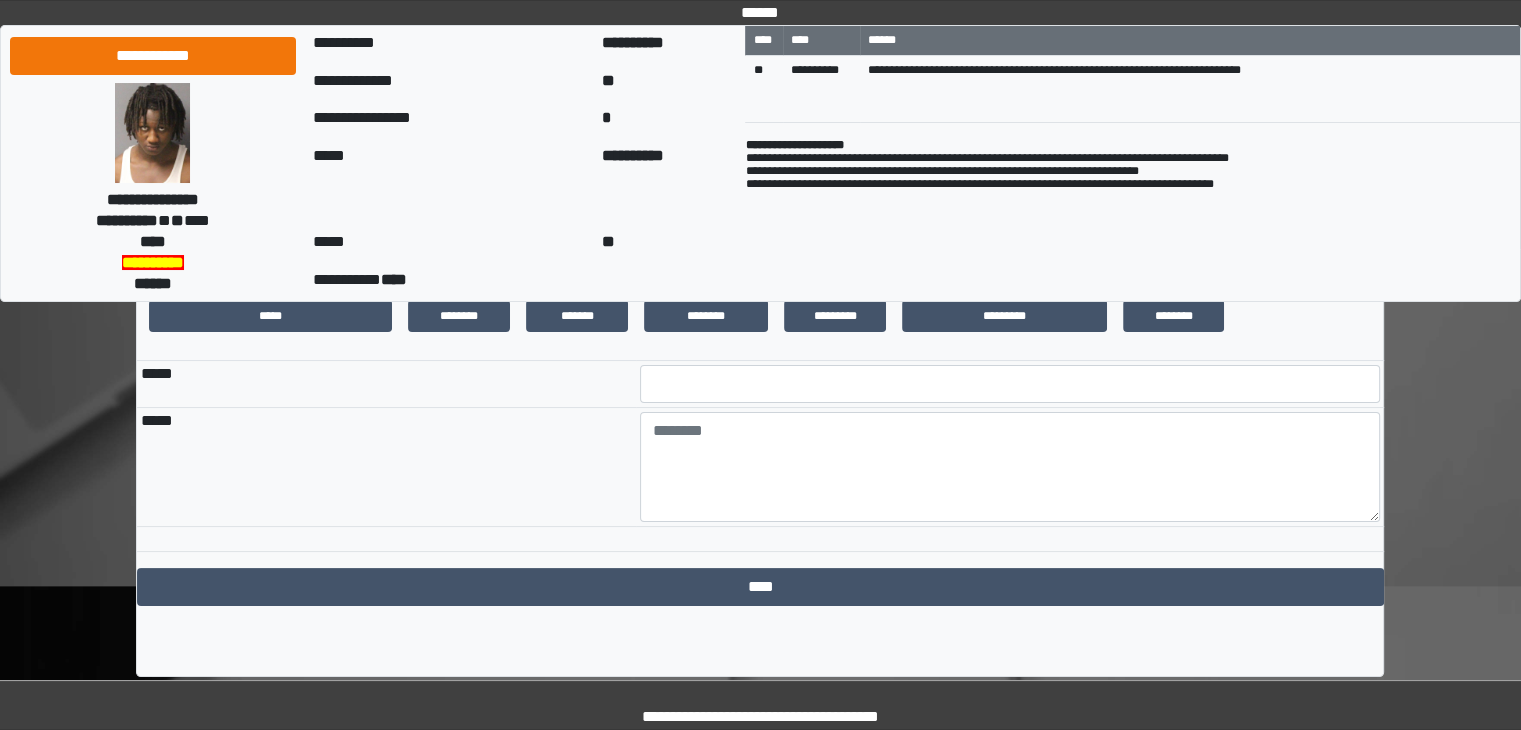 scroll, scrollTop: 276, scrollLeft: 0, axis: vertical 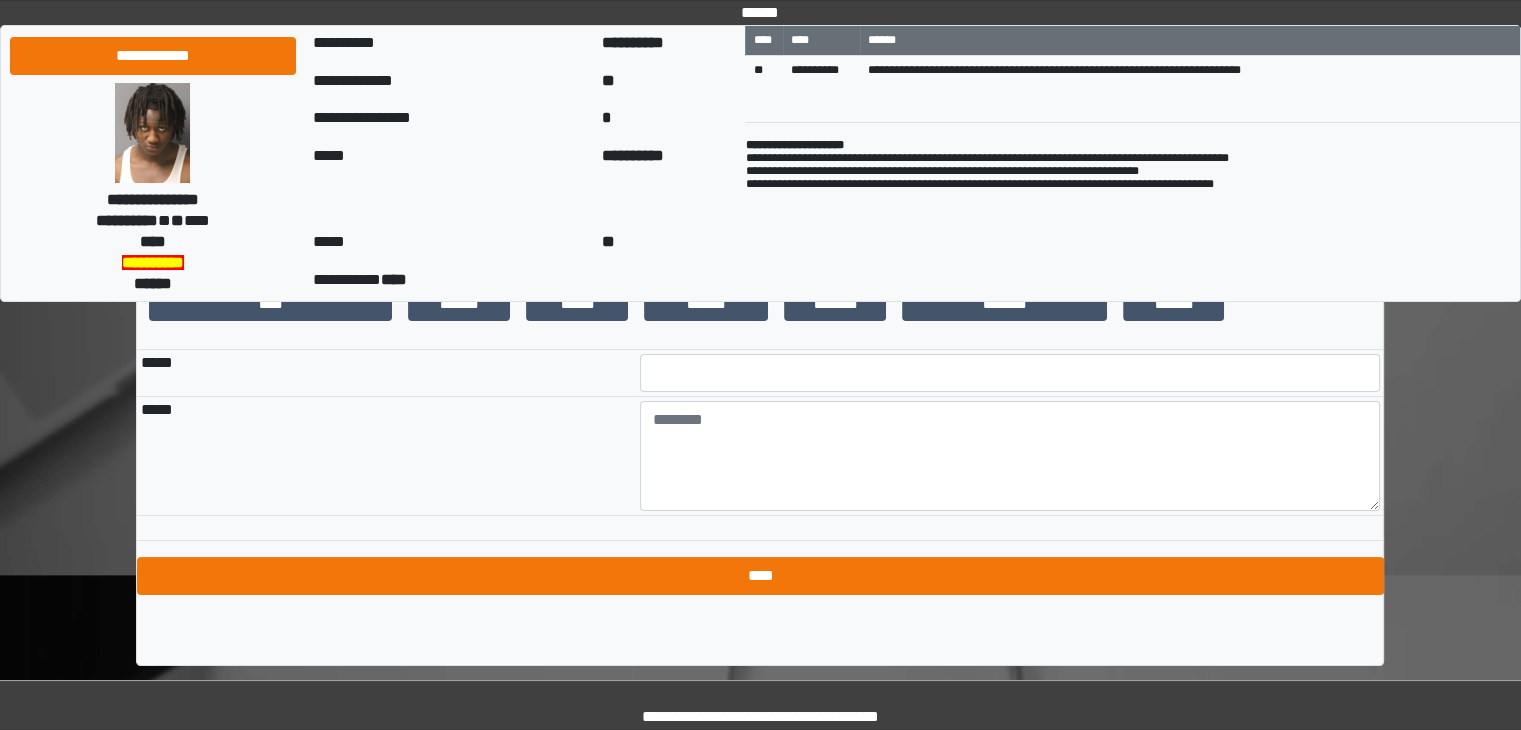 type on "**" 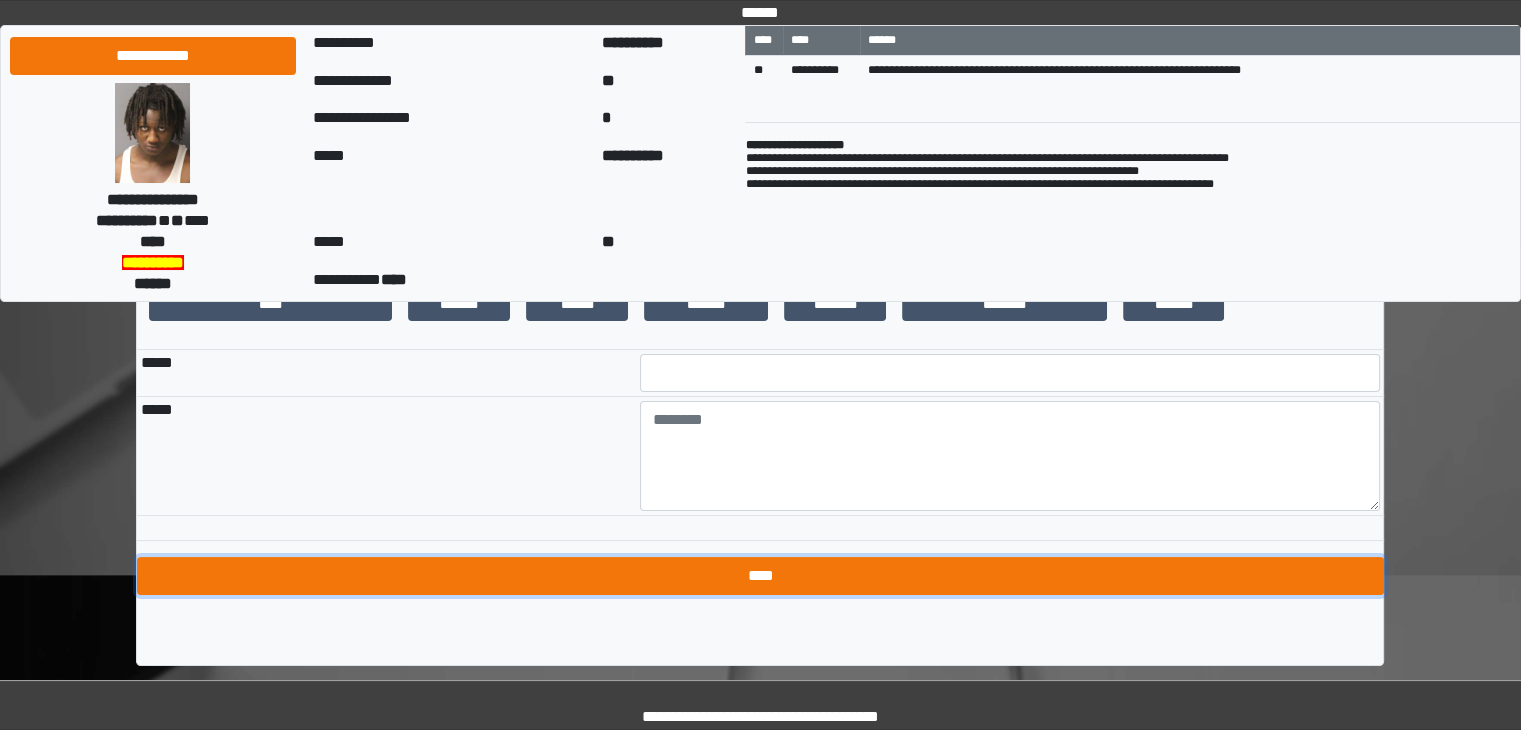 click on "****" at bounding box center [760, 576] 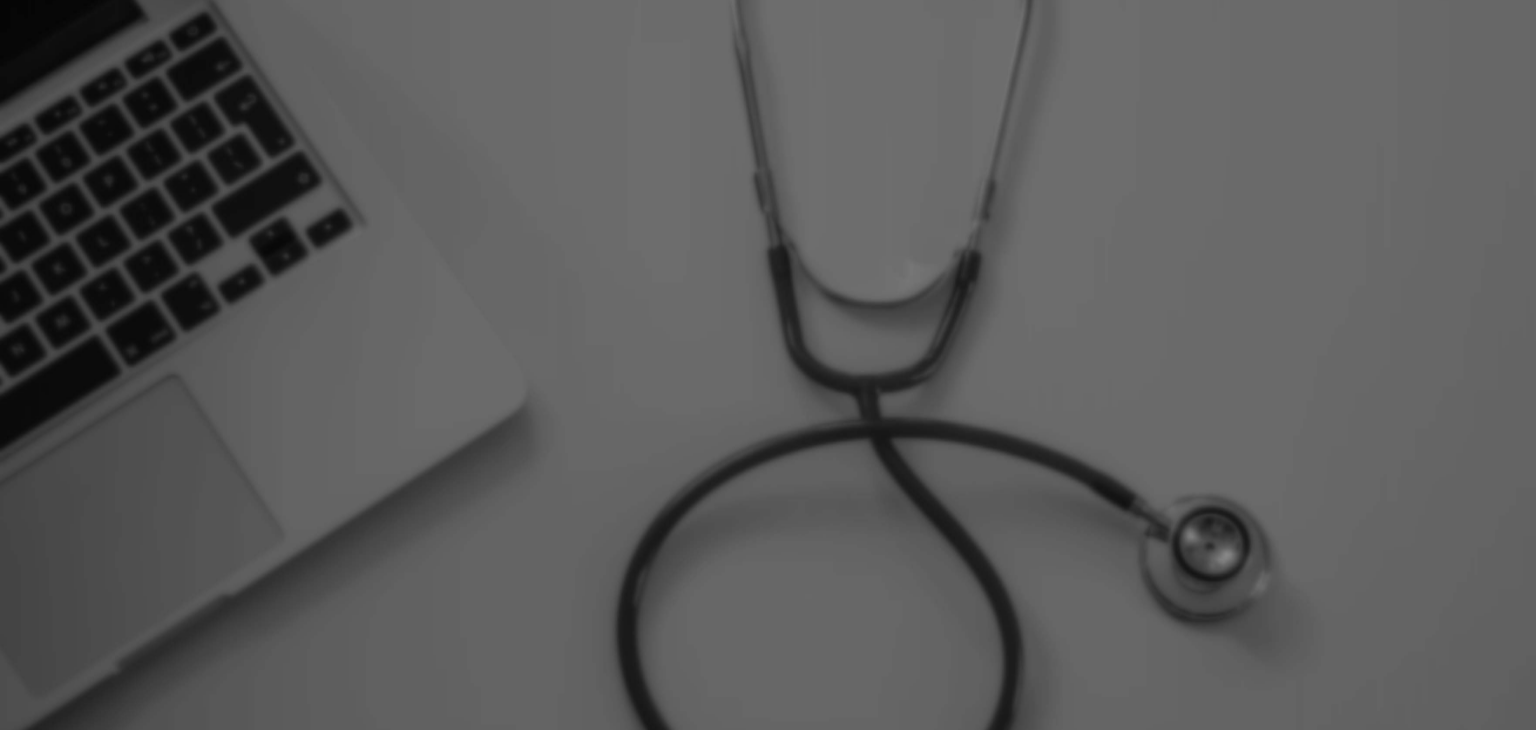 scroll, scrollTop: 0, scrollLeft: 0, axis: both 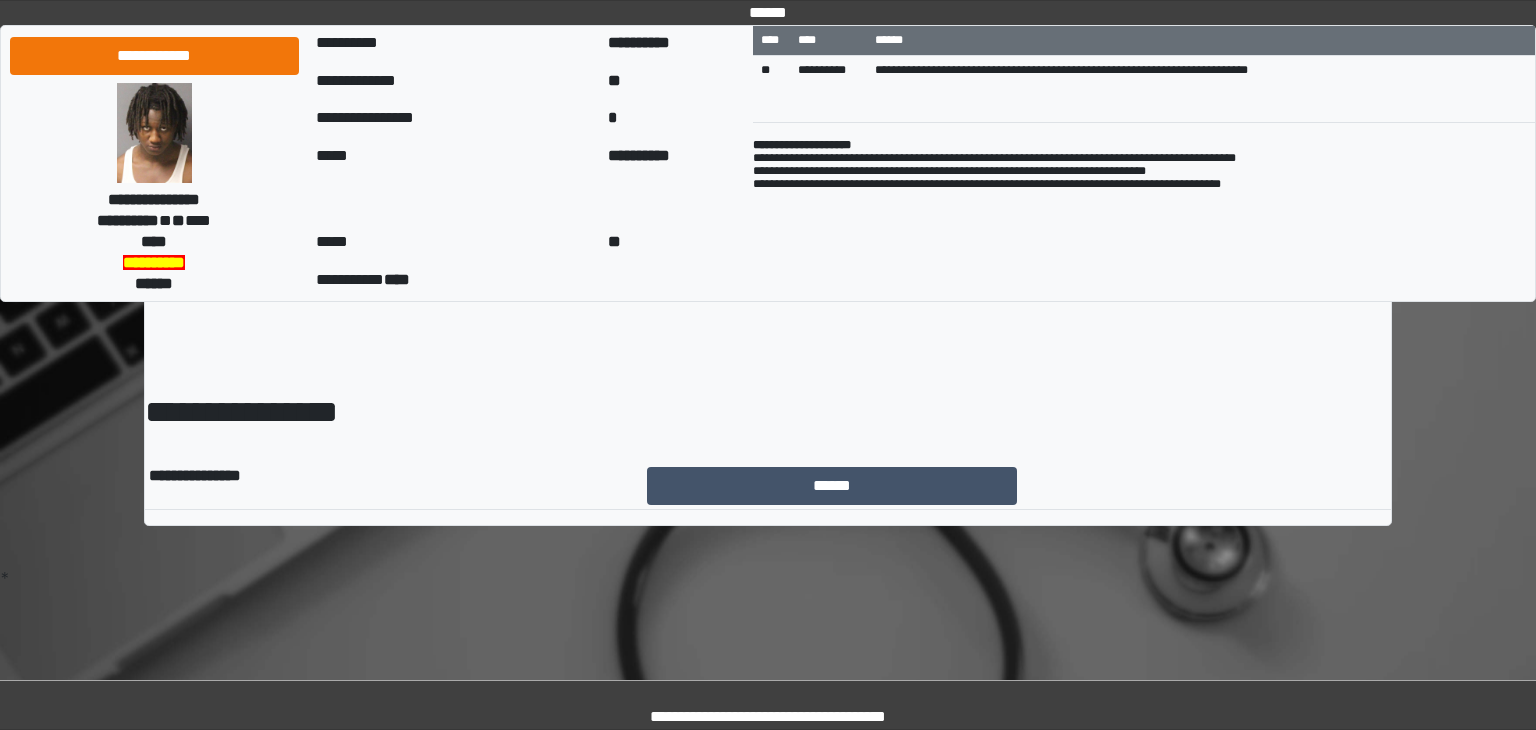 click on "**********" at bounding box center (768, 412) 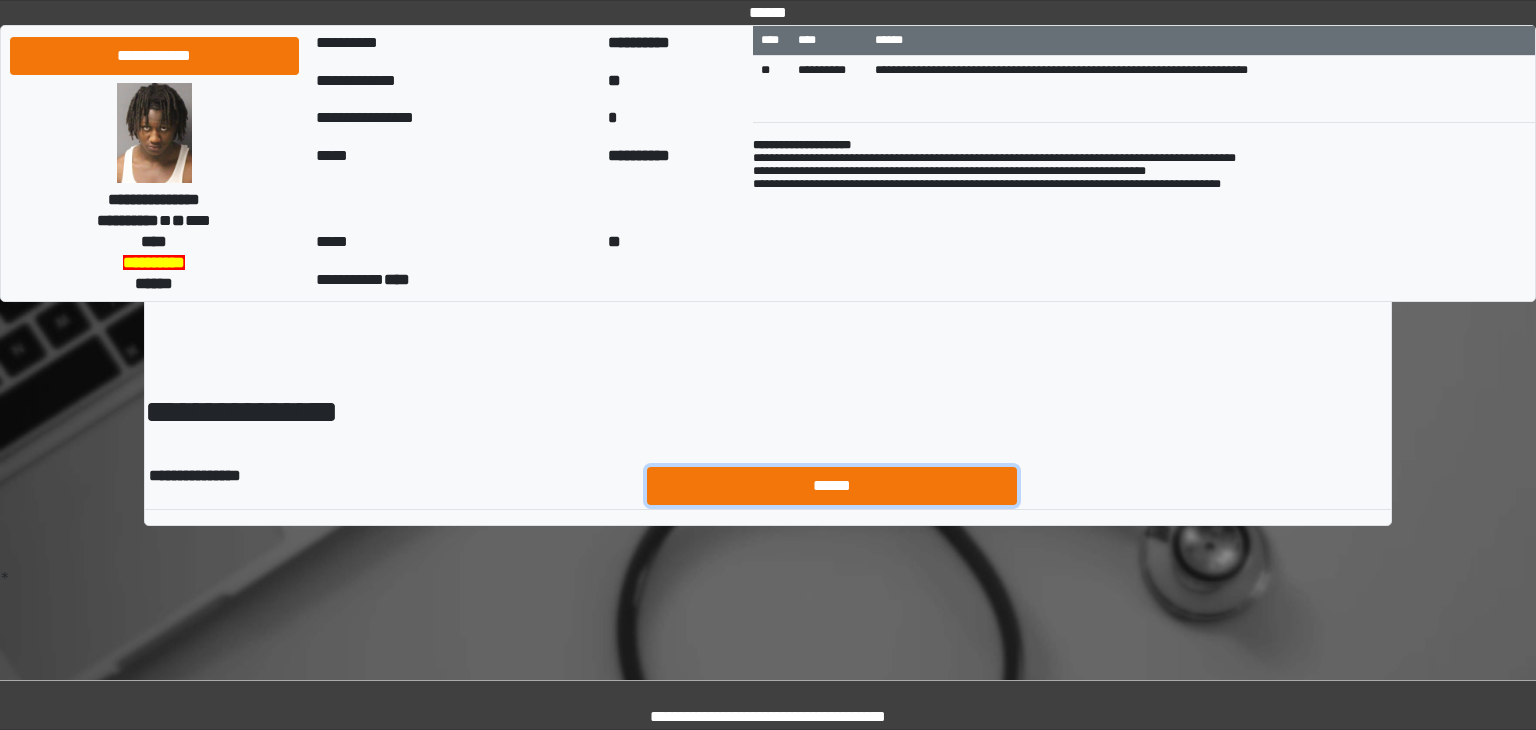 click on "******" at bounding box center [832, 486] 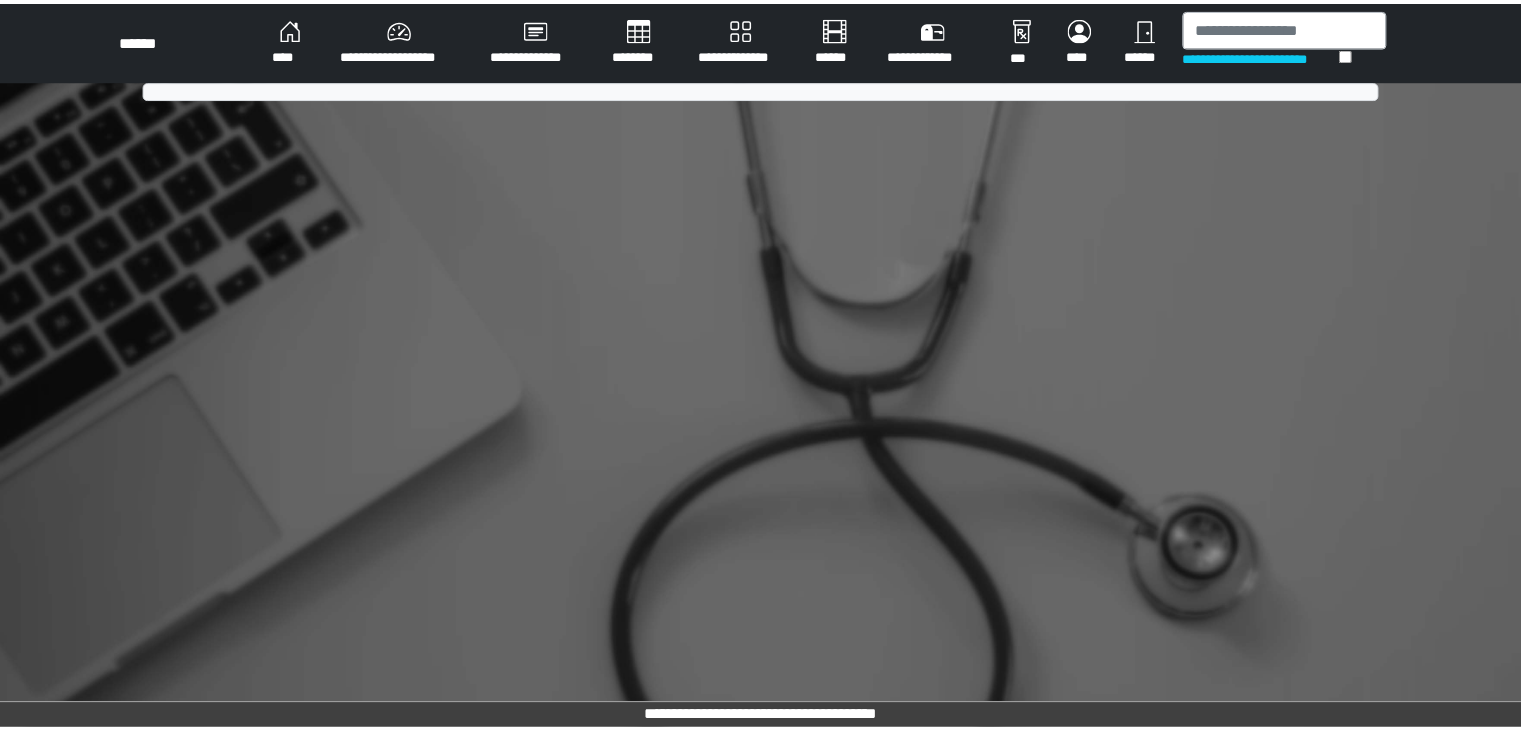 scroll, scrollTop: 0, scrollLeft: 0, axis: both 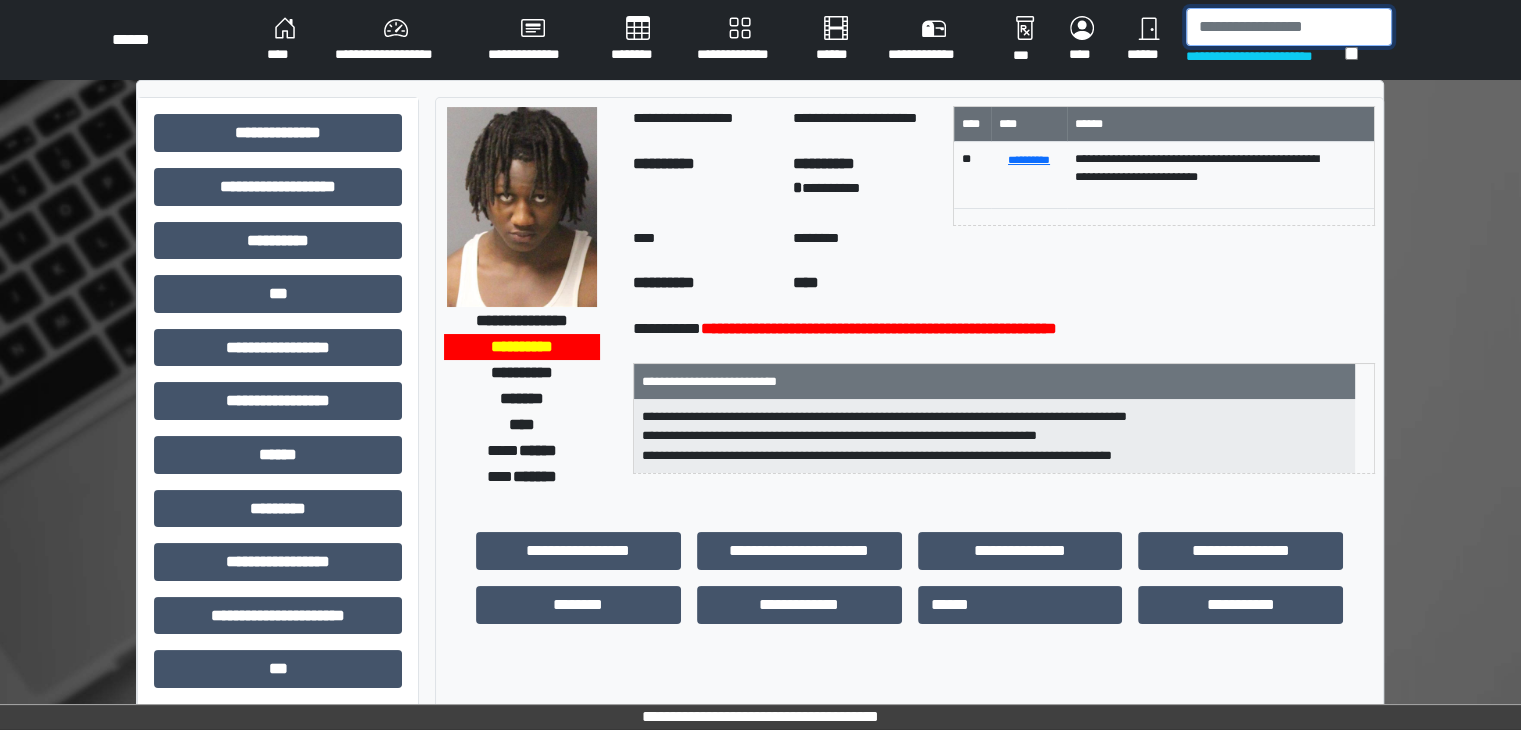 click at bounding box center [1289, 27] 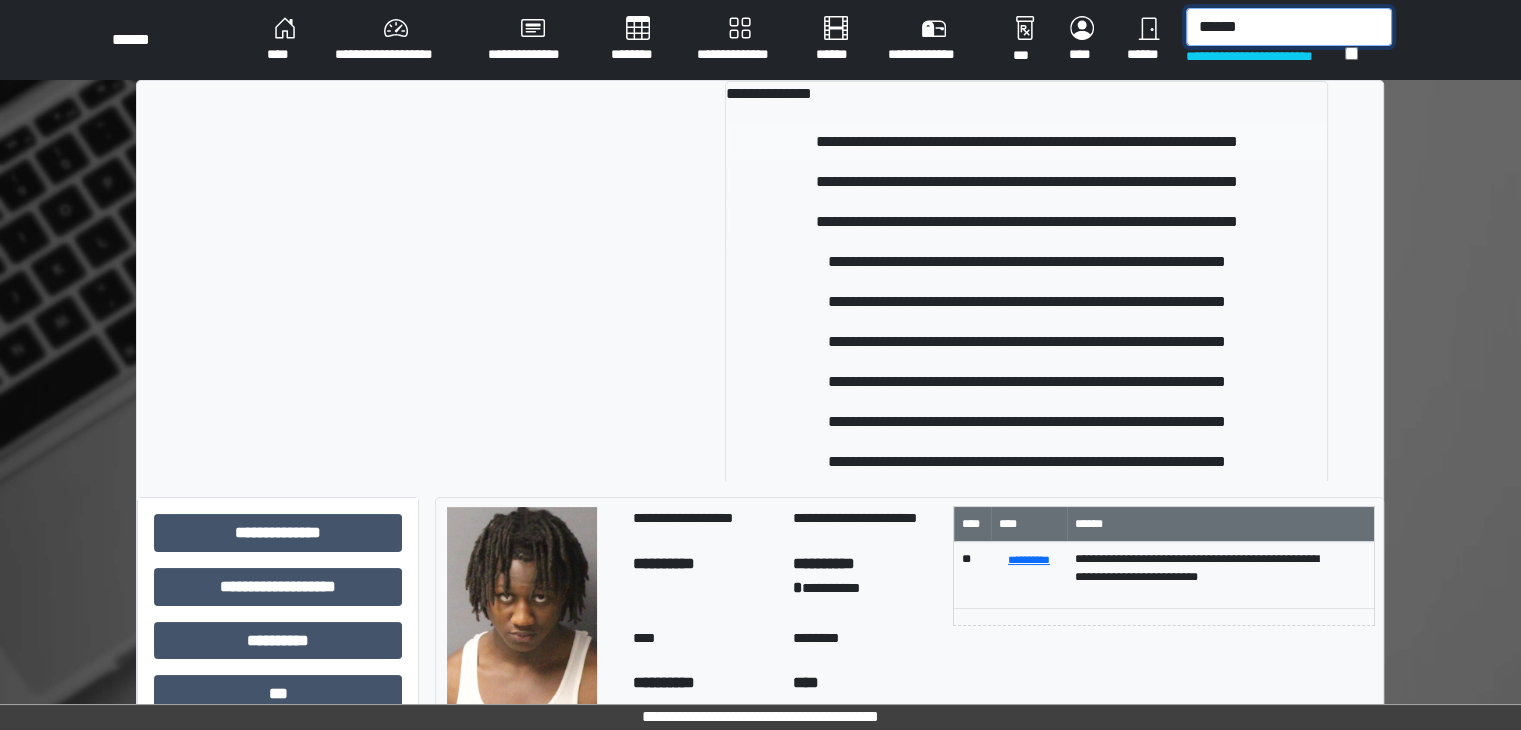 type on "******" 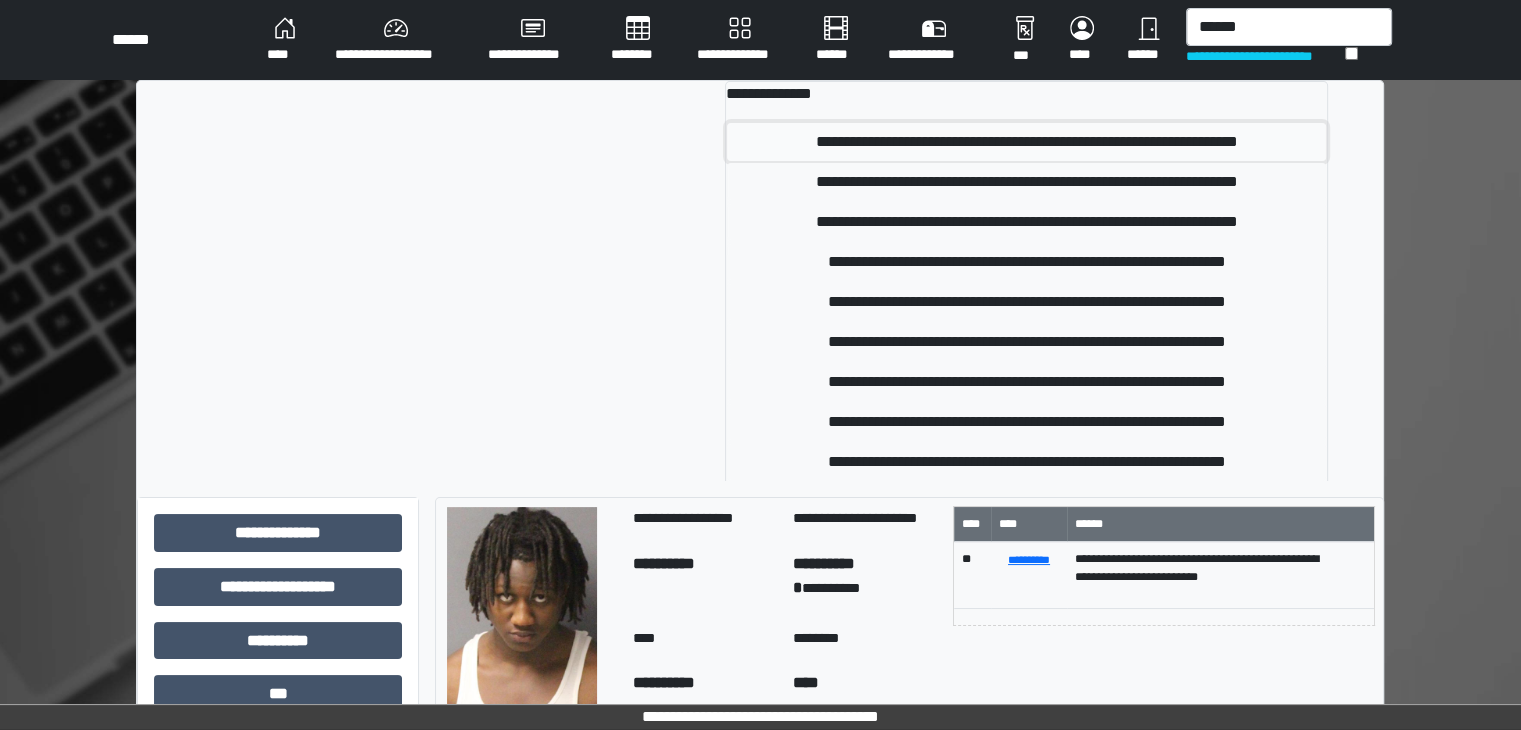 click on "**********" at bounding box center [1026, 142] 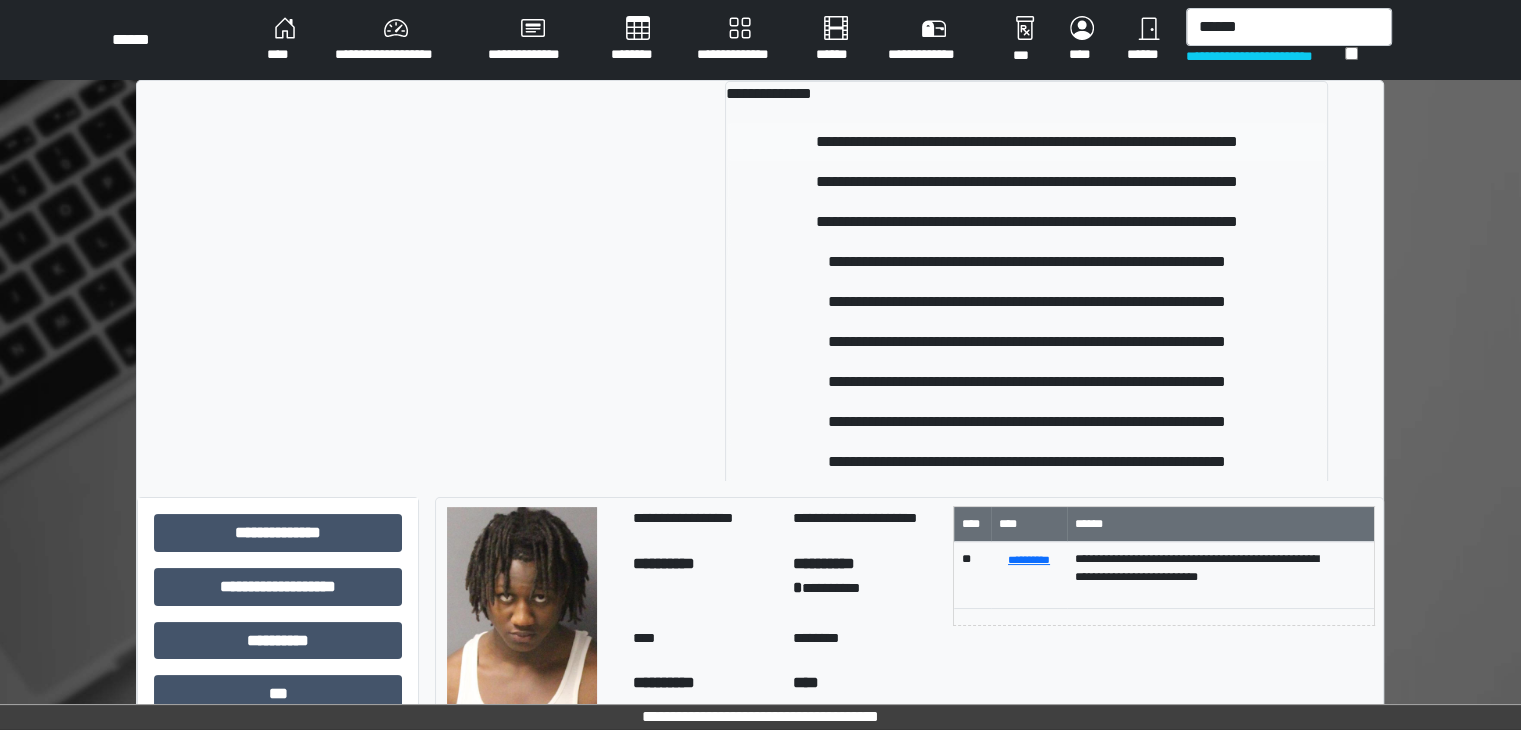 type 